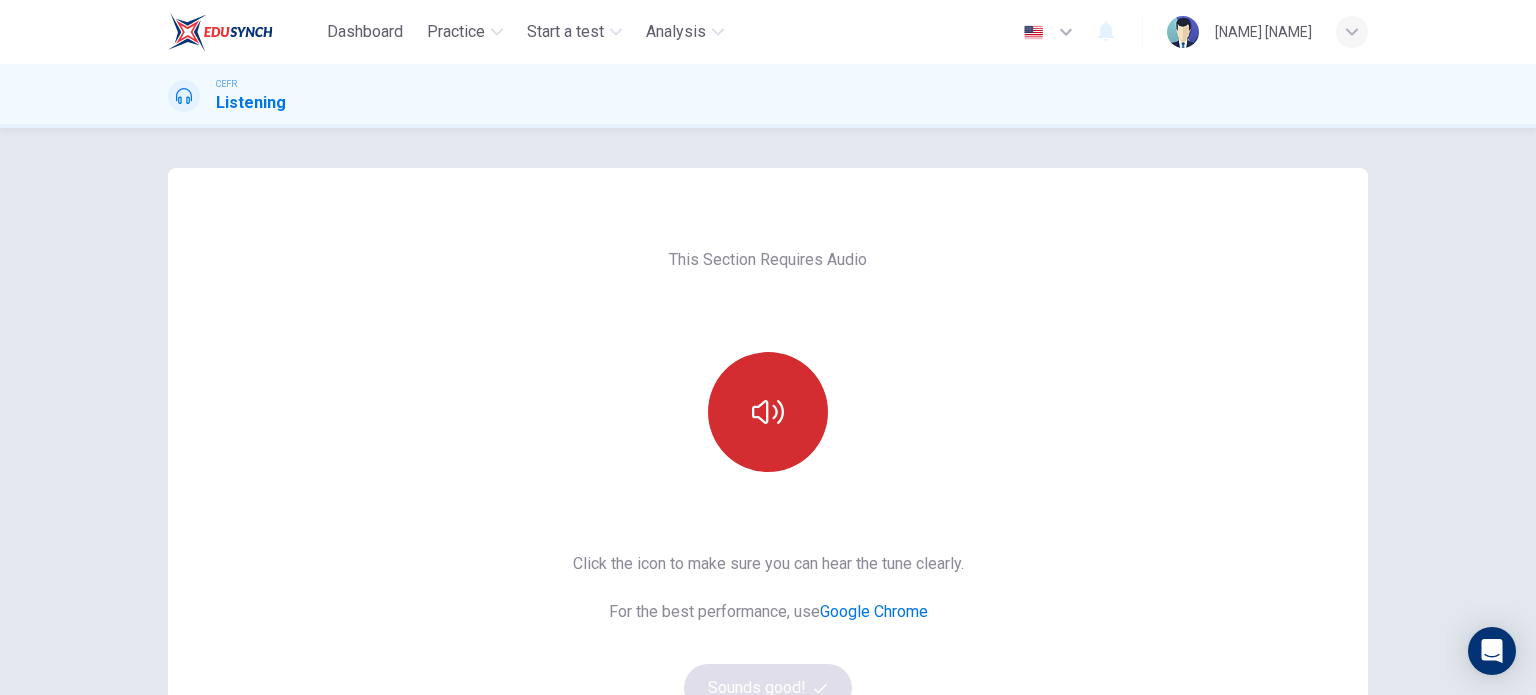 scroll, scrollTop: 0, scrollLeft: 0, axis: both 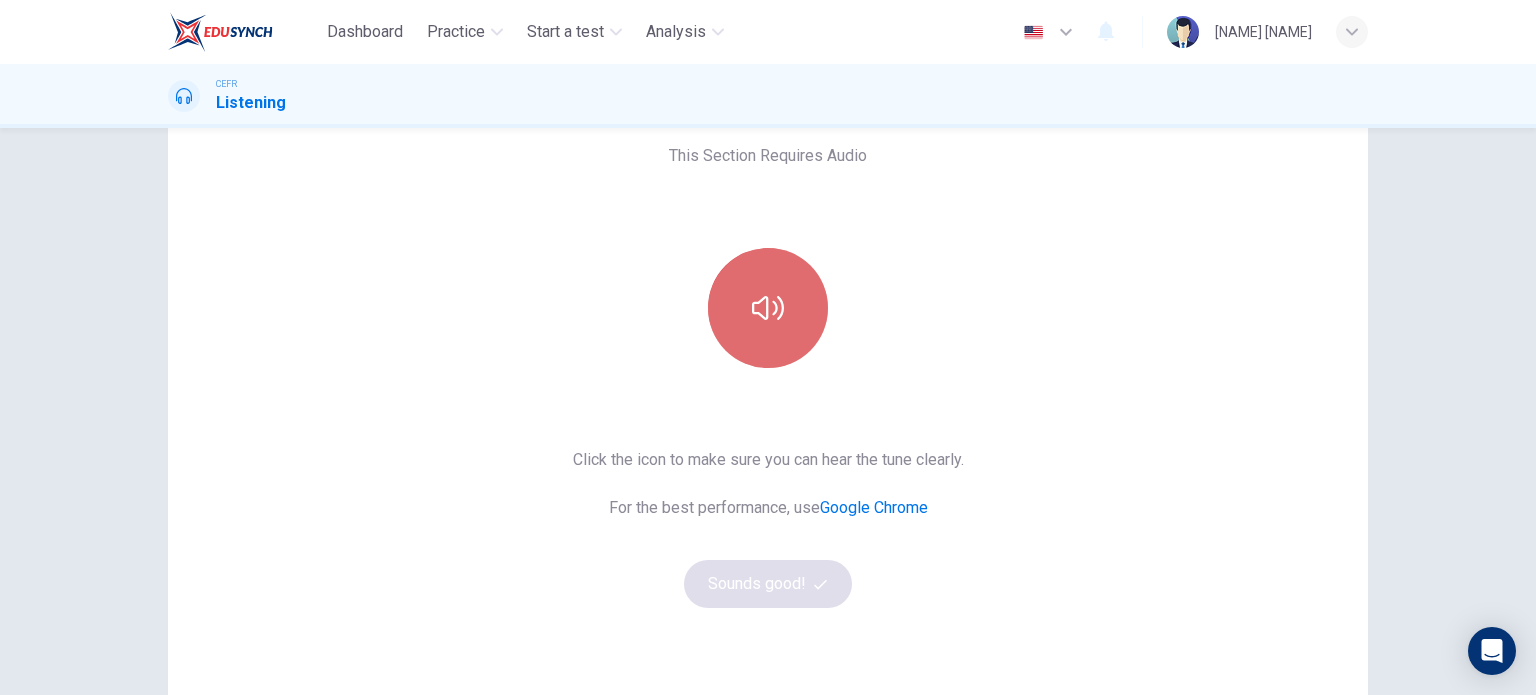 click at bounding box center (768, 308) 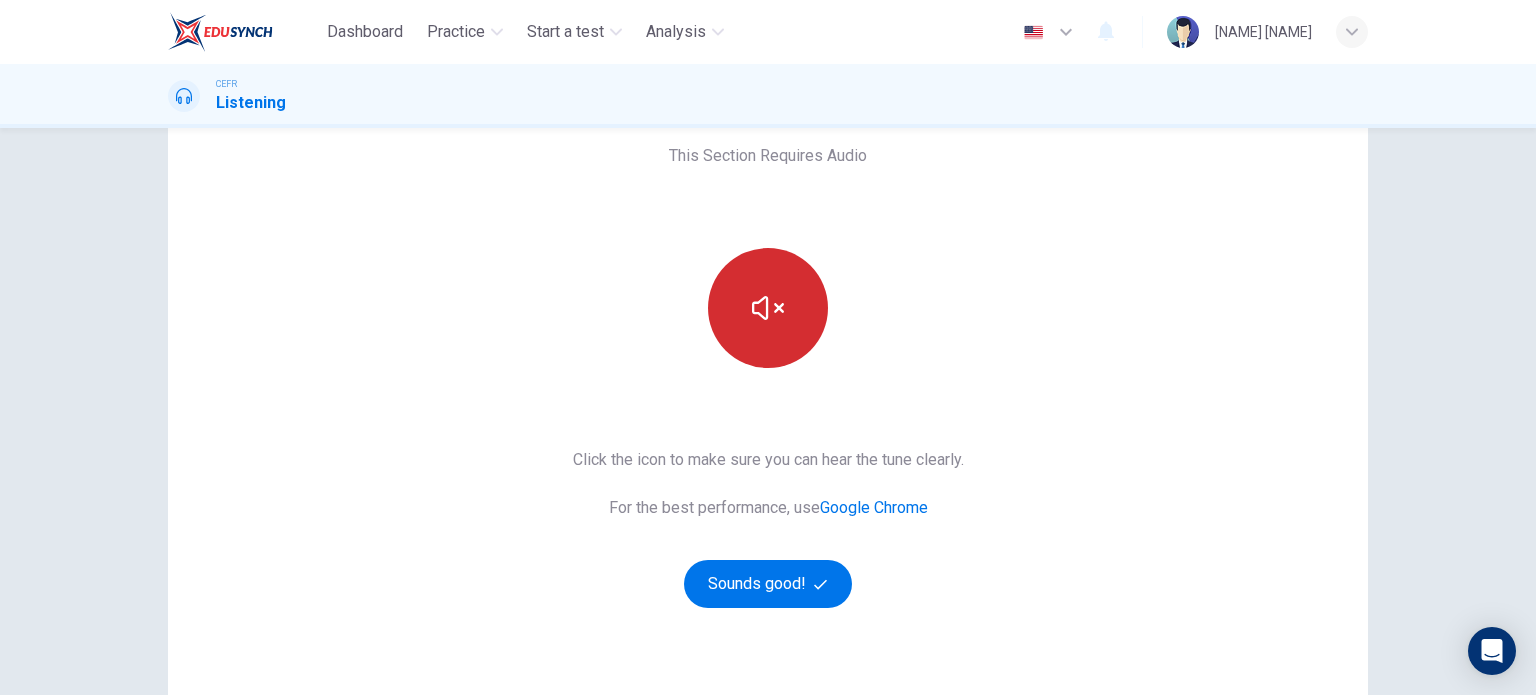 type 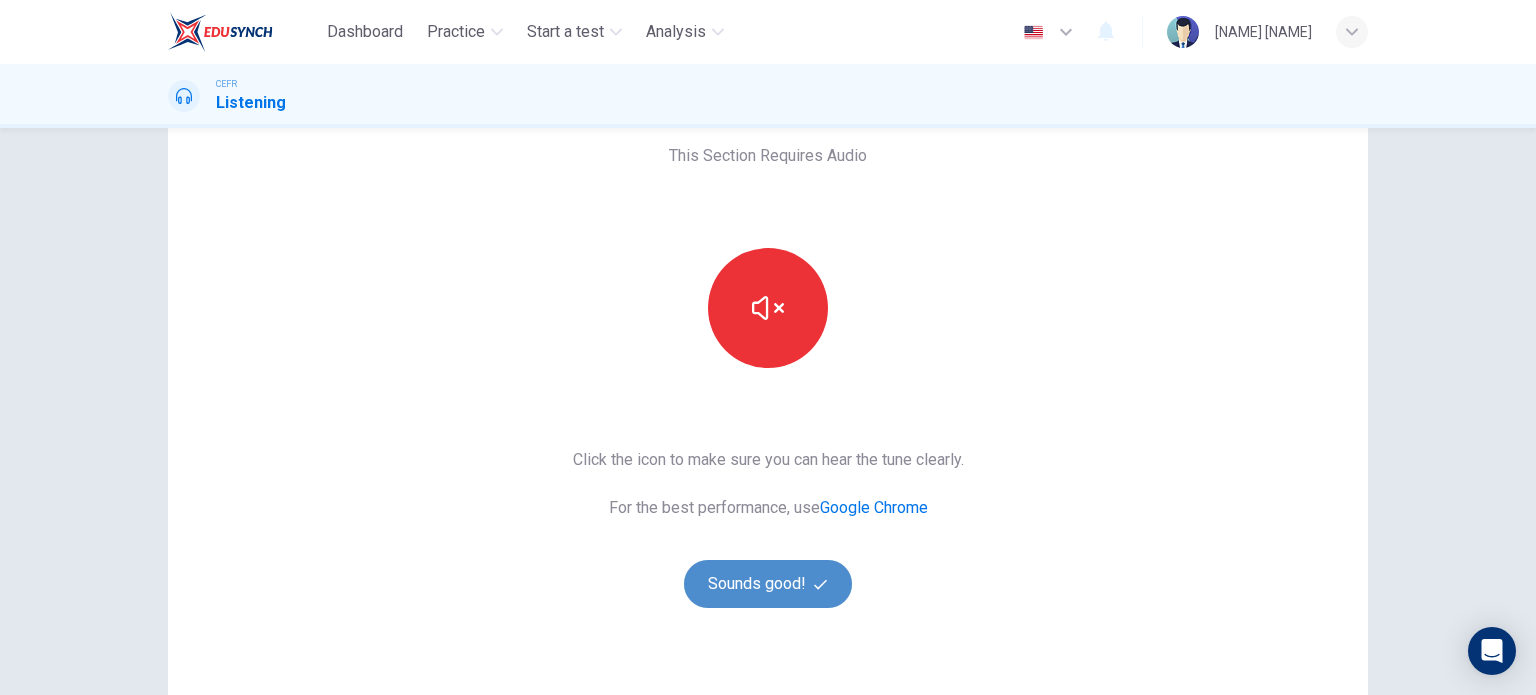 click on "Sounds good!" at bounding box center (768, 584) 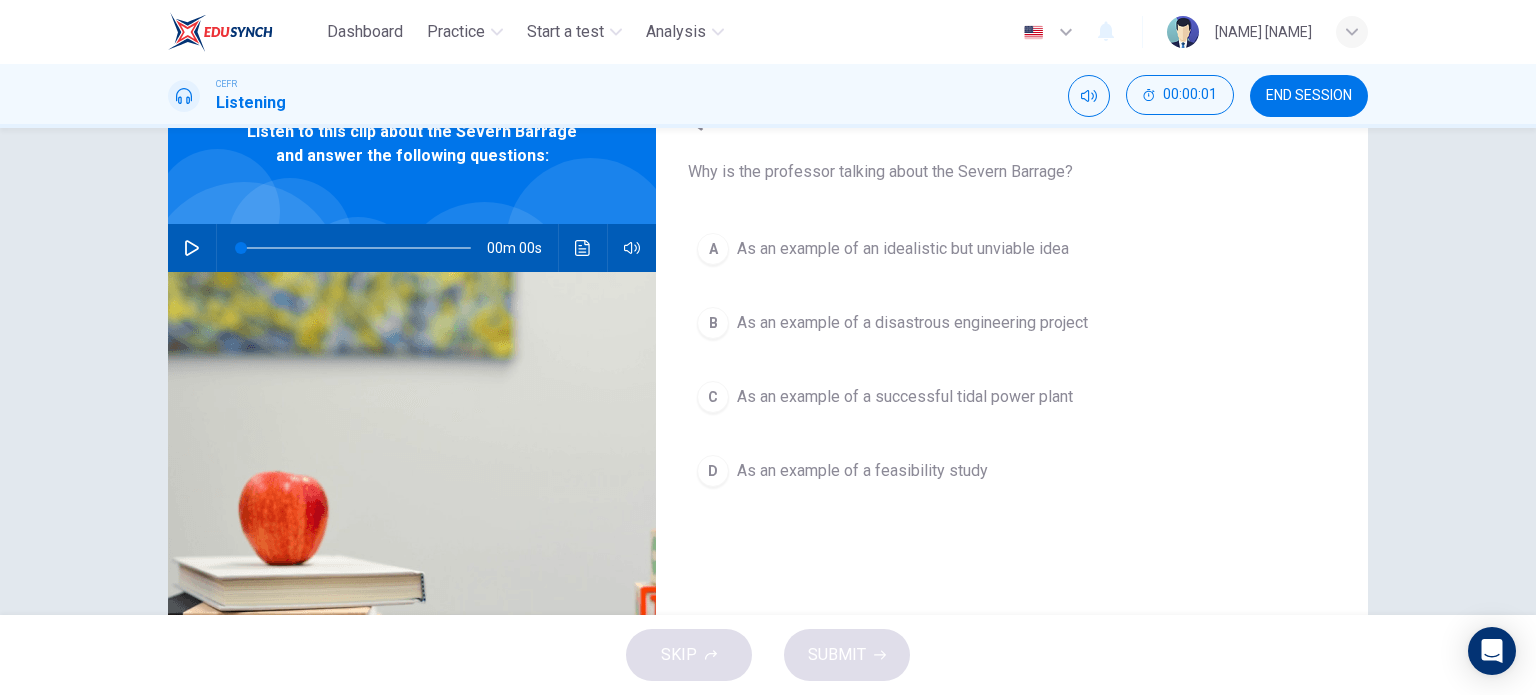 scroll, scrollTop: 0, scrollLeft: 0, axis: both 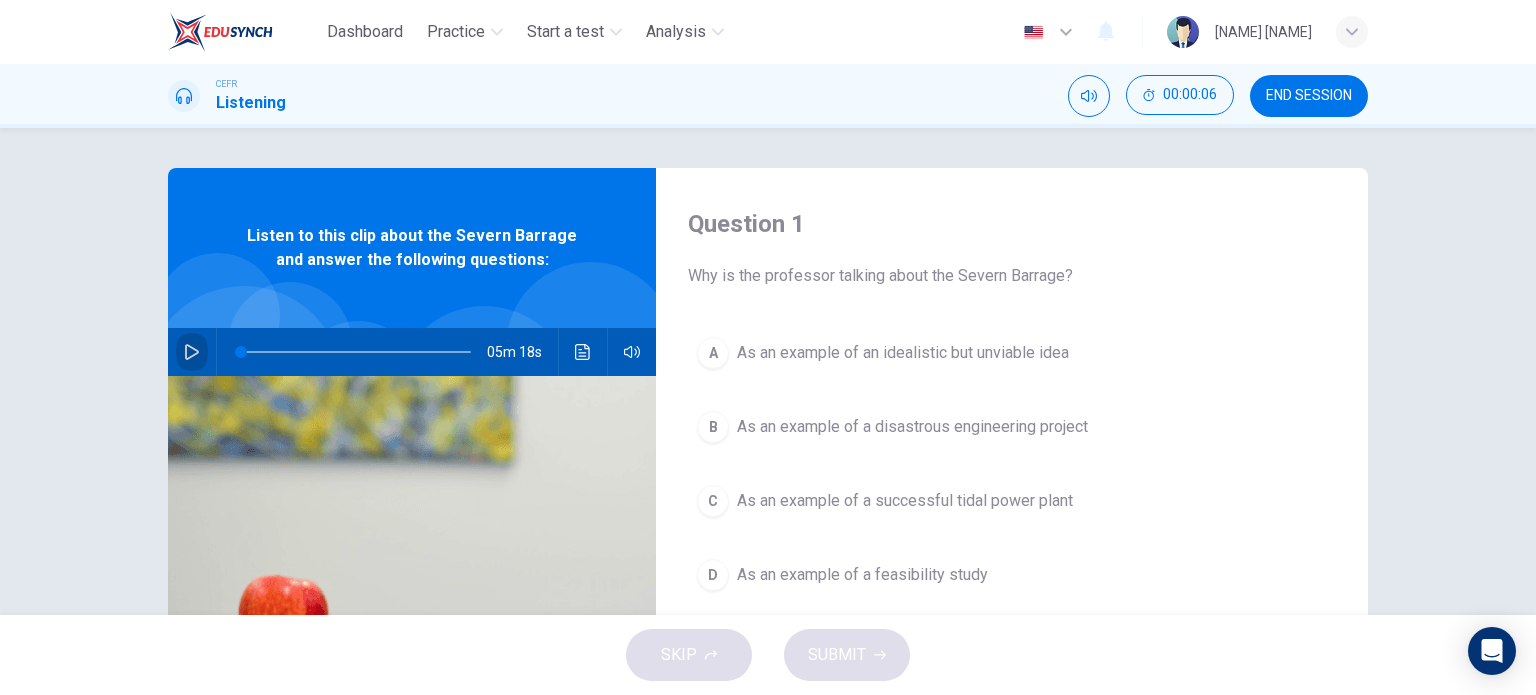 click at bounding box center (192, 352) 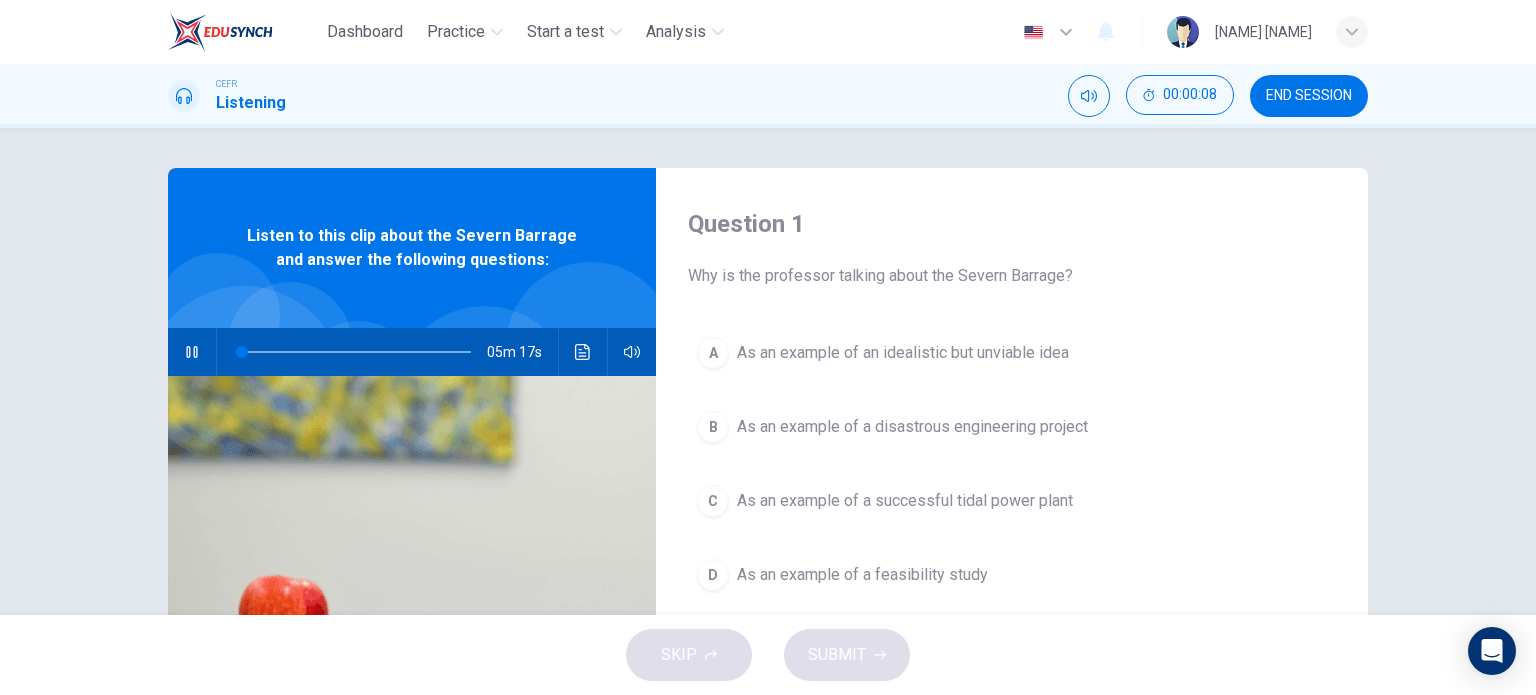 type 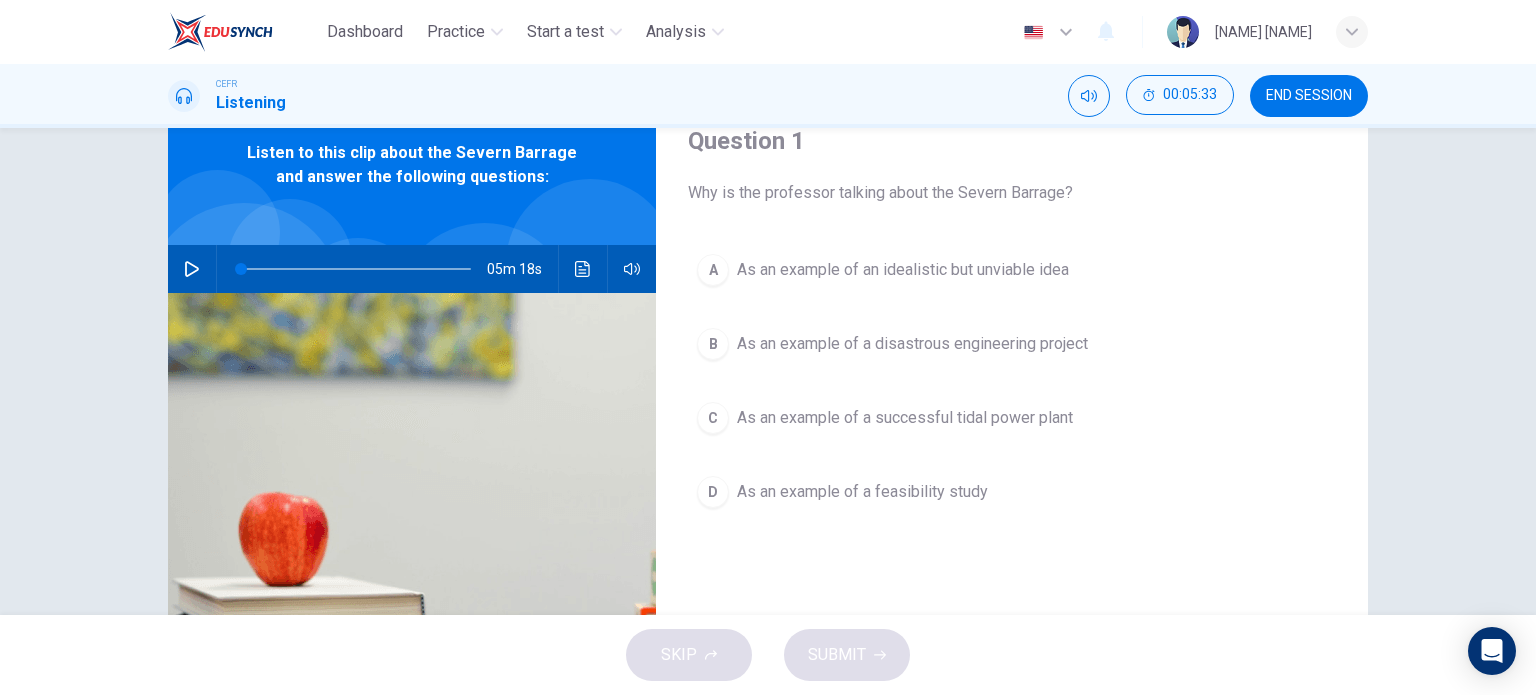 scroll, scrollTop: 90, scrollLeft: 0, axis: vertical 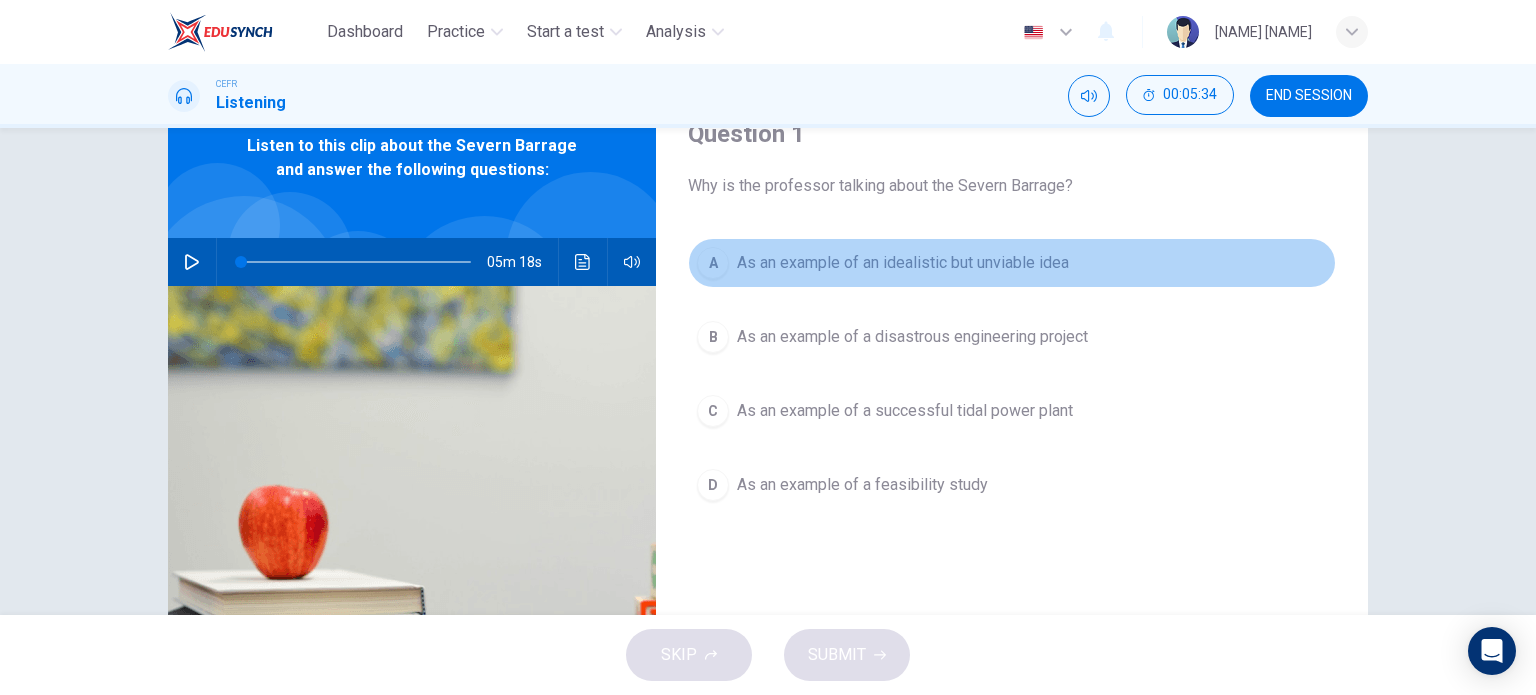 click on "As an example of an idealistic but unviable idea" at bounding box center [903, 263] 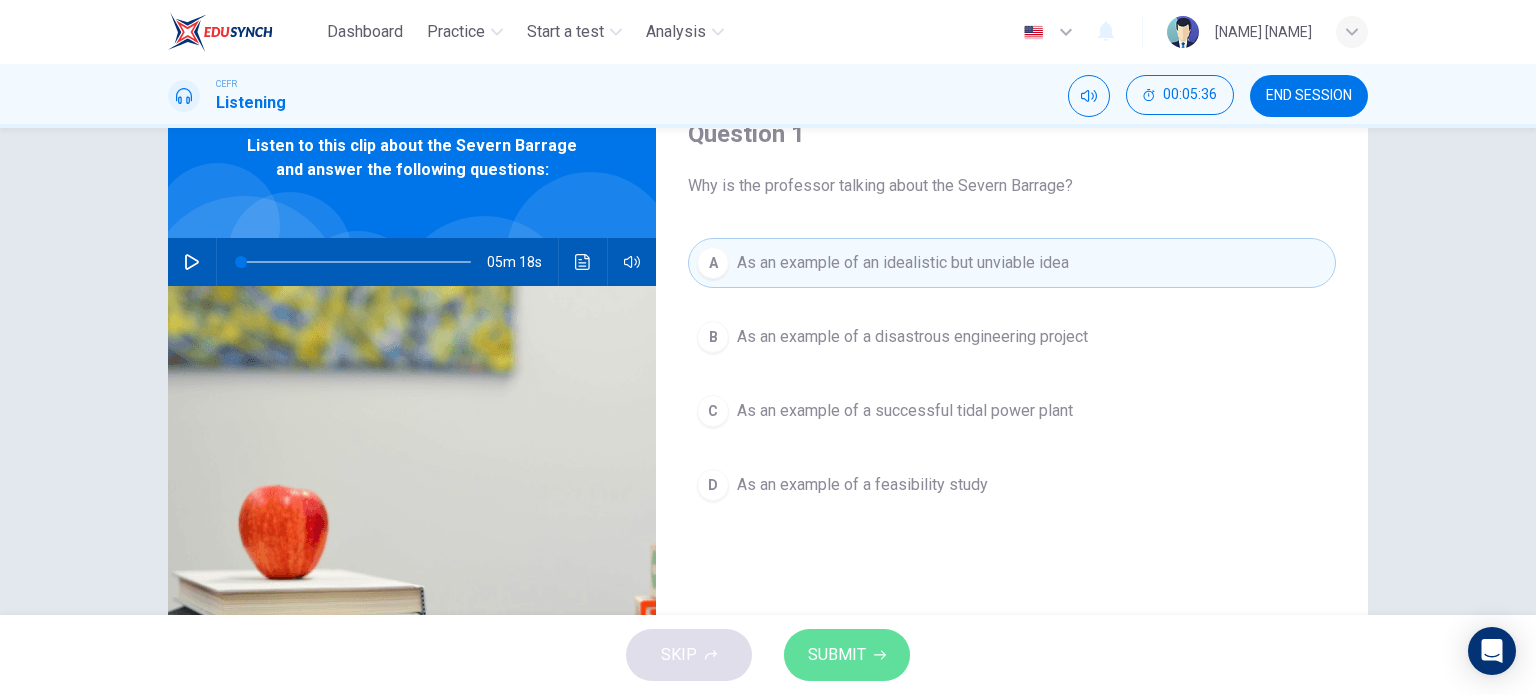 click on "SUBMIT" at bounding box center (837, 655) 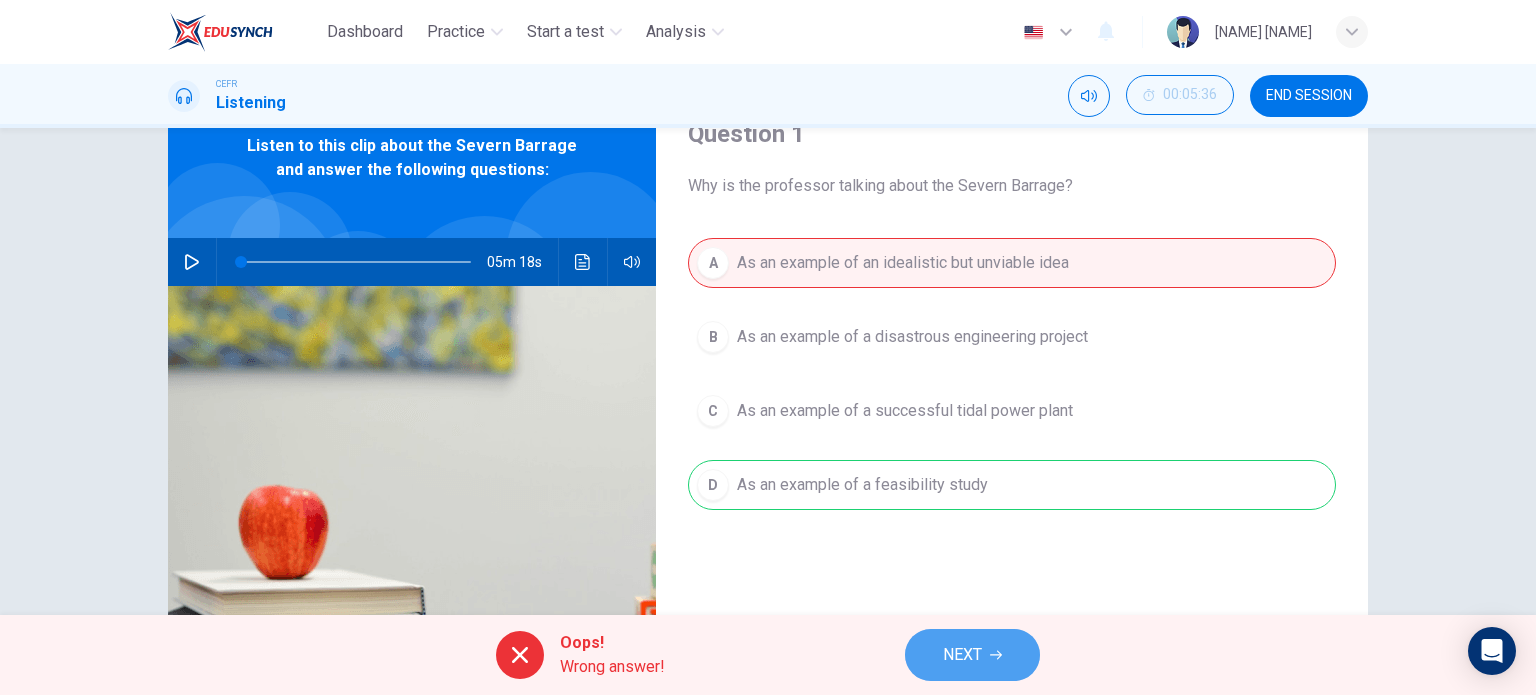 click on "NEXT" at bounding box center (962, 655) 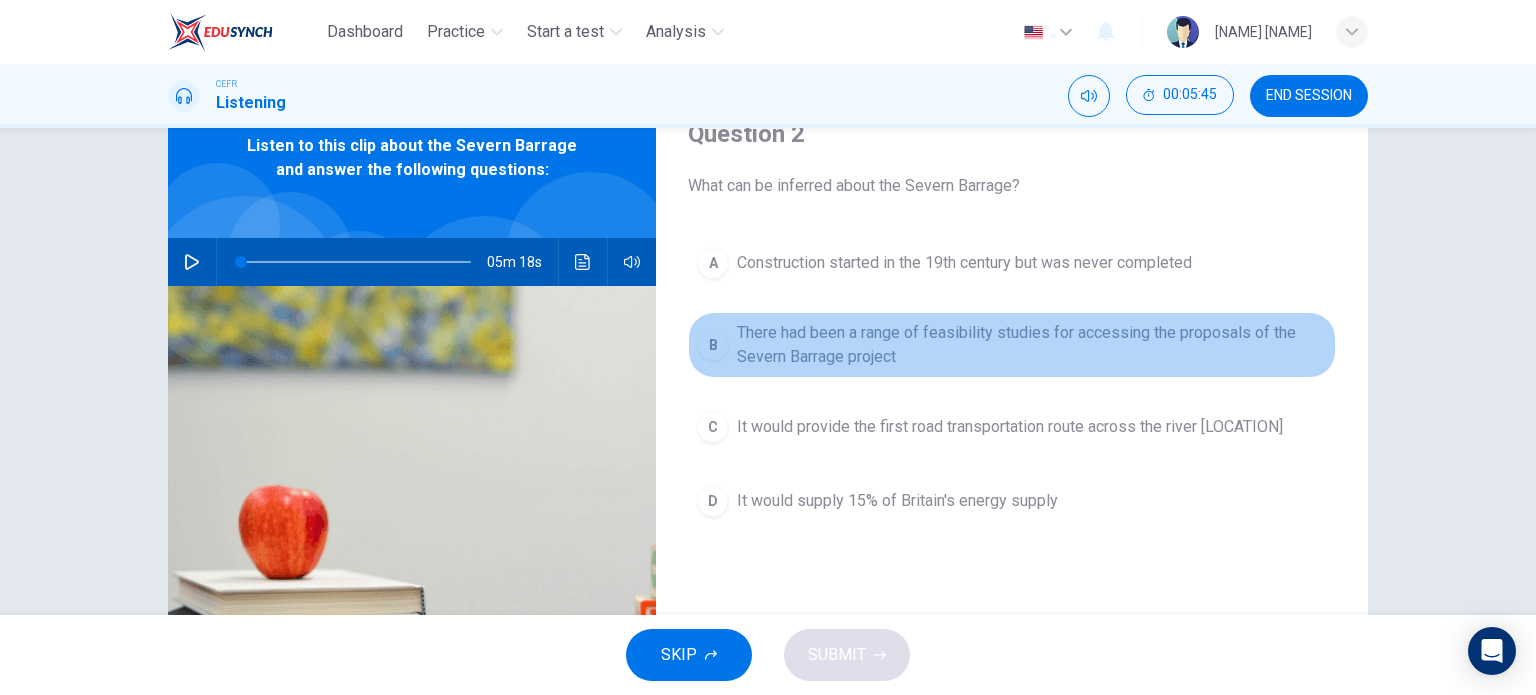 click on "There had been a range of feasibility studies for accessing the proposals of the Severn Barrage project" at bounding box center [964, 263] 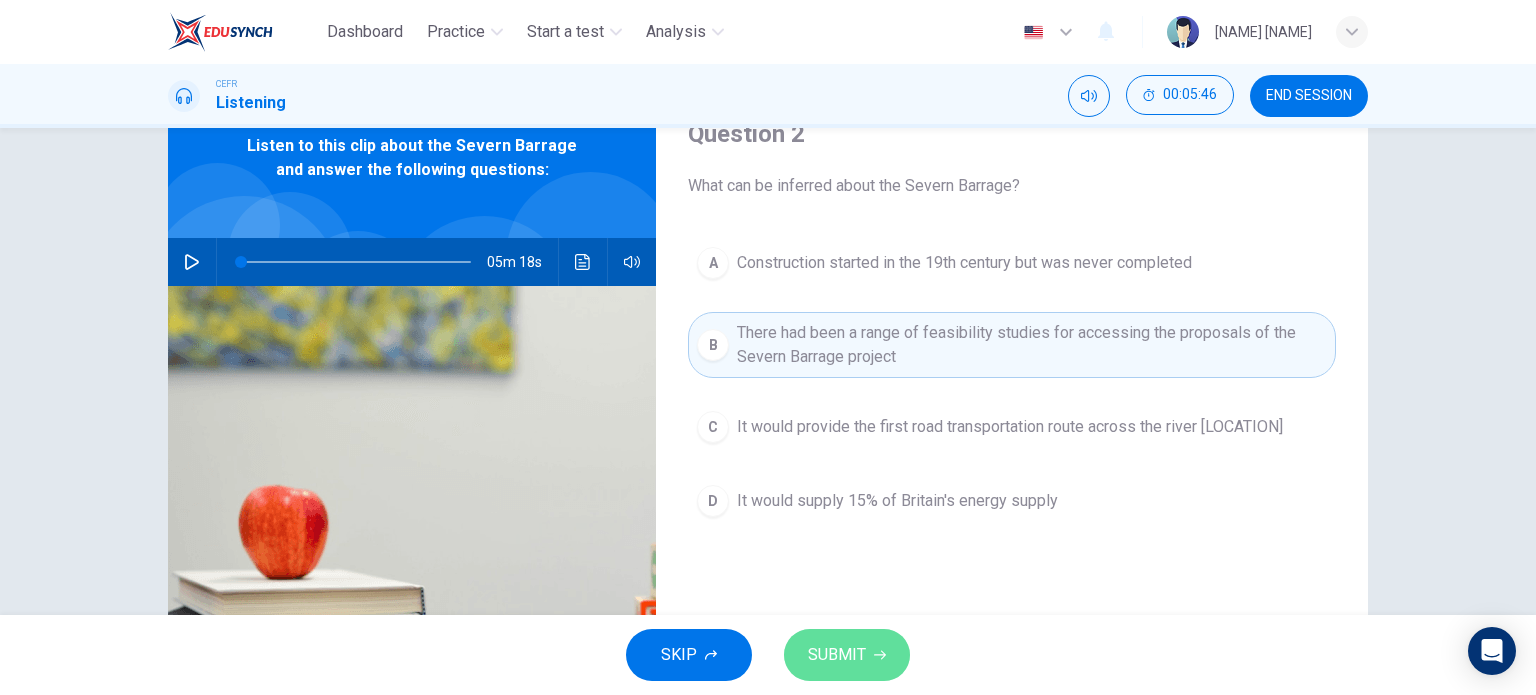 click on "SUBMIT" at bounding box center [847, 655] 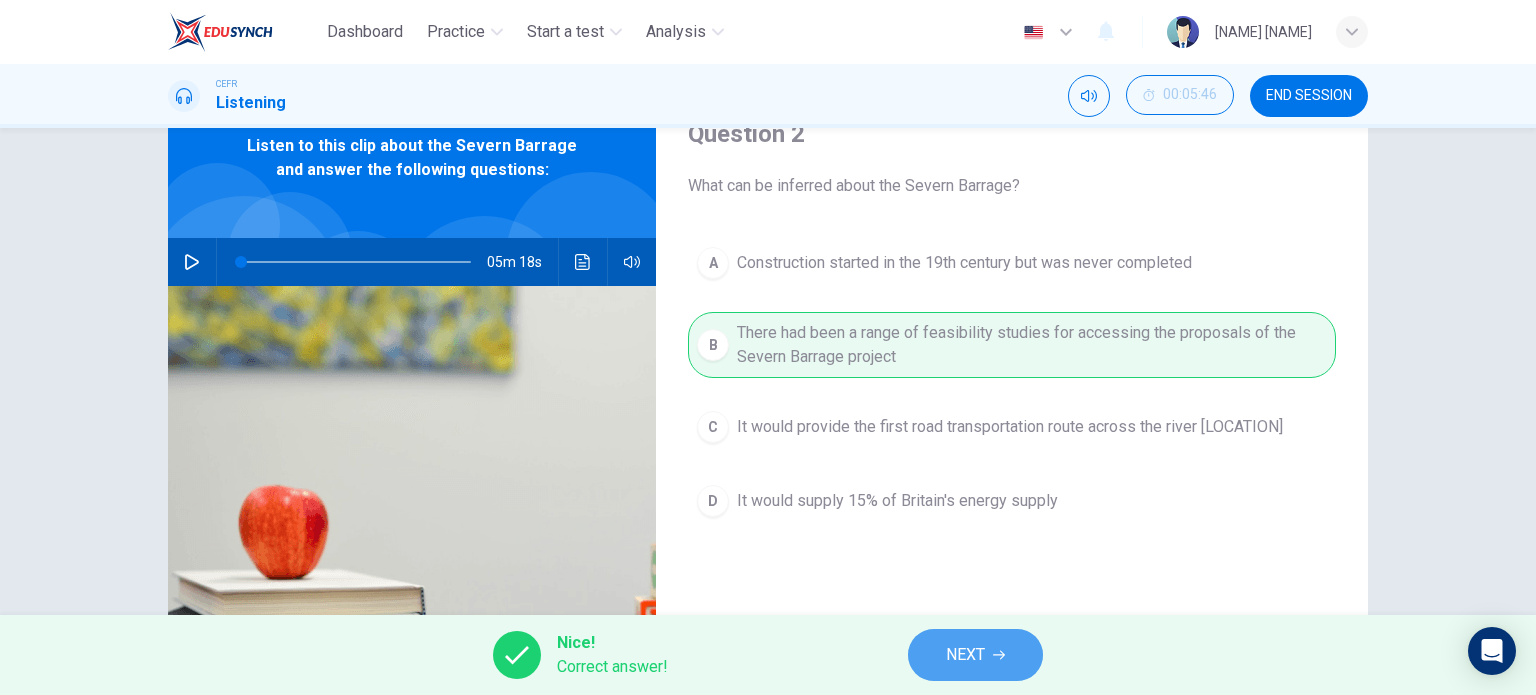 click on "NEXT" at bounding box center [965, 655] 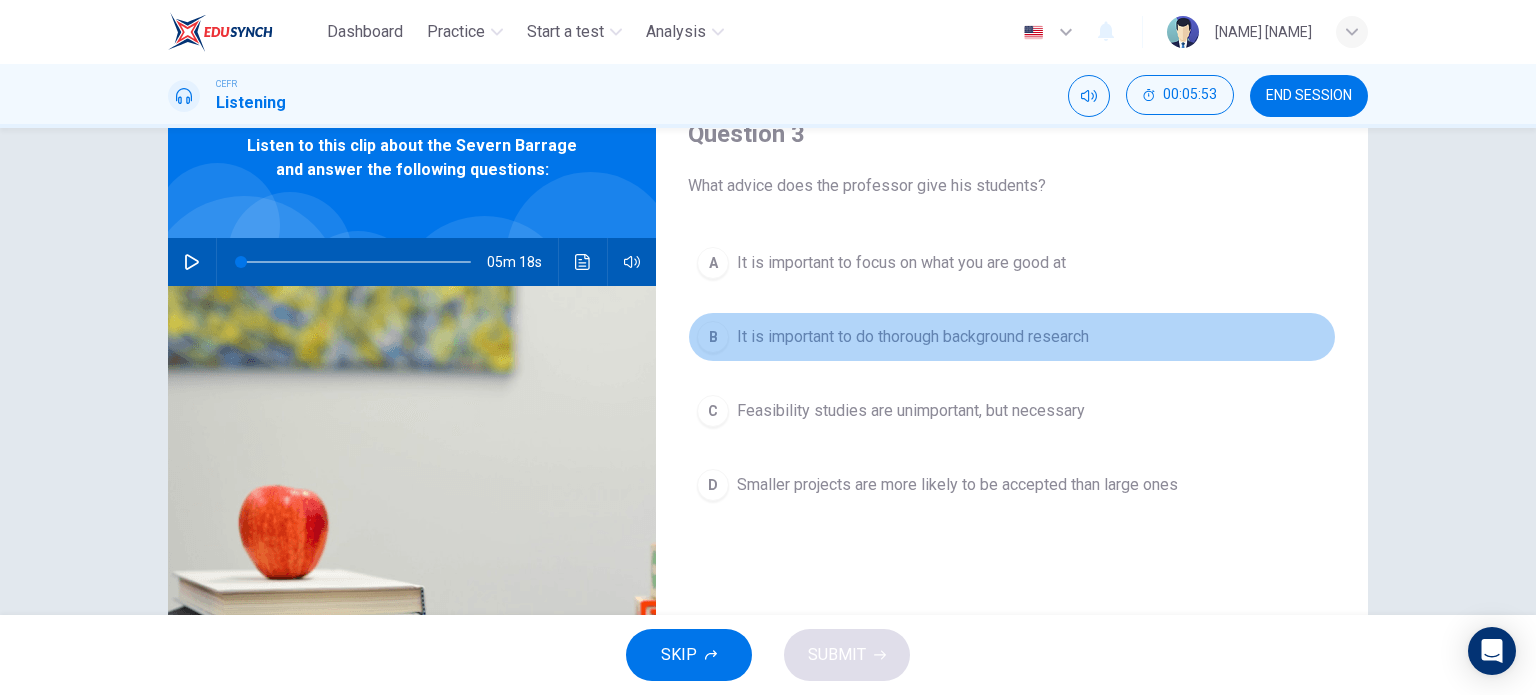 click on "It is important to do thorough background research" at bounding box center (901, 263) 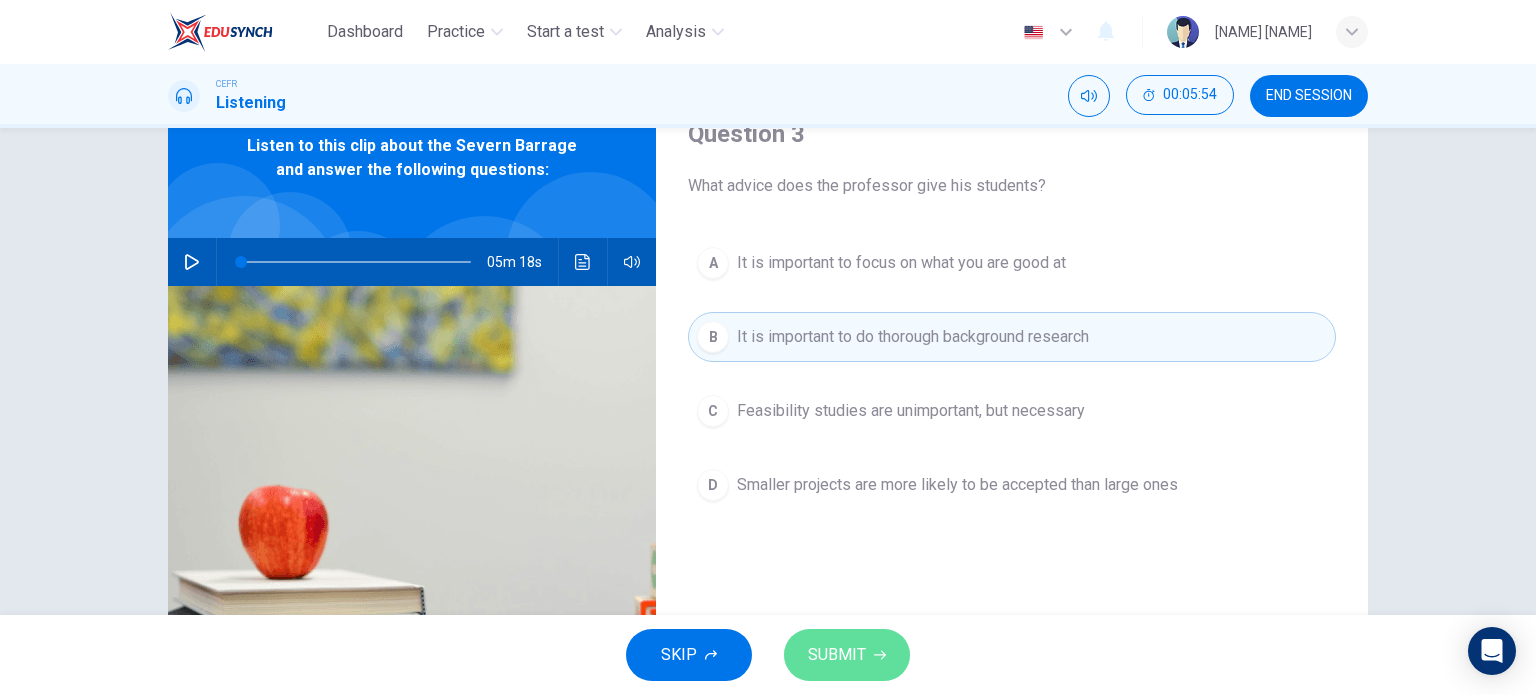 click on "SUBMIT" at bounding box center (847, 655) 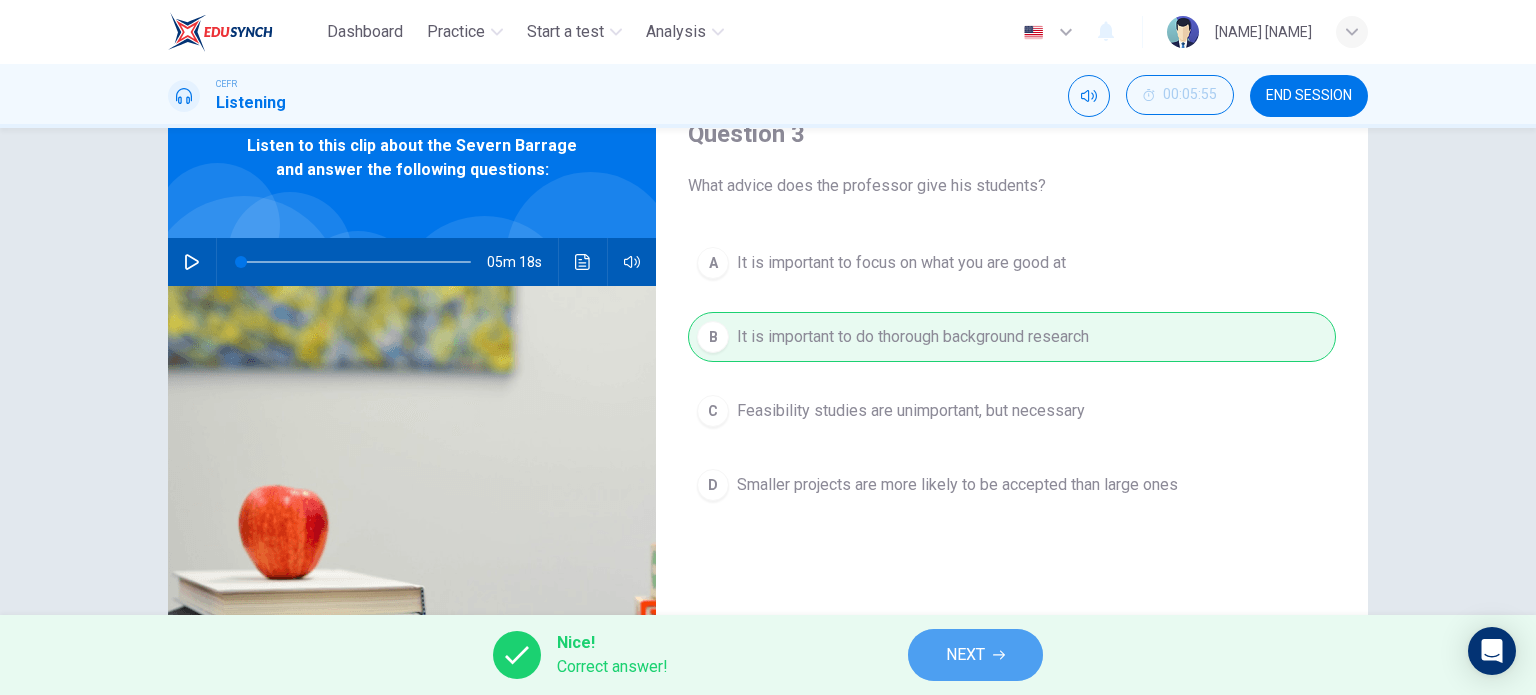 click on "NEXT" at bounding box center [965, 655] 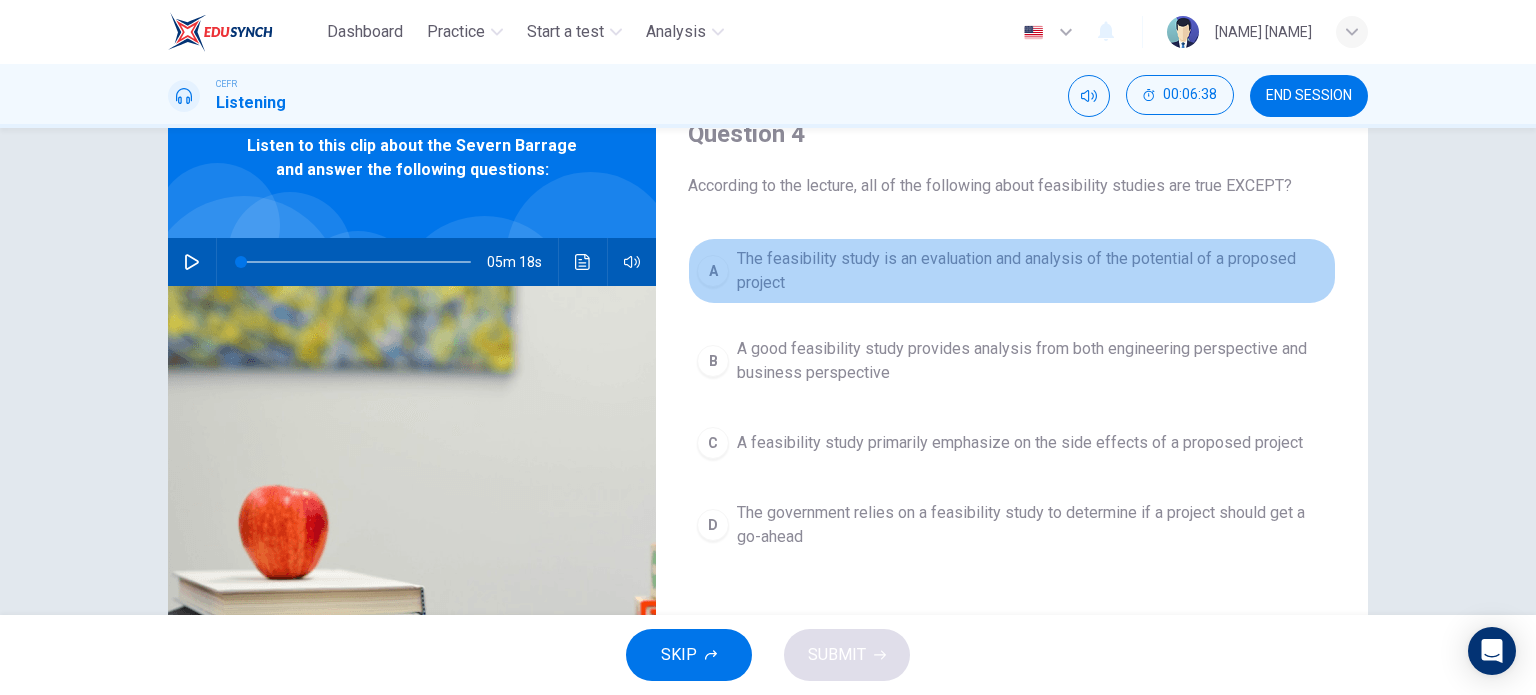 click on "A The feasibility study is an evaluation and analysis of the potential of a proposed project" at bounding box center [1012, 271] 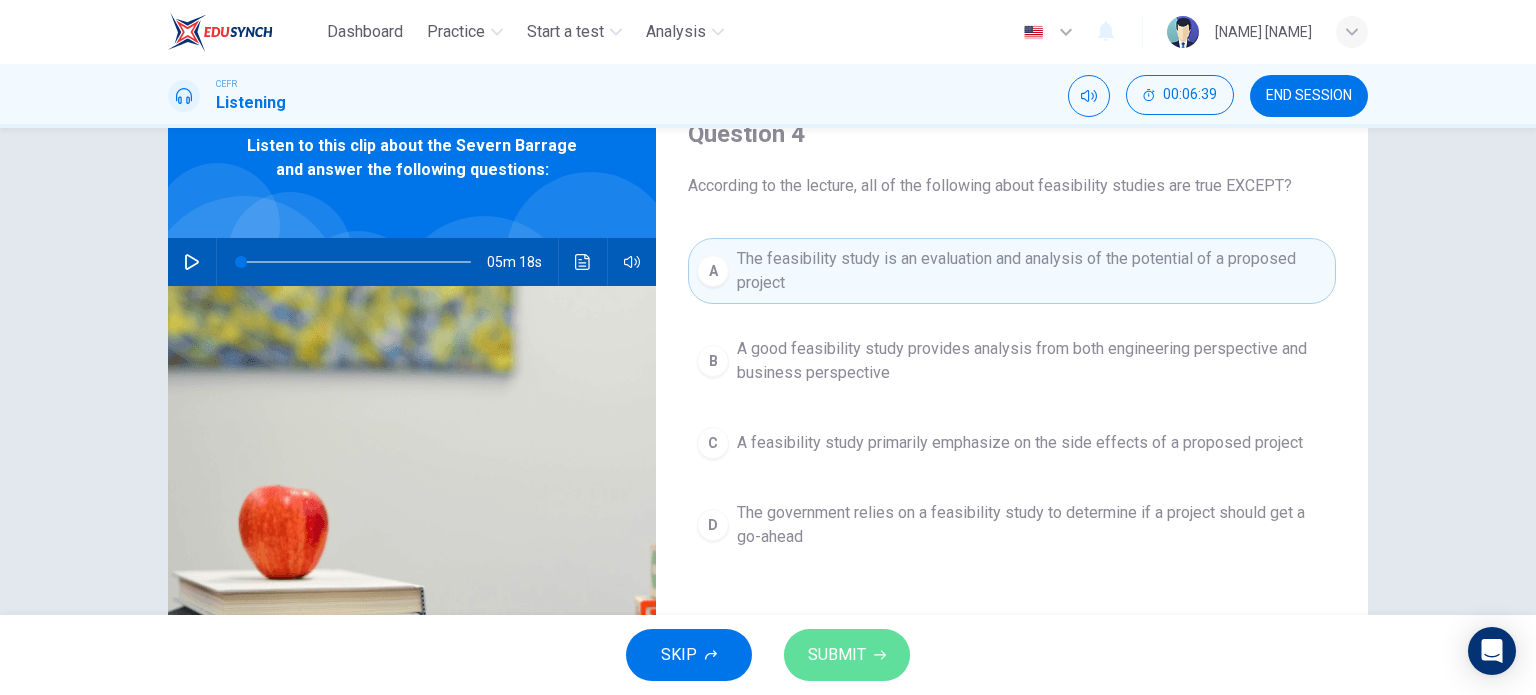 click on "SUBMIT" at bounding box center [837, 655] 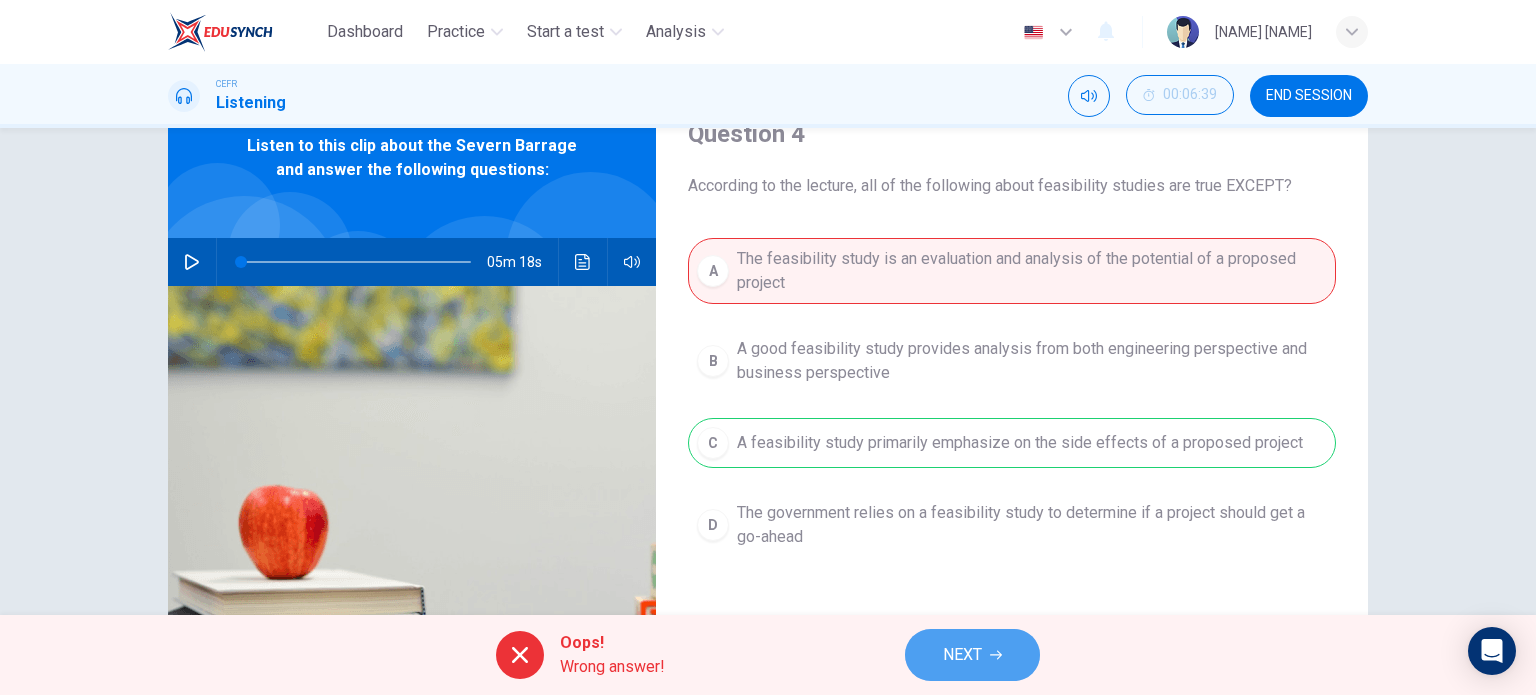 click at bounding box center [996, 655] 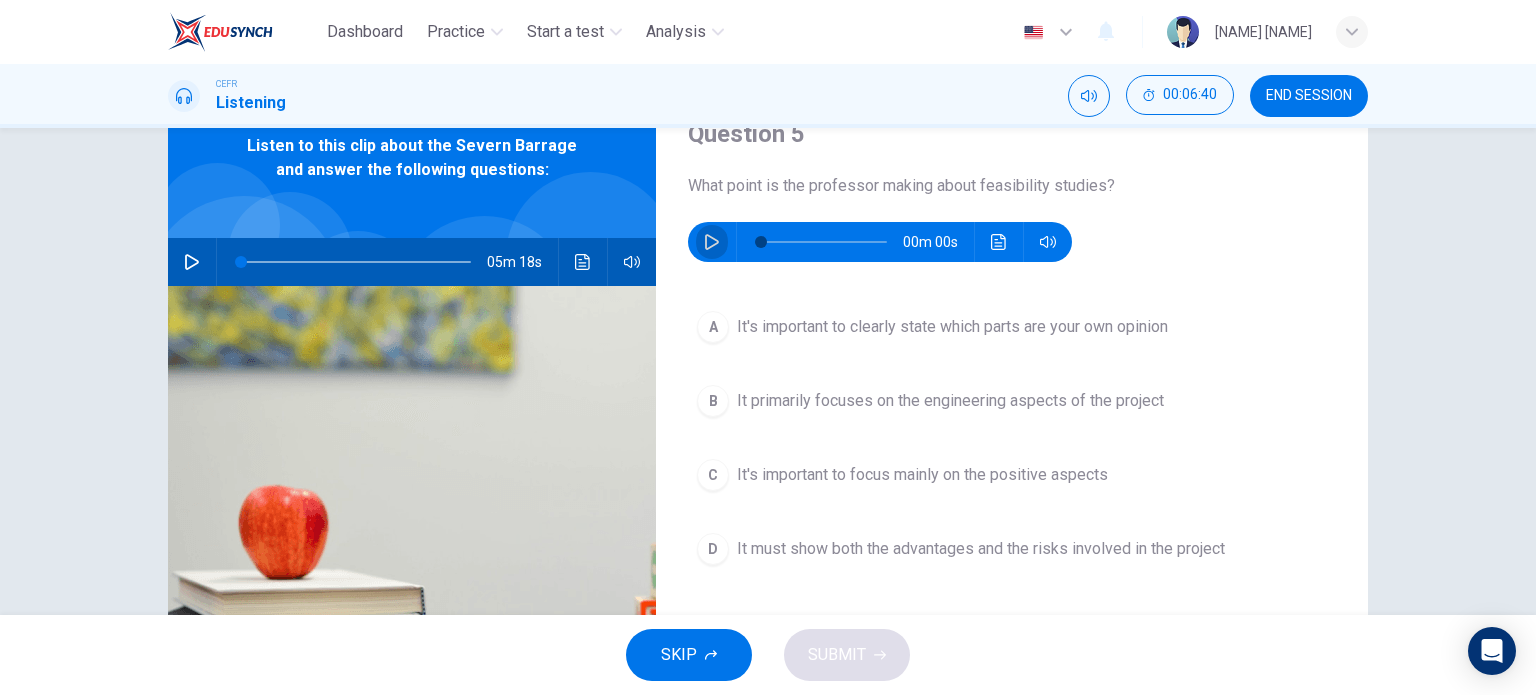 click at bounding box center [712, 242] 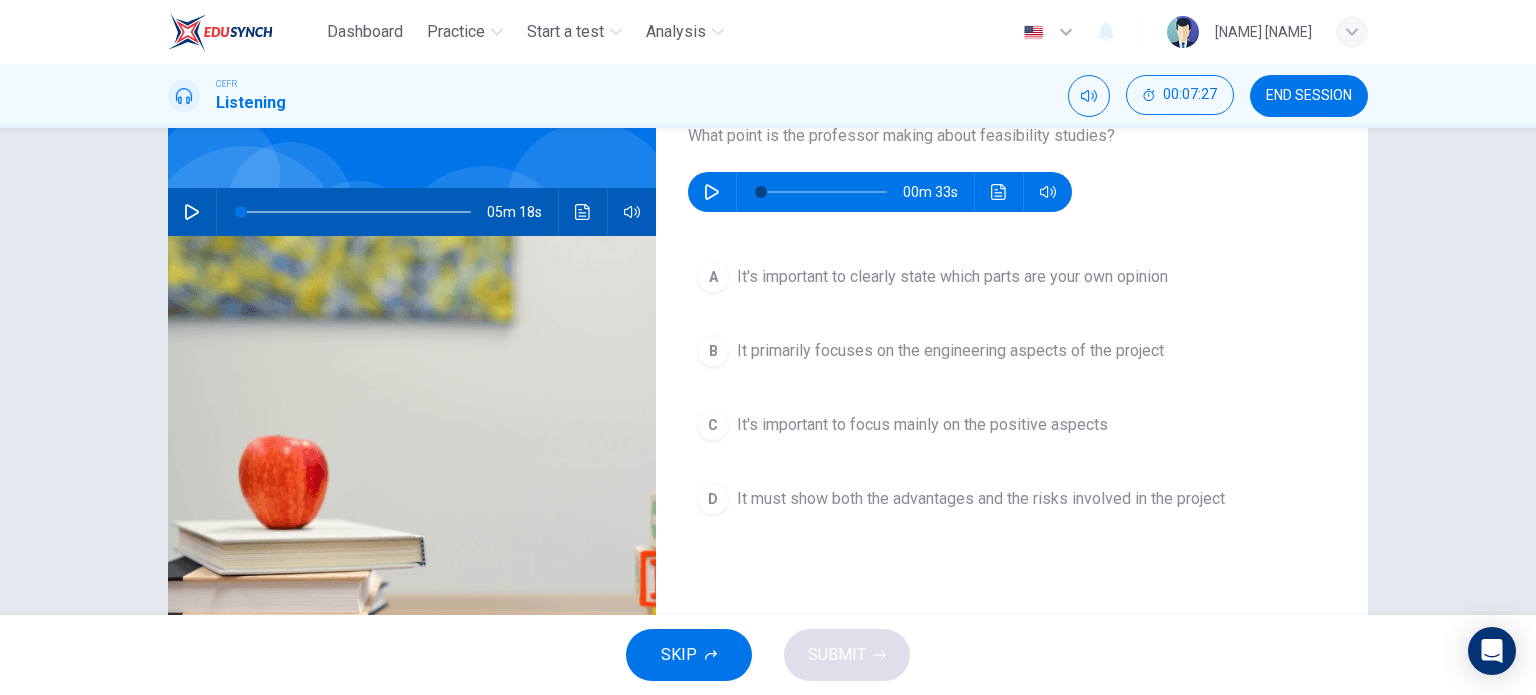 scroll, scrollTop: 167, scrollLeft: 0, axis: vertical 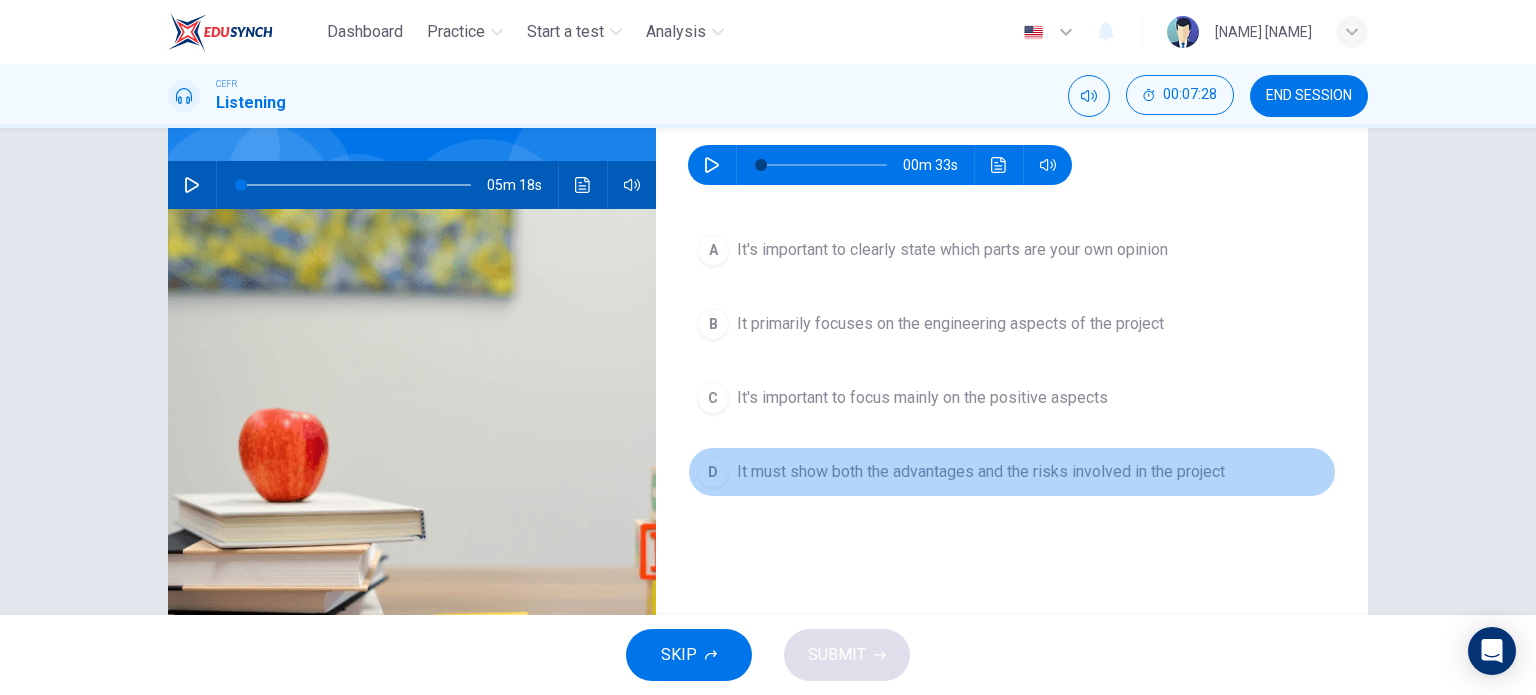 click on "It must show both the advantages and the risks involved in the project" at bounding box center [952, 250] 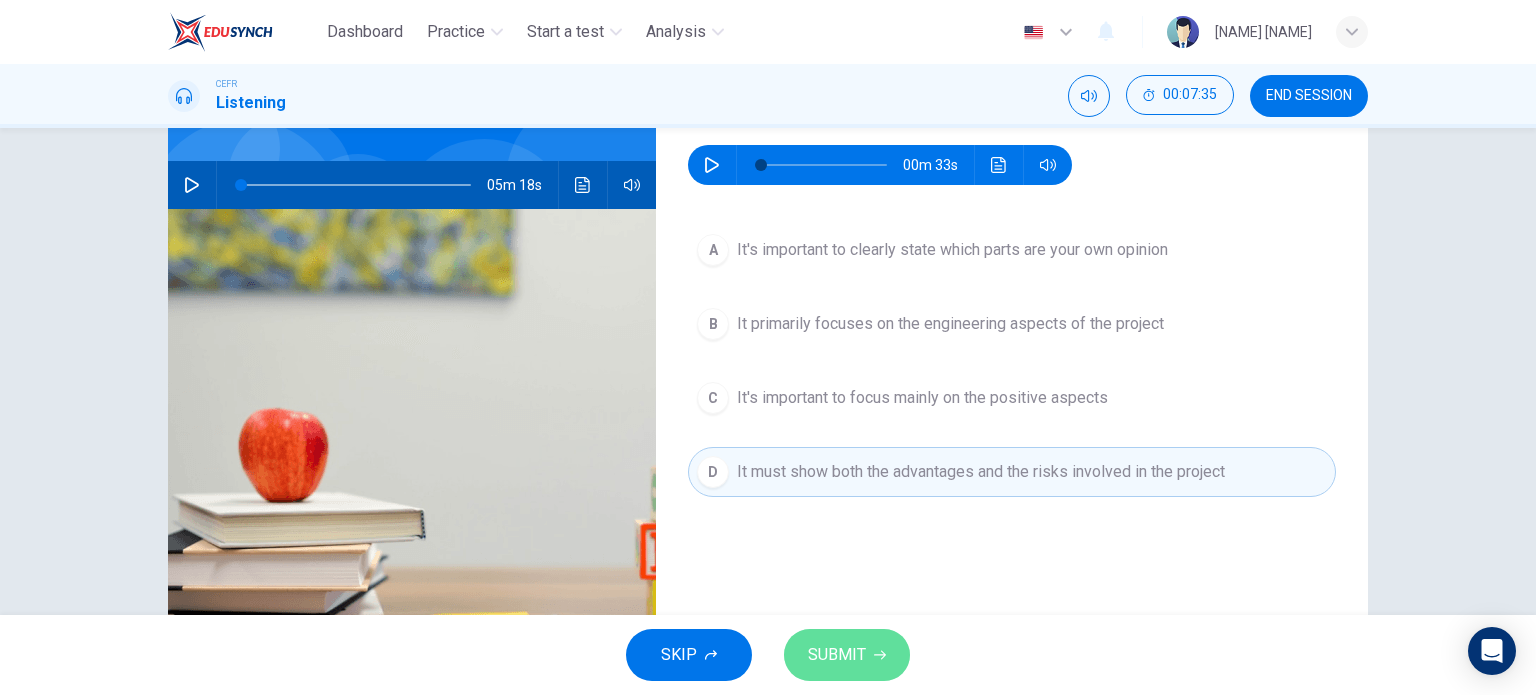 click on "SUBMIT" at bounding box center [837, 655] 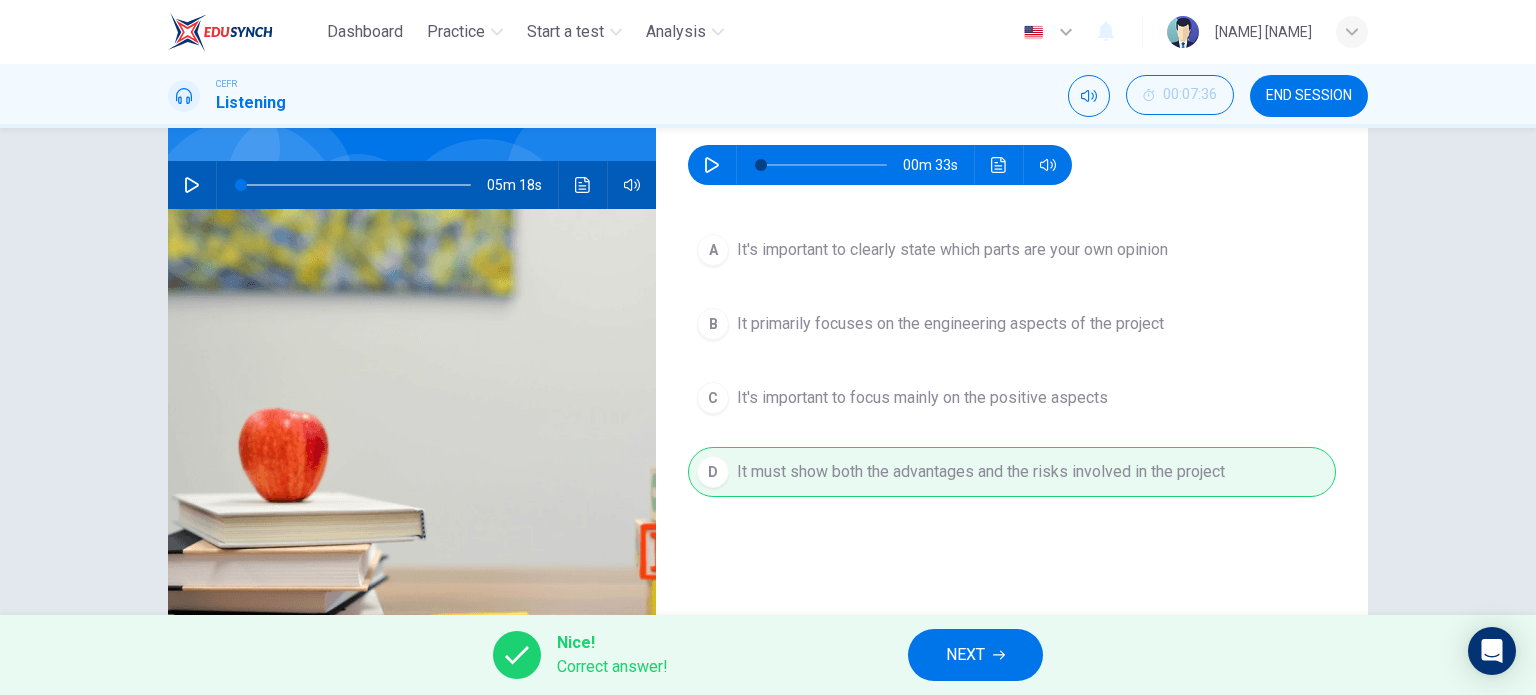 click on "NEXT" at bounding box center [975, 655] 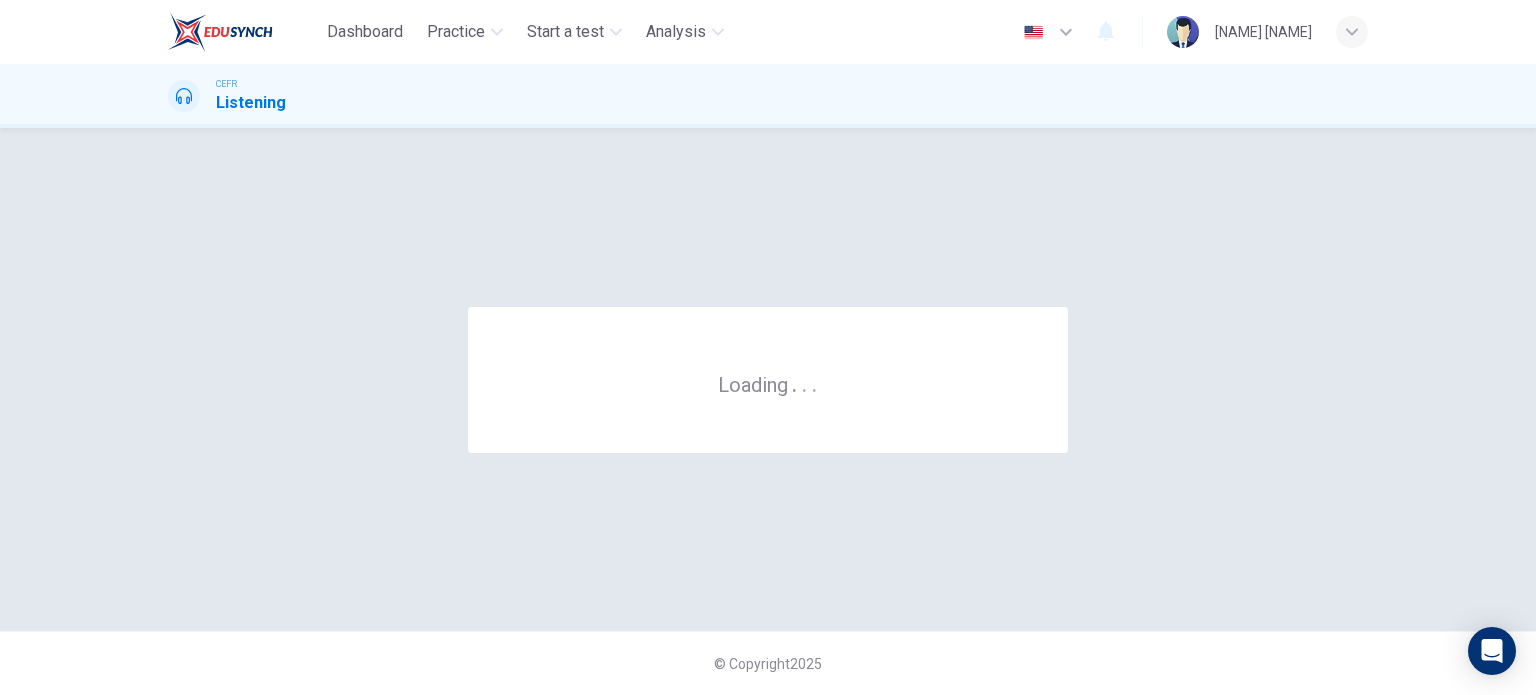scroll, scrollTop: 0, scrollLeft: 0, axis: both 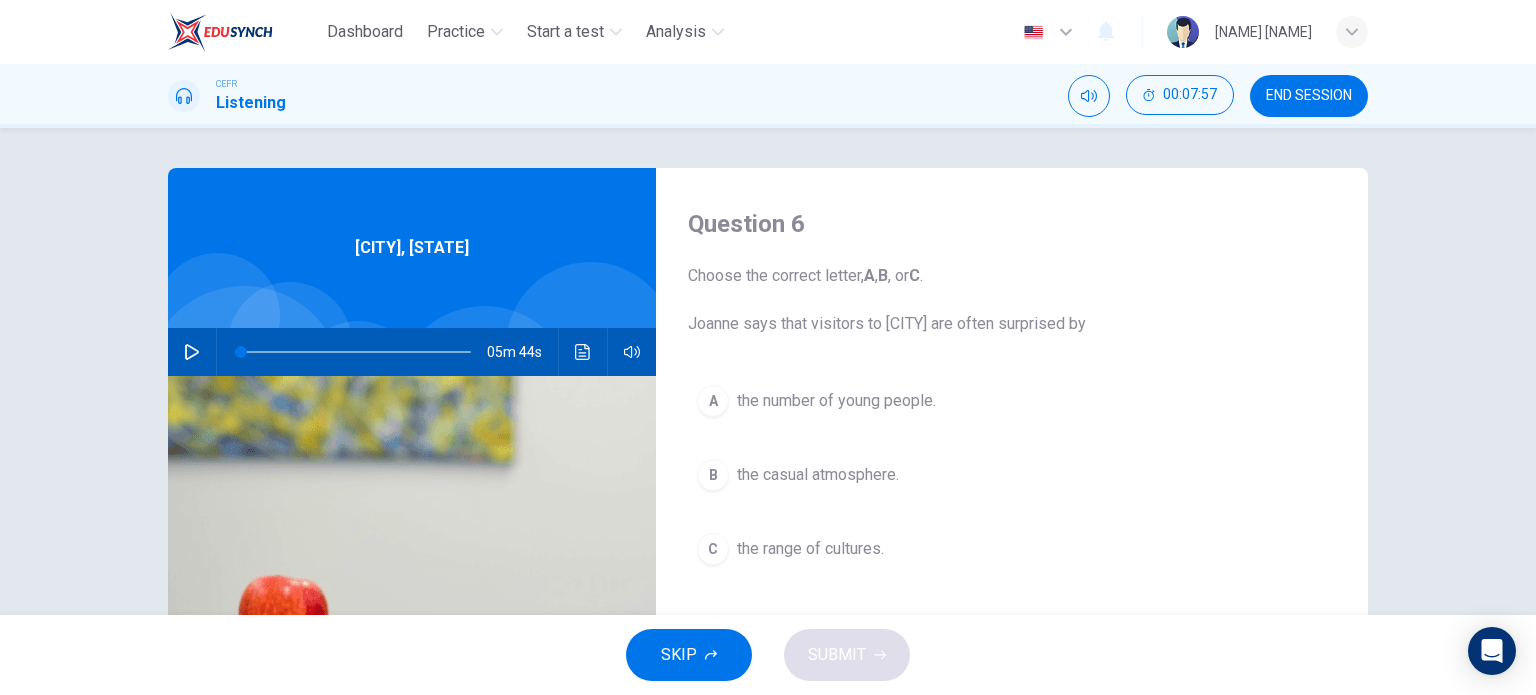 click on "the number of young people." at bounding box center [836, 401] 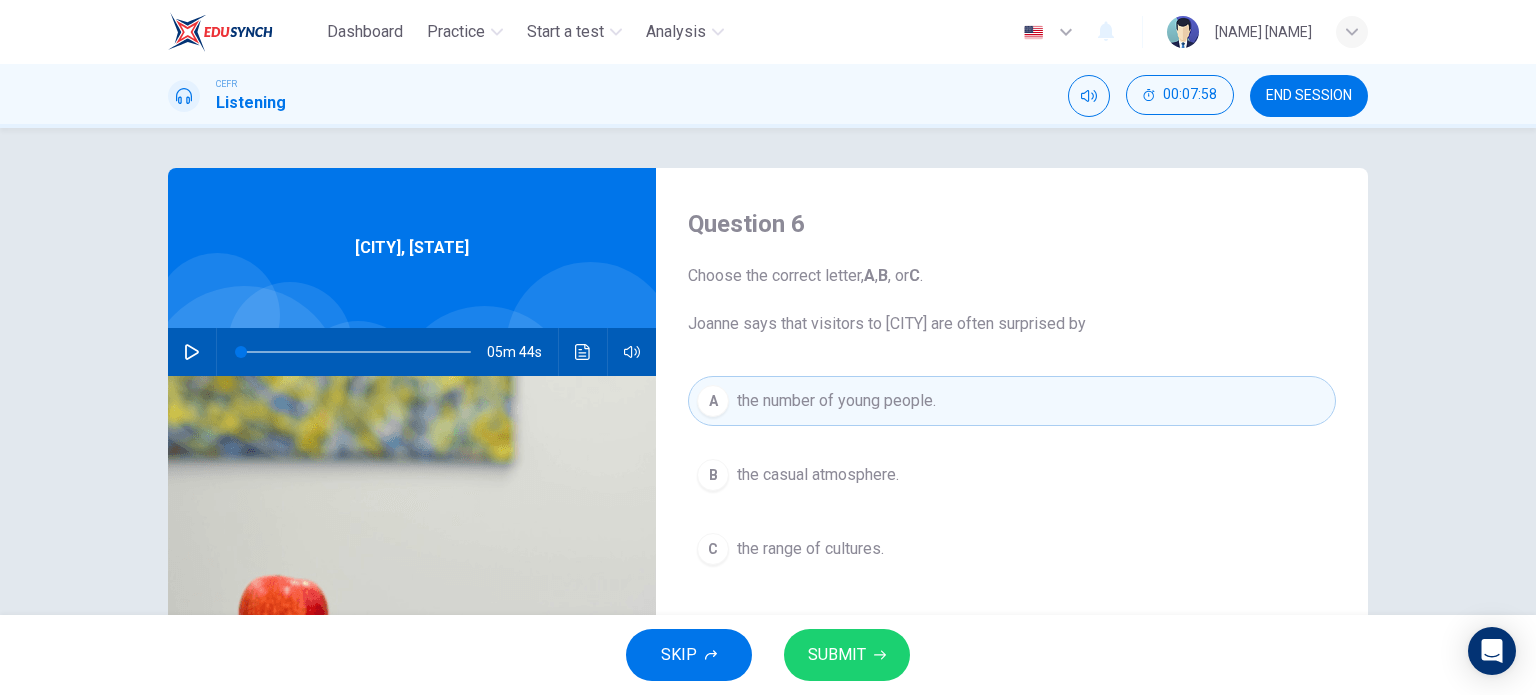 click on "SUBMIT" at bounding box center [837, 655] 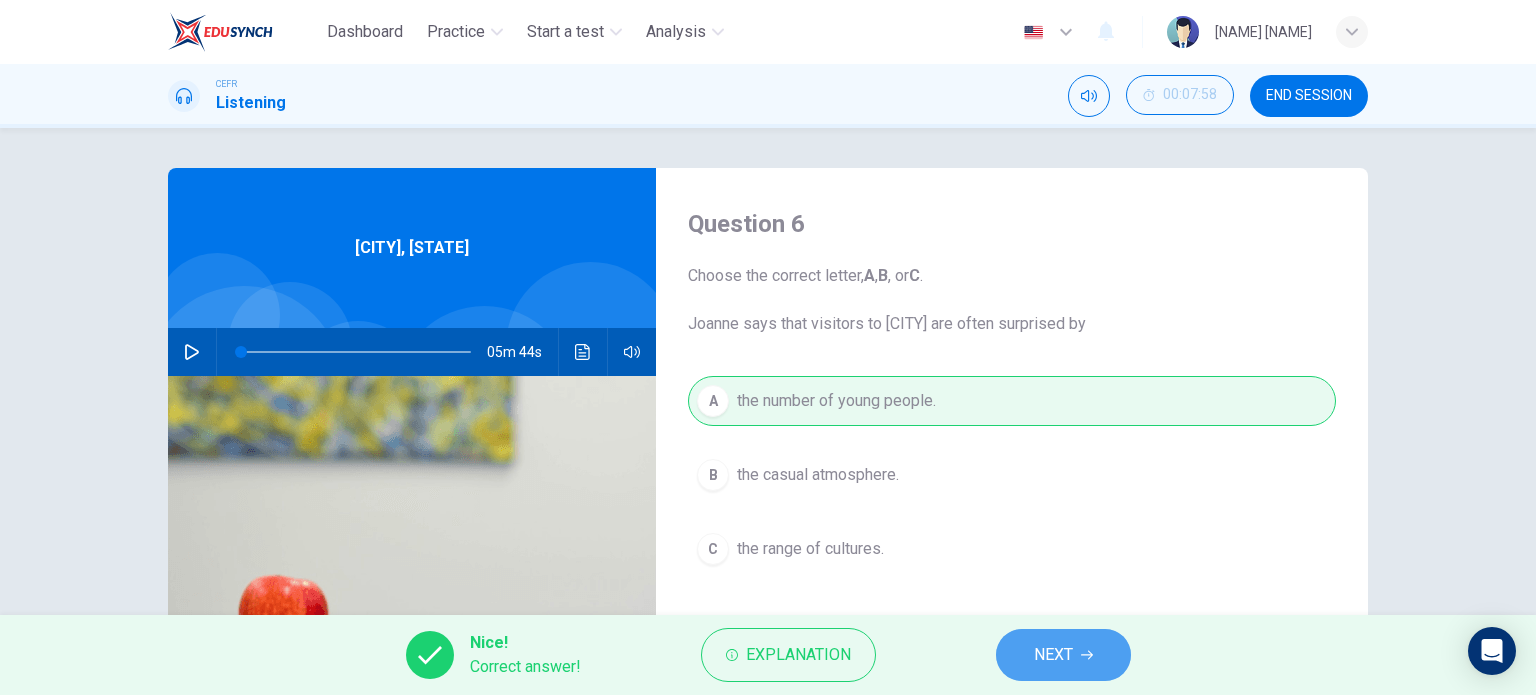 click on "NEXT" at bounding box center [1063, 655] 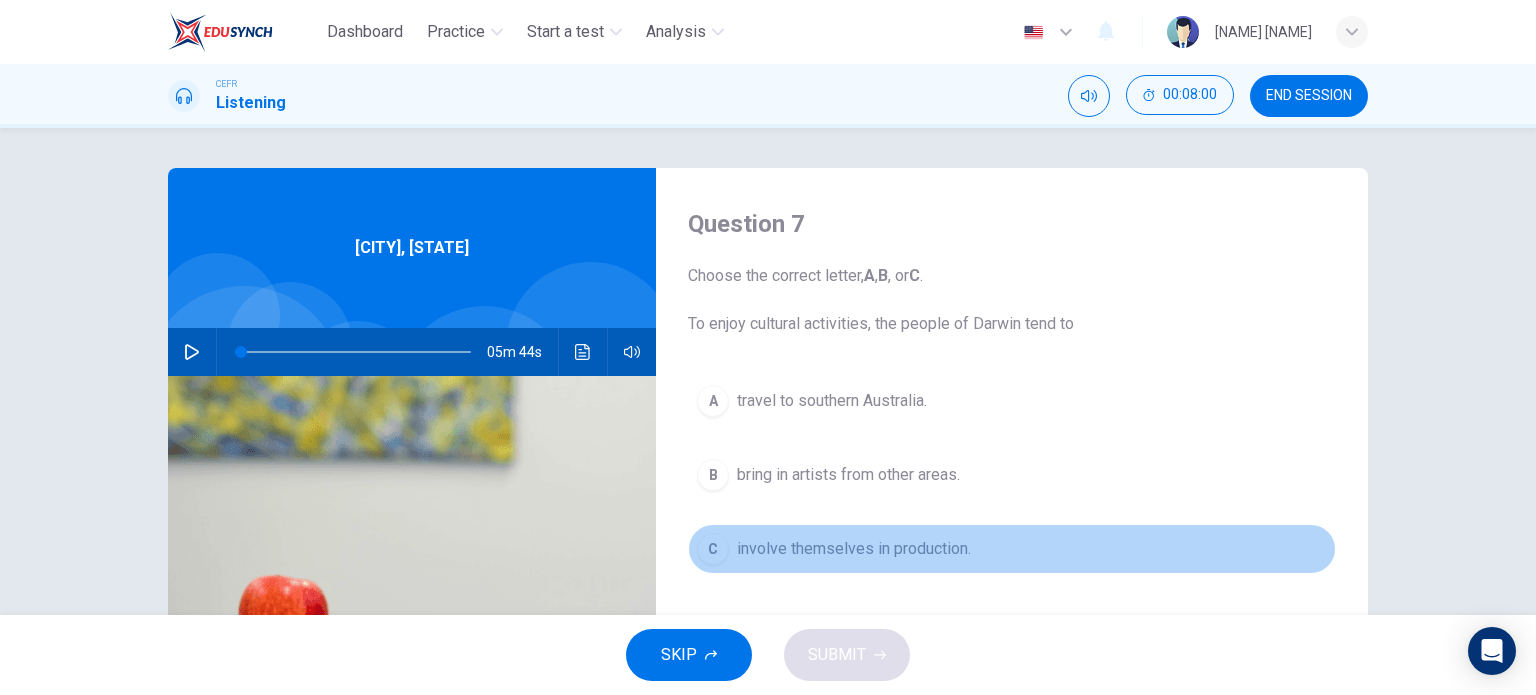 click on "involve themselves in production." at bounding box center [832, 401] 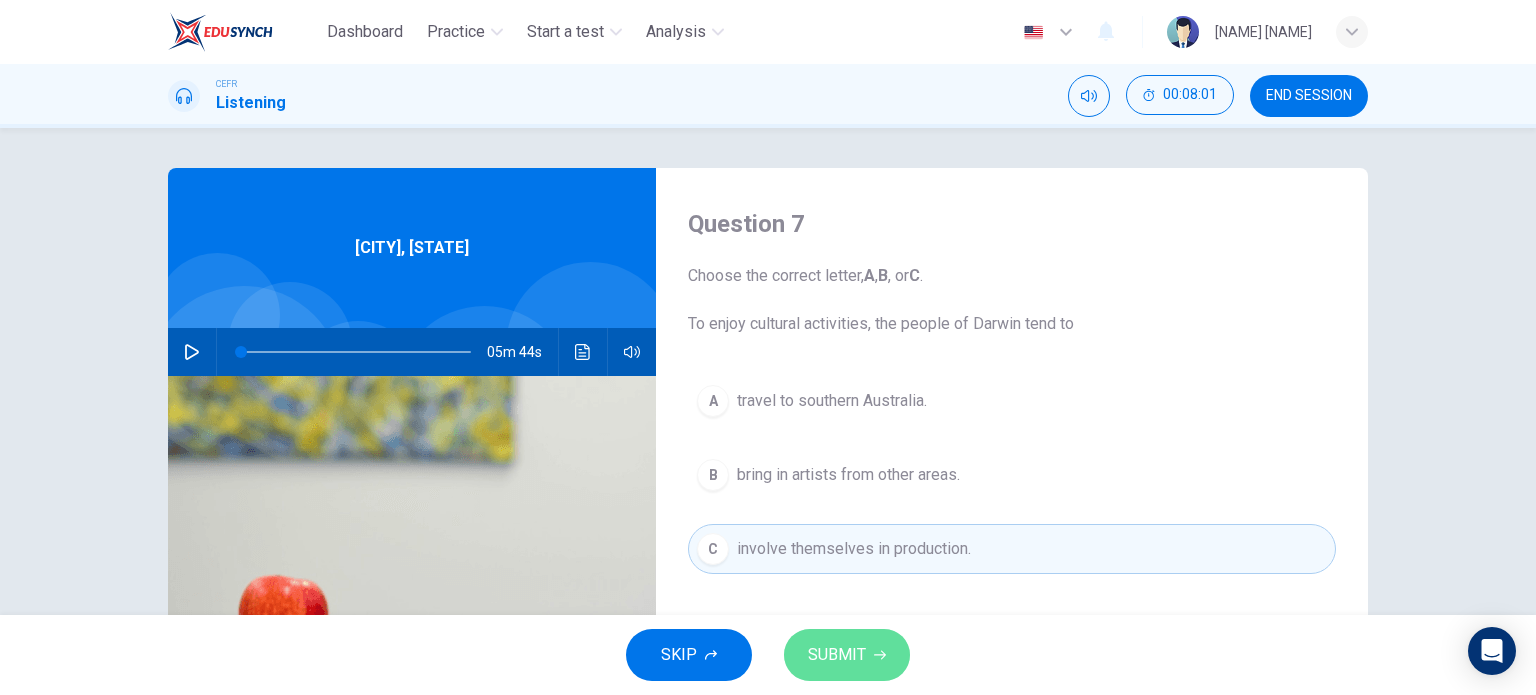 click on "SUBMIT" at bounding box center [847, 655] 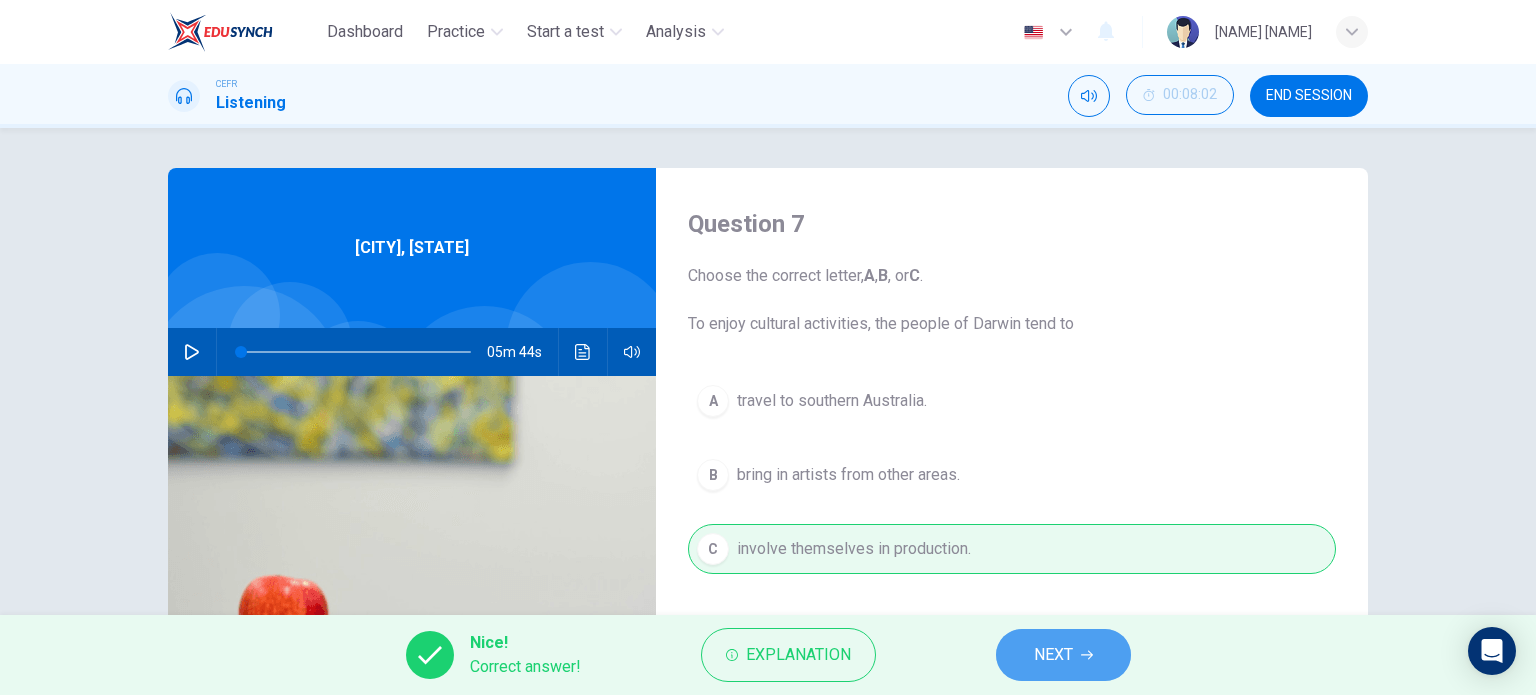 click on "NEXT" at bounding box center [1063, 655] 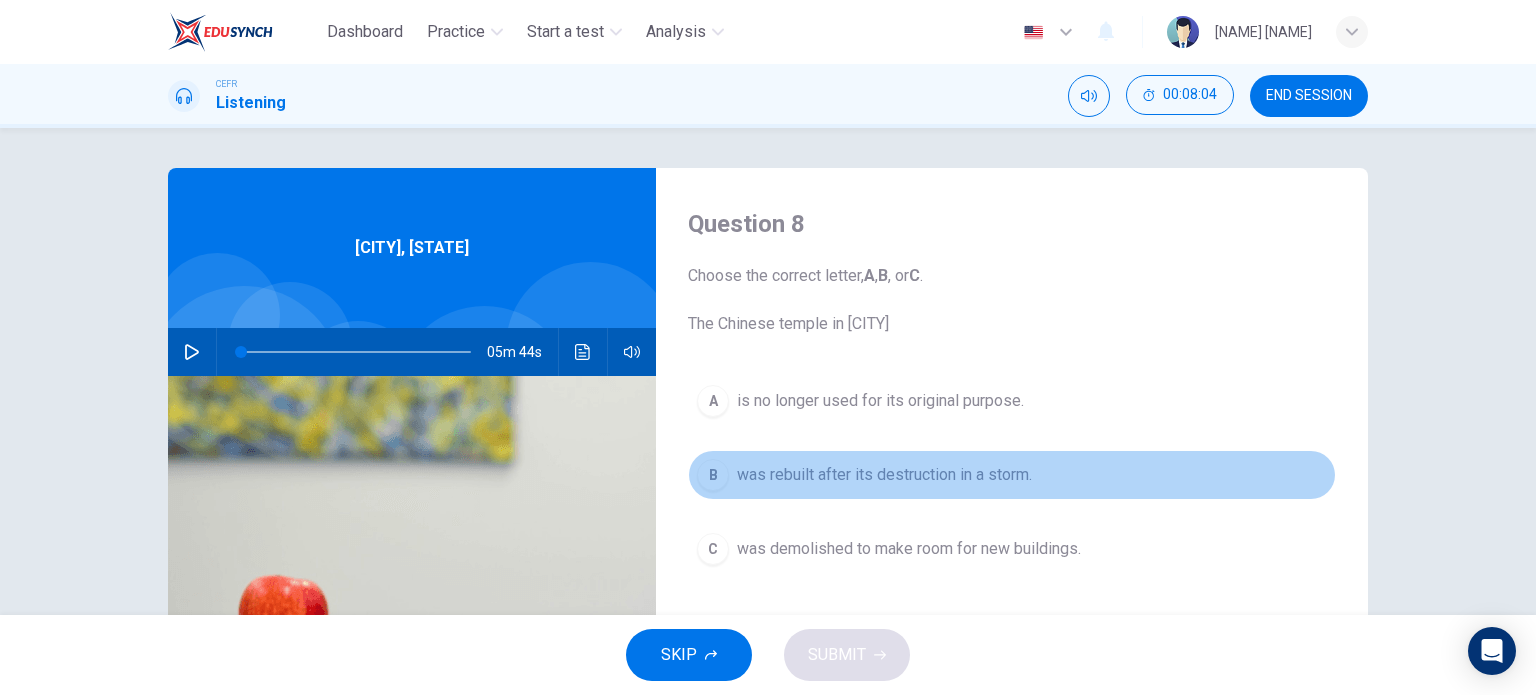 click on "was rebuilt after its destruction in a storm." at bounding box center [880, 401] 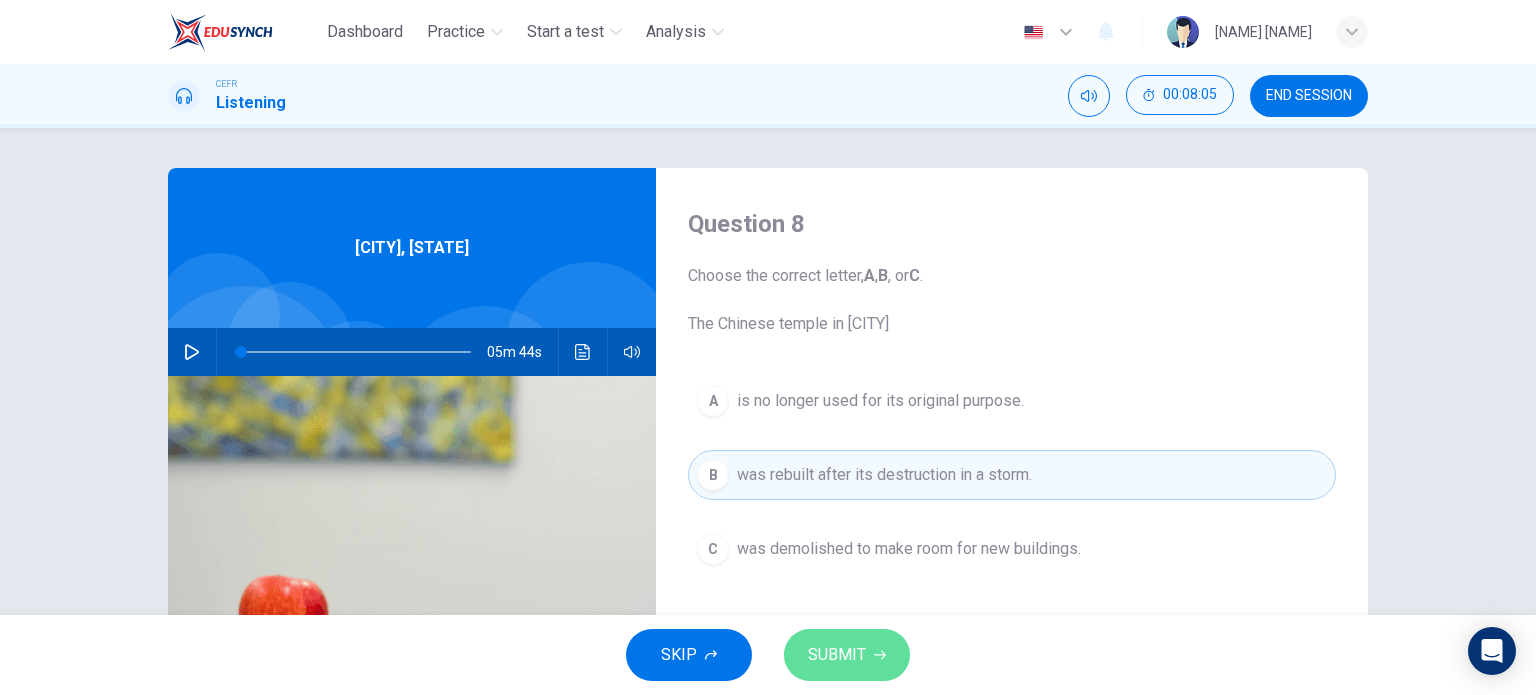 click on "SUBMIT" at bounding box center [837, 655] 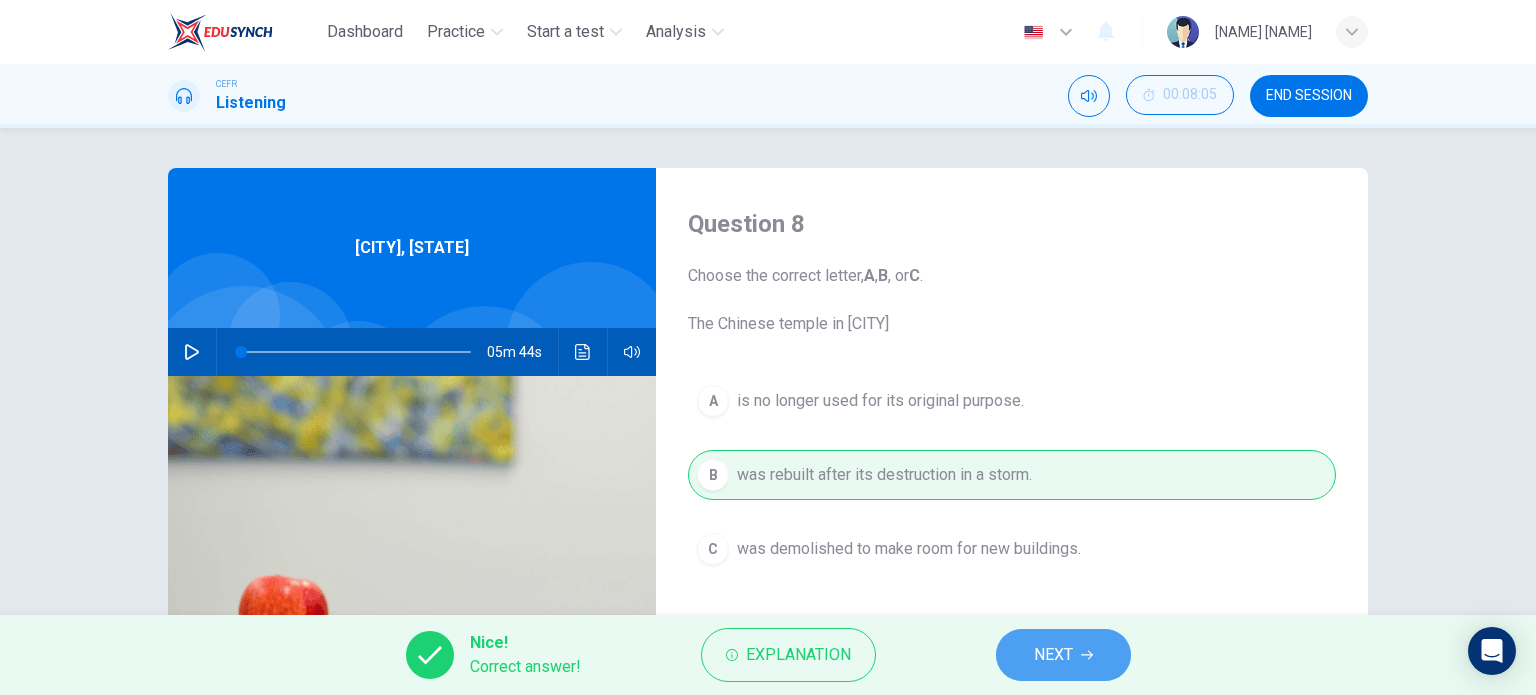click on "NEXT" at bounding box center (1063, 655) 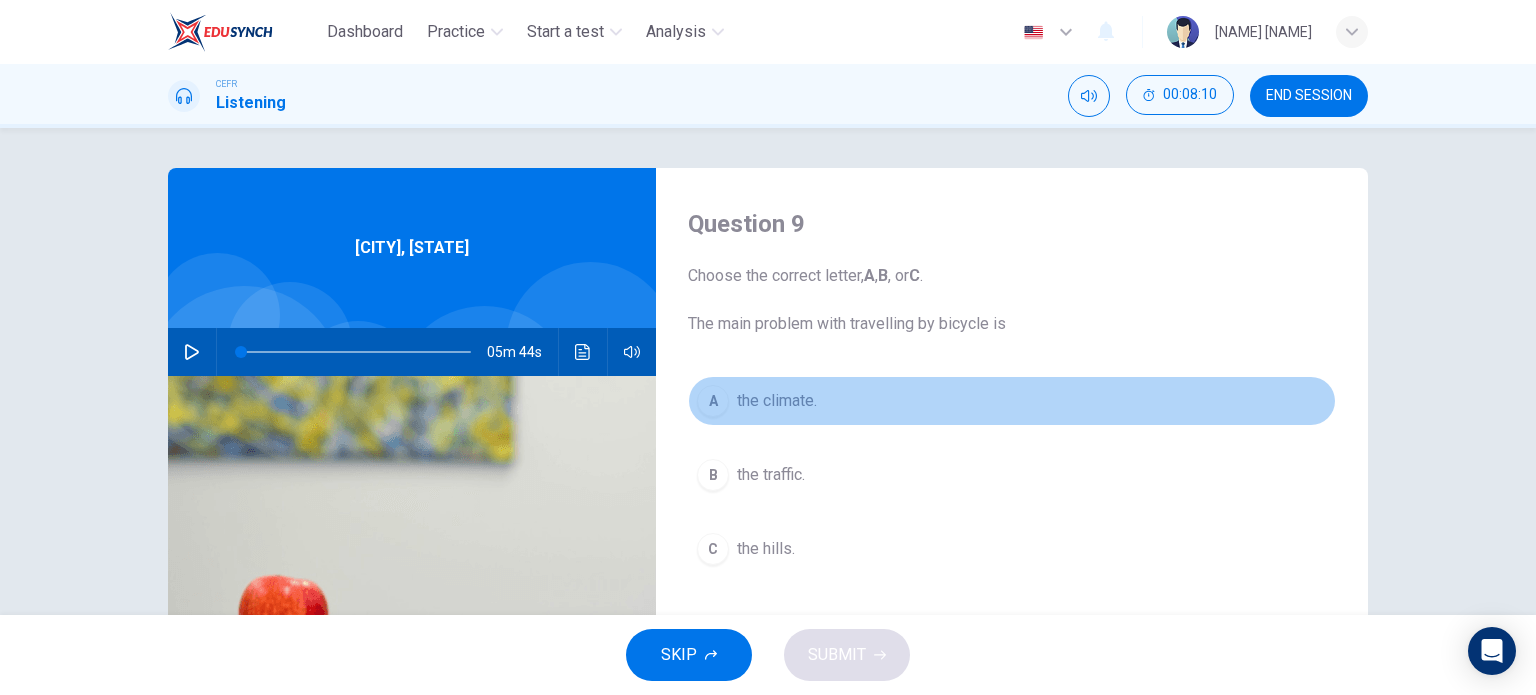 click on "the climate." at bounding box center (777, 401) 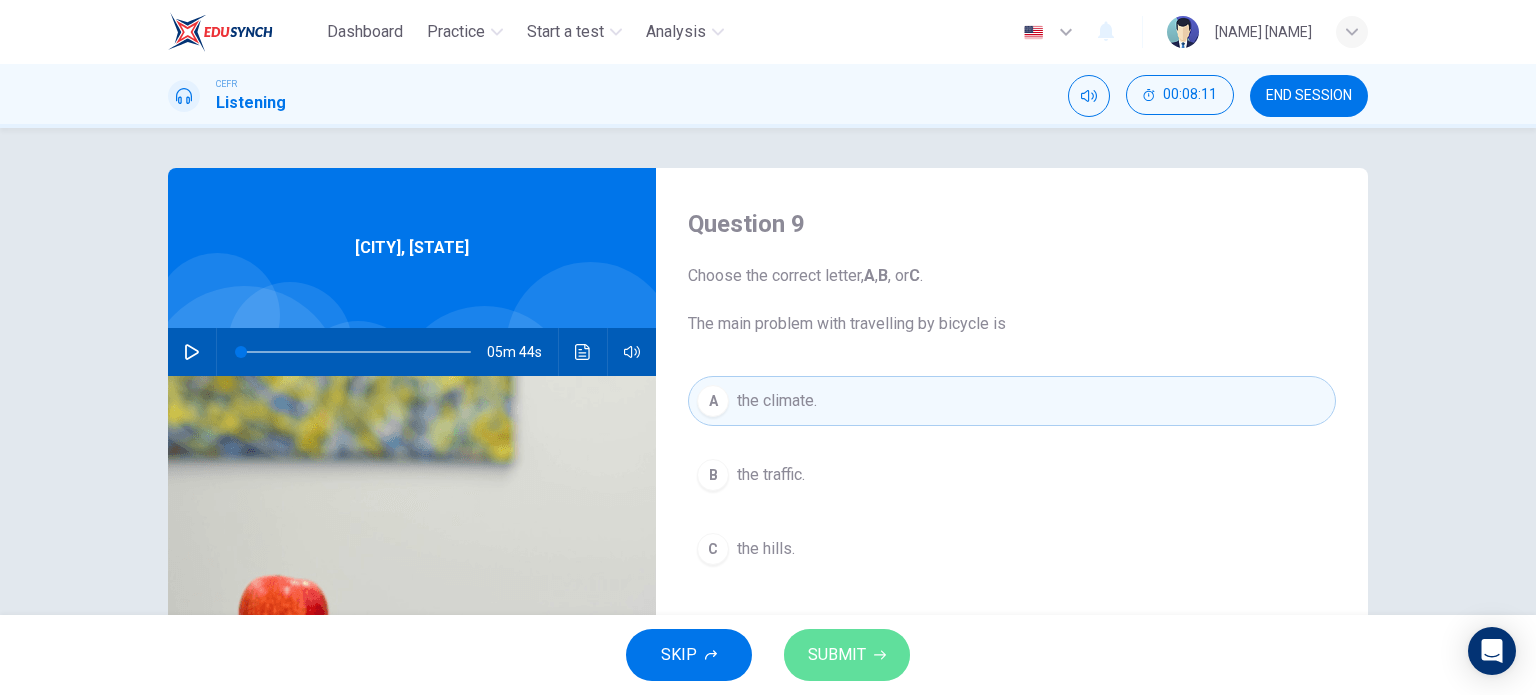 click on "SUBMIT" at bounding box center (847, 655) 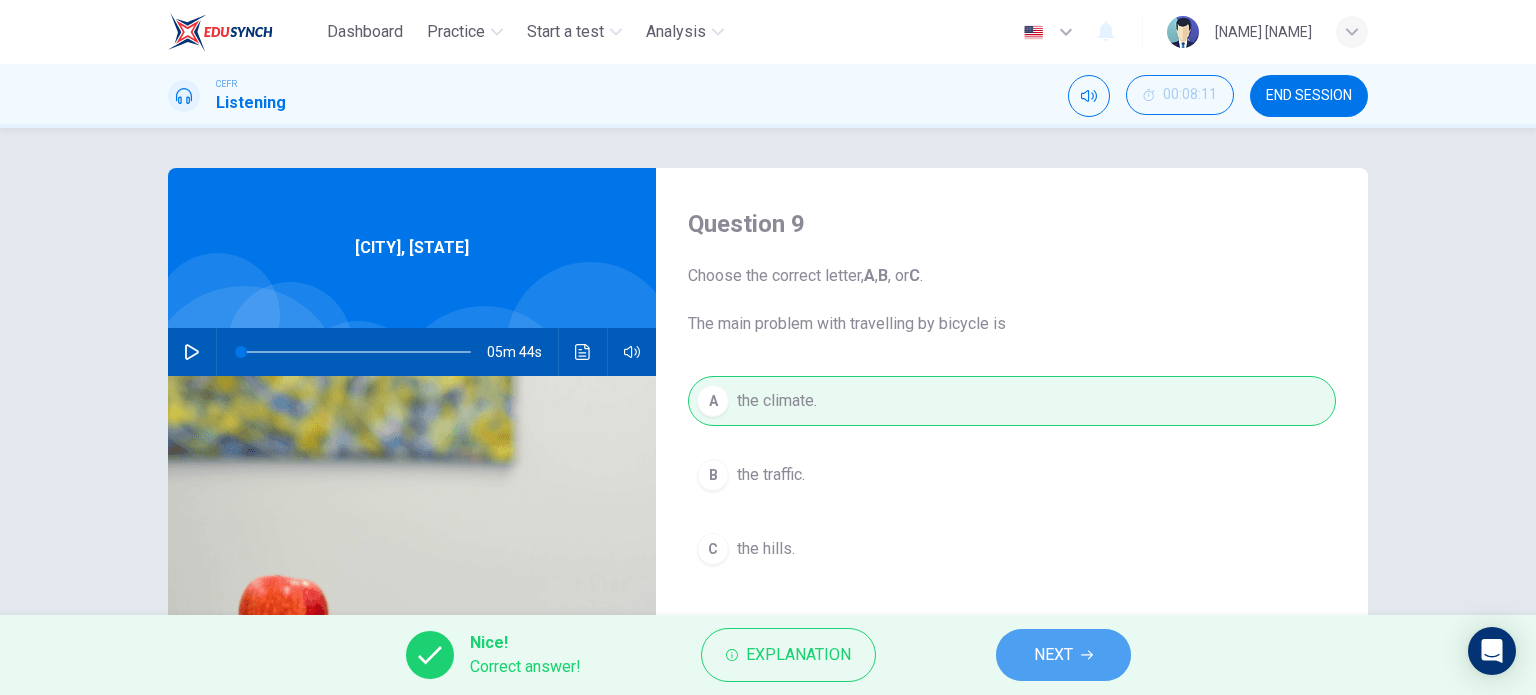 click on "NEXT" at bounding box center (1063, 655) 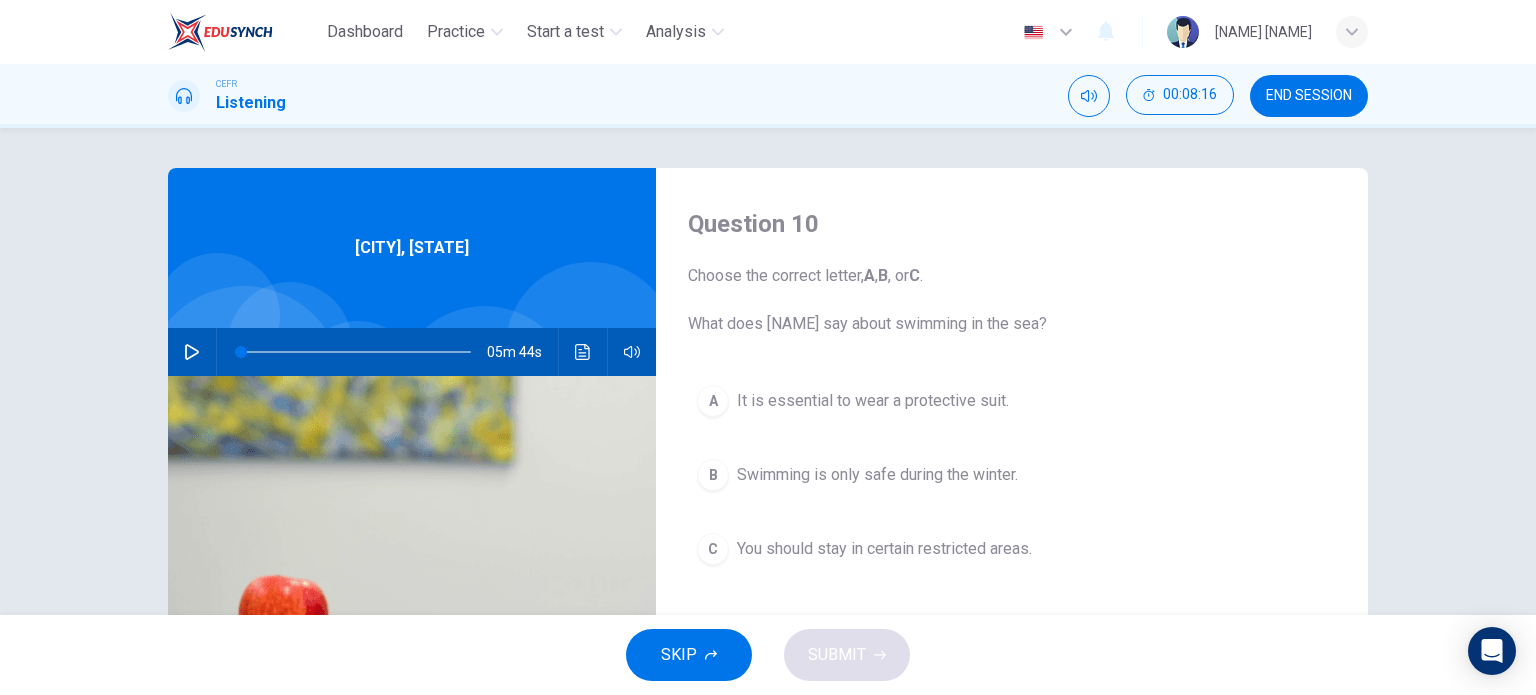 drag, startPoint x: 873, startPoint y: 575, endPoint x: 885, endPoint y: 544, distance: 33.24154 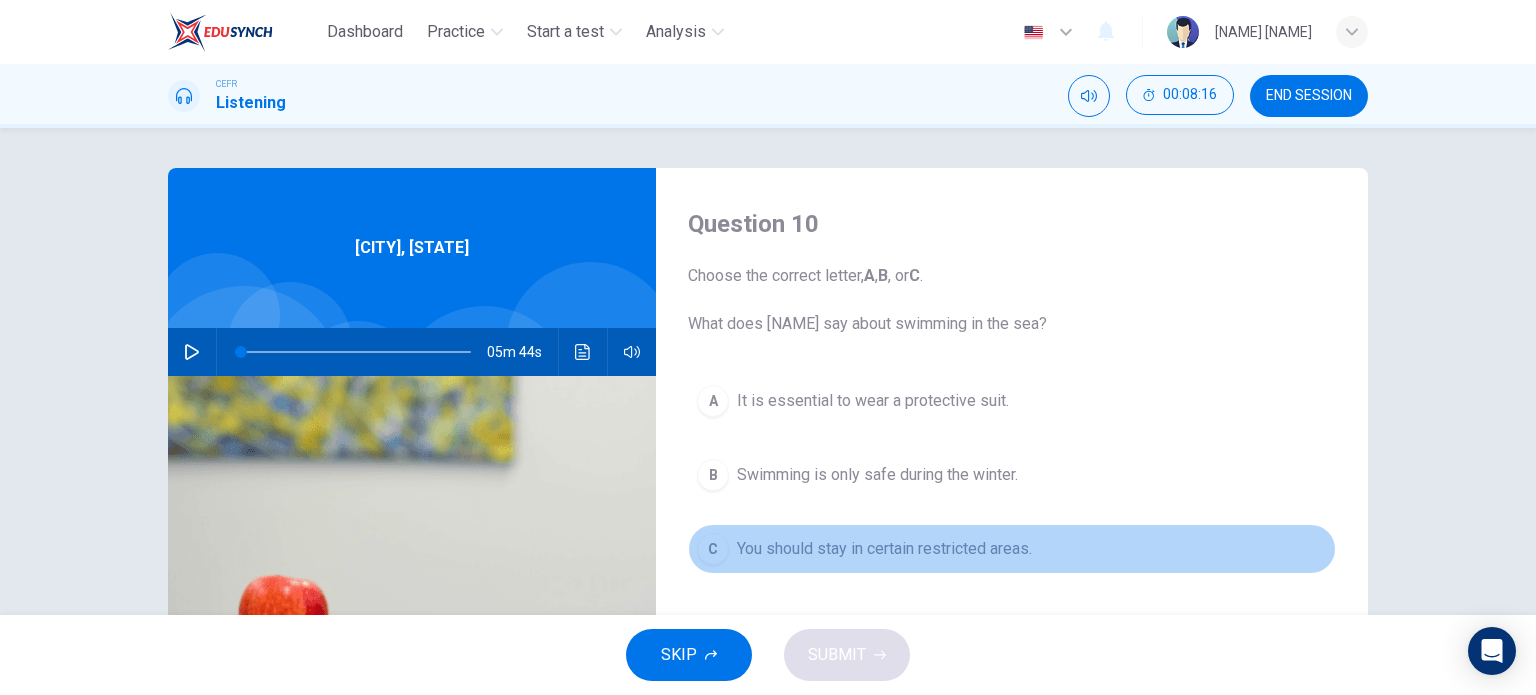 click on "You should stay in certain restricted areas." at bounding box center (873, 401) 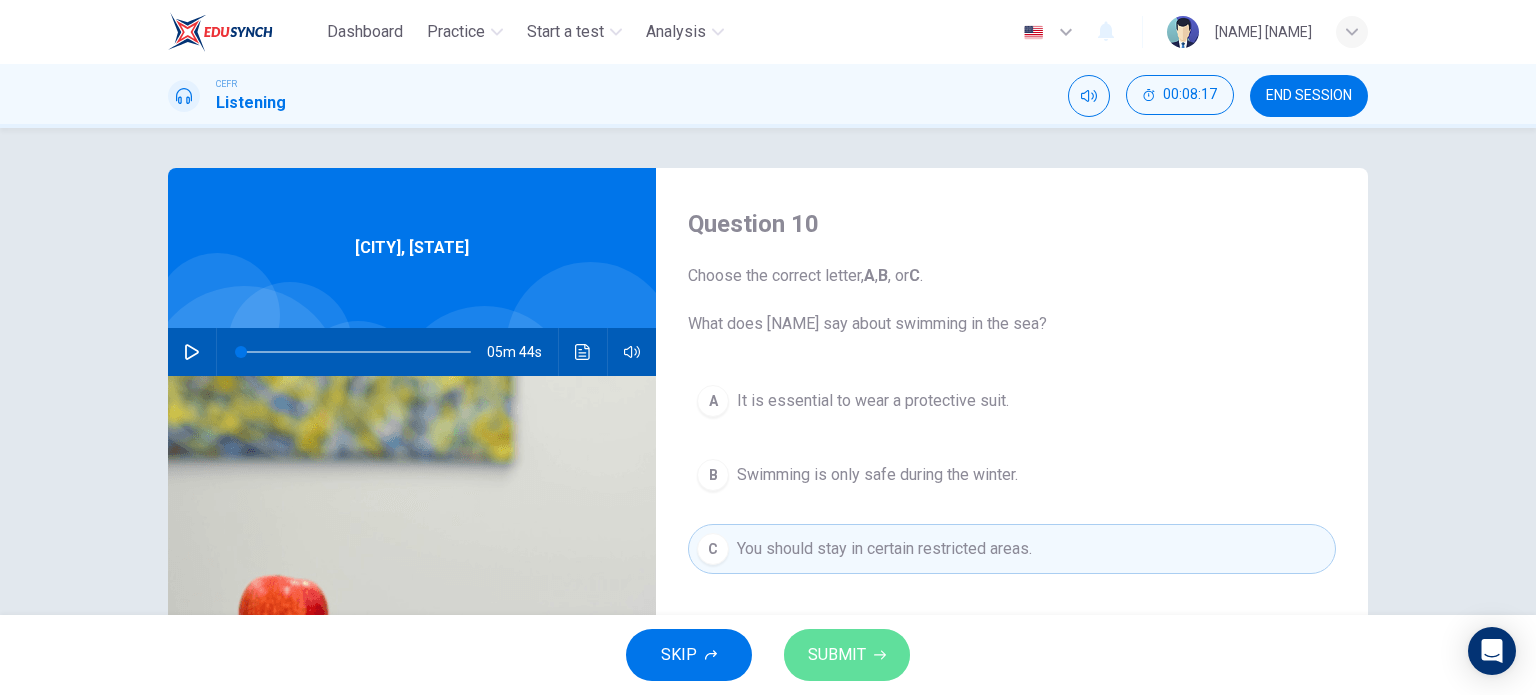 click on "SUBMIT" at bounding box center [837, 655] 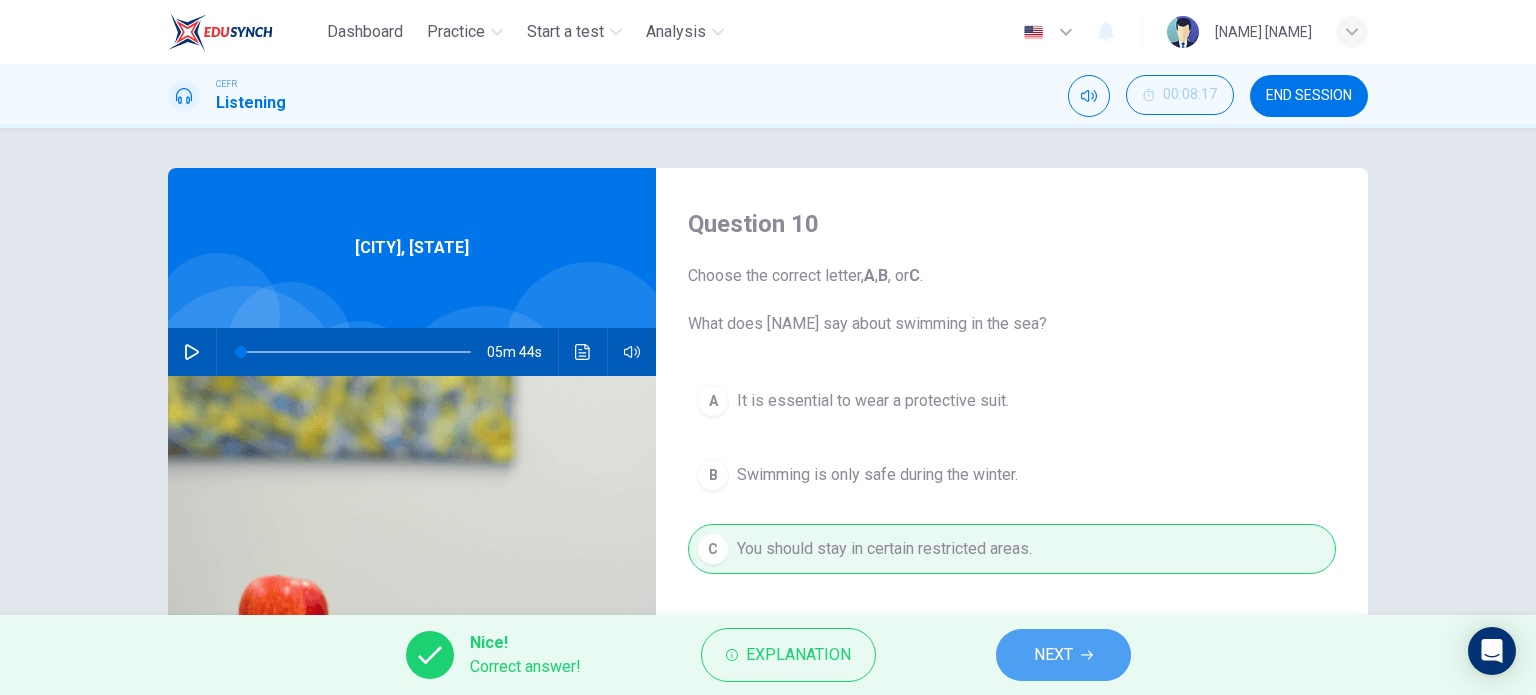 click on "NEXT" at bounding box center (1063, 655) 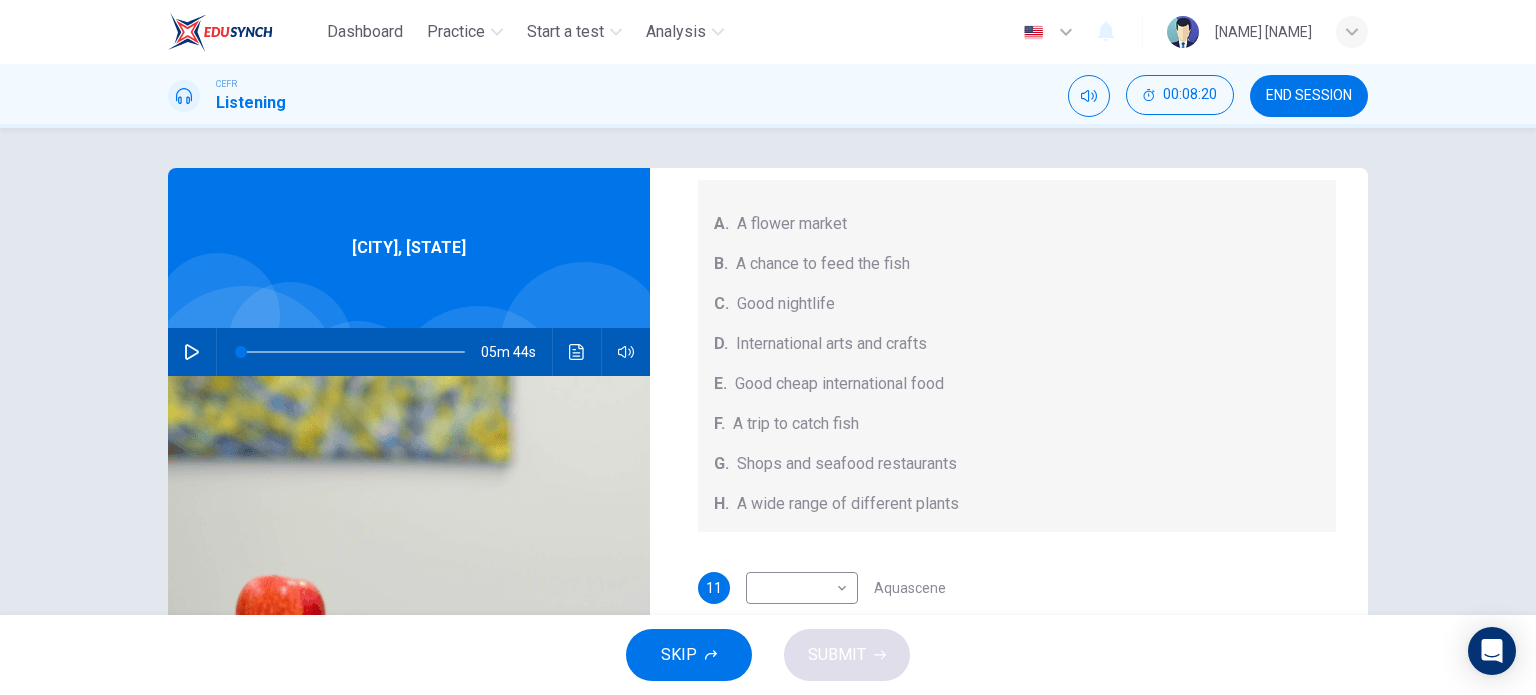 scroll, scrollTop: 224, scrollLeft: 0, axis: vertical 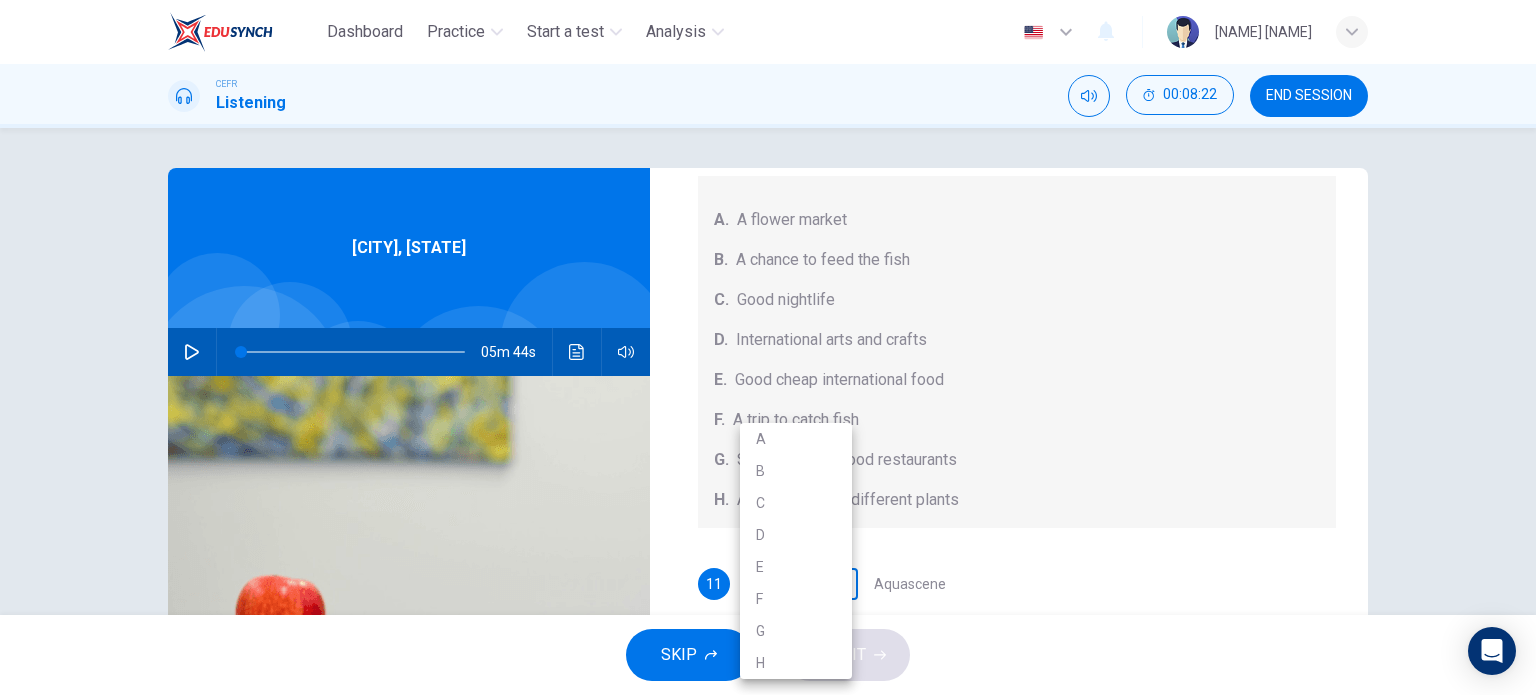 click on "Dashboard Practice Start a test Analysis English en ​ NURULAIN BINTI ROHAIZAT CEFR Listening 00:08:22 END SESSION Questions 11 - 15 Choose your answers from the box and write the correct letter  A-H  next to the questions below.
What can you find at each of the places below? A. A flower market B. A chance to feed the fish C. Good nightlife D. International arts and crafts E. Good cheap international food F. A trip to catch fish G. Shops and seafood restaurants H. A wide range of different plants 11 ​ ​ Aquascene 12 ​ ​ Smith Street Mall 13 ​ ​ Cullen Bay Marina 14 ​ ​ Fannie Bay 15 ​ ​ Mitchell Street Darwin, Australia 05m 44s SKIP SUBMIT EduSynch - Online Language Proficiency Testing
Dashboard Practice Start a test Analysis Notifications © Copyright  2025 A B C D E F G H" at bounding box center [768, 347] 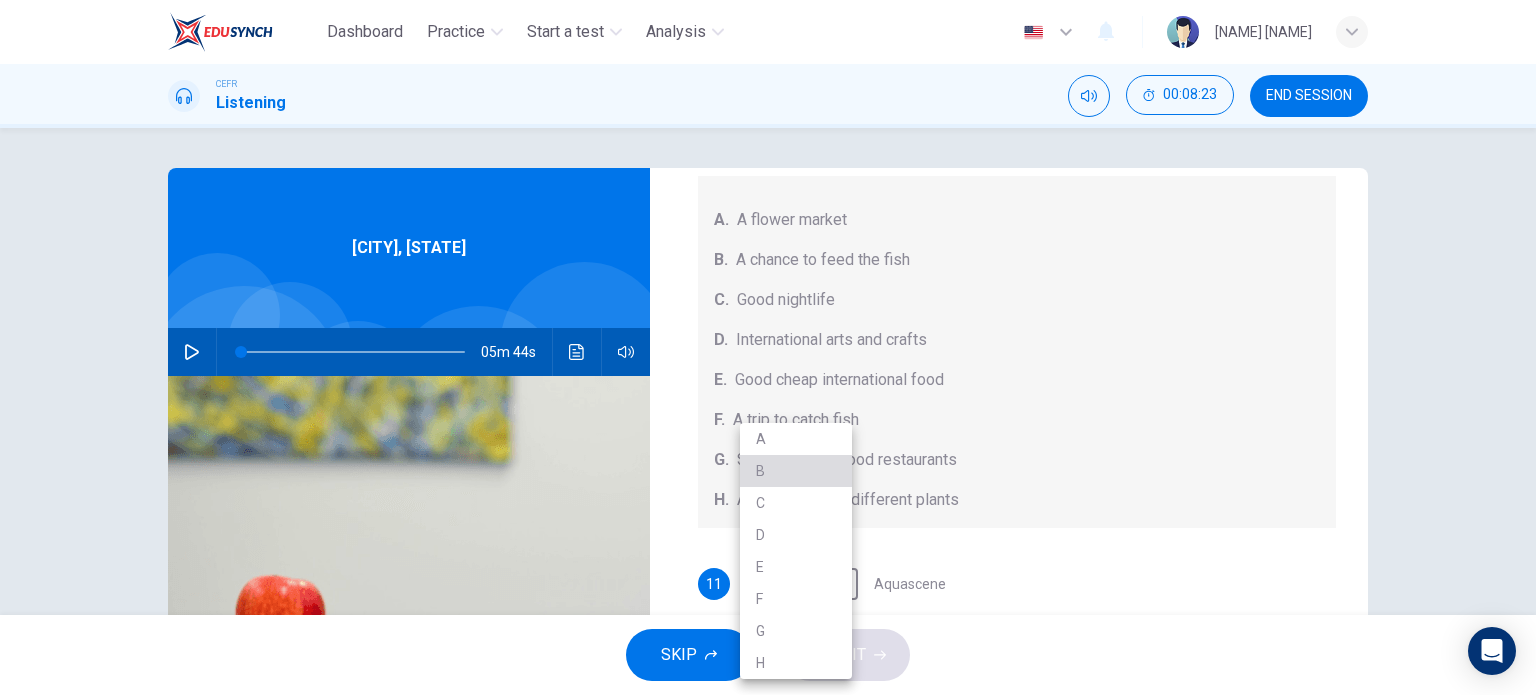 click on "B" at bounding box center [796, 471] 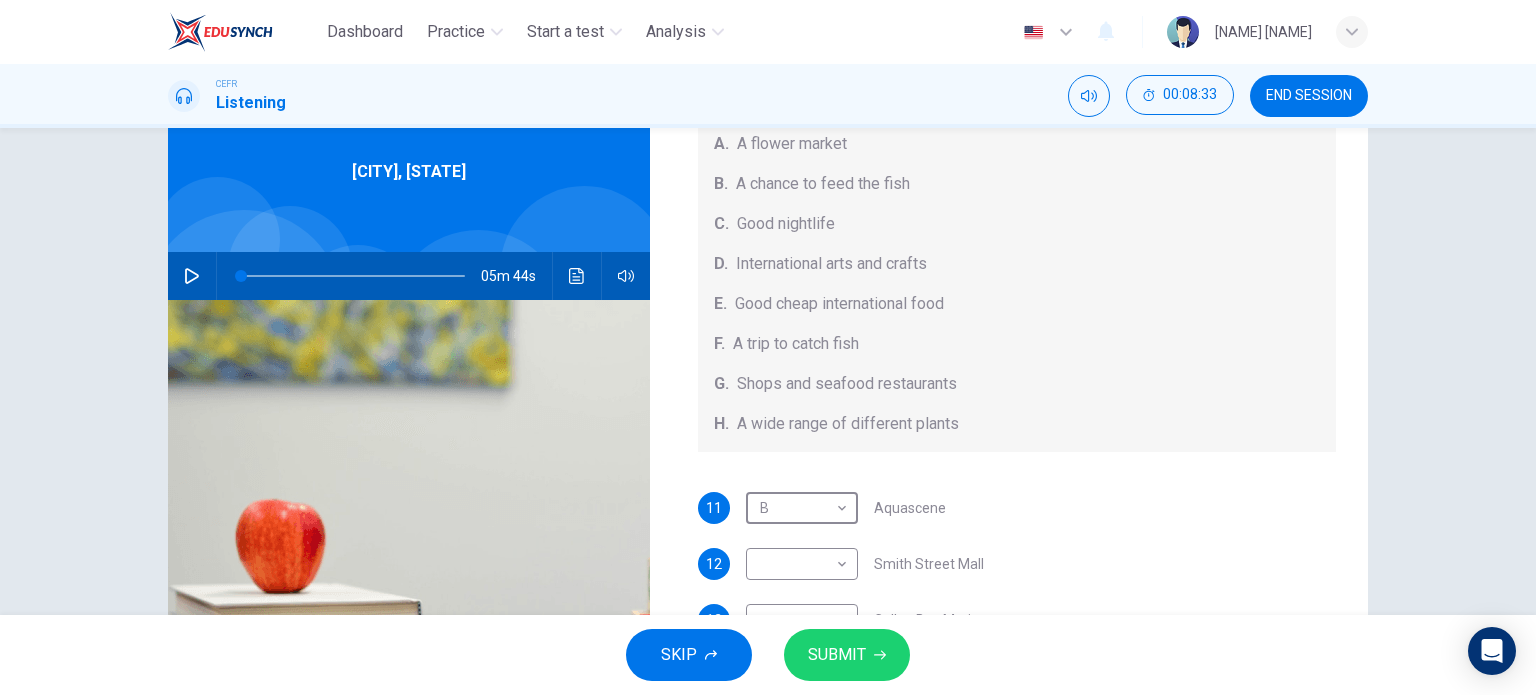 scroll, scrollTop: 264, scrollLeft: 0, axis: vertical 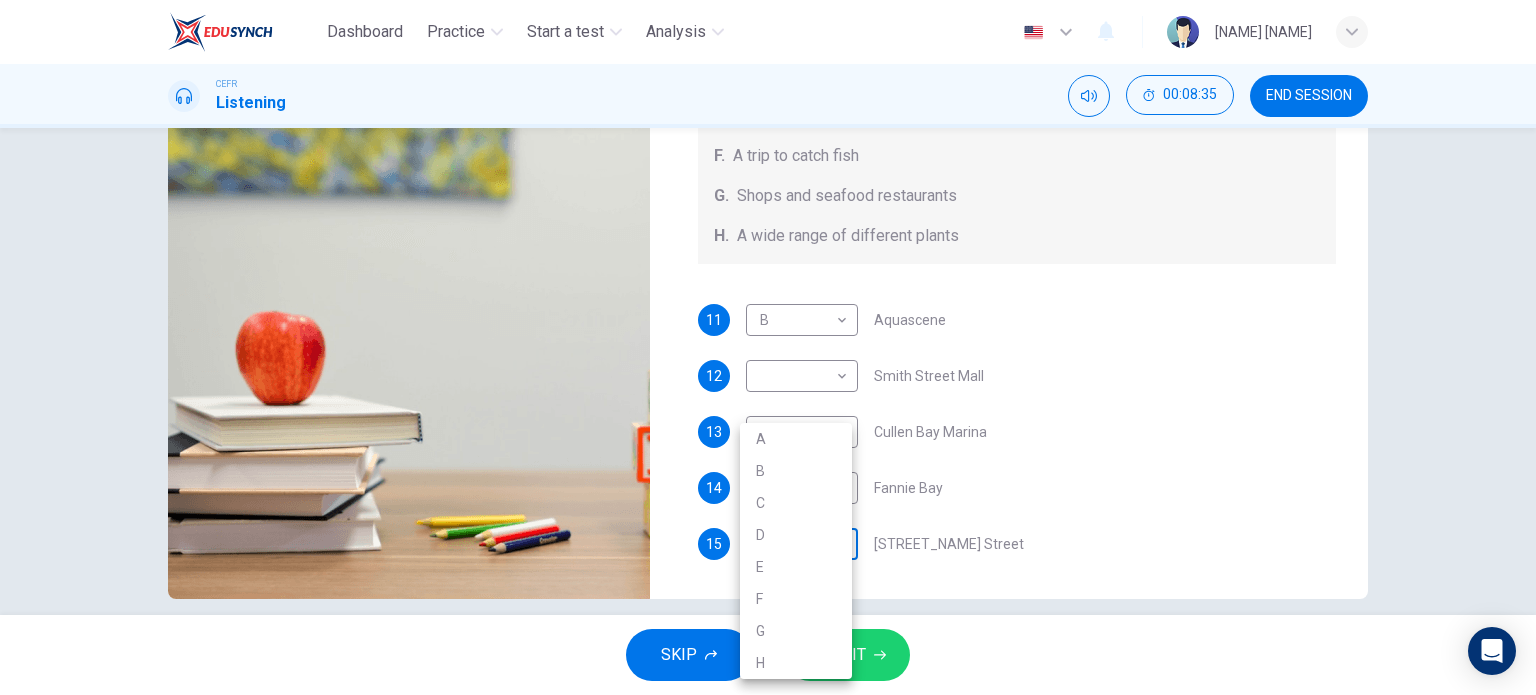 click on "Dashboard Practice Start a test Analysis English en ​ [FULL_NAME] CEFR Listening 00:08:35 END SESSION Questions 11 - 15 Choose your answers from the box and write the correct letter  A-H  next to the questions below.
What can you find at each of the places below? A. A flower market B. A chance to feed the fish C. Good nightlife D. International arts and crafts E. Good cheap international food F. A trip to catch fish G. Shops and seafood restaurants H. A wide range of different plants 11 B B ​ Aquascene 12 ​ ​ Smith Street Mall 13 ​ ​ Cullen Bay Marina 14 ​ ​ Fannie Bay 15 ​ ​ Mitchell Street [CITY], [STATE] 05m 44s SKIP SUBMIT EduSynch - Online Language Proficiency Testing
Dashboard Practice Start a test Analysis Notifications © Copyright  2025 A B C D E F G H" at bounding box center [768, 347] 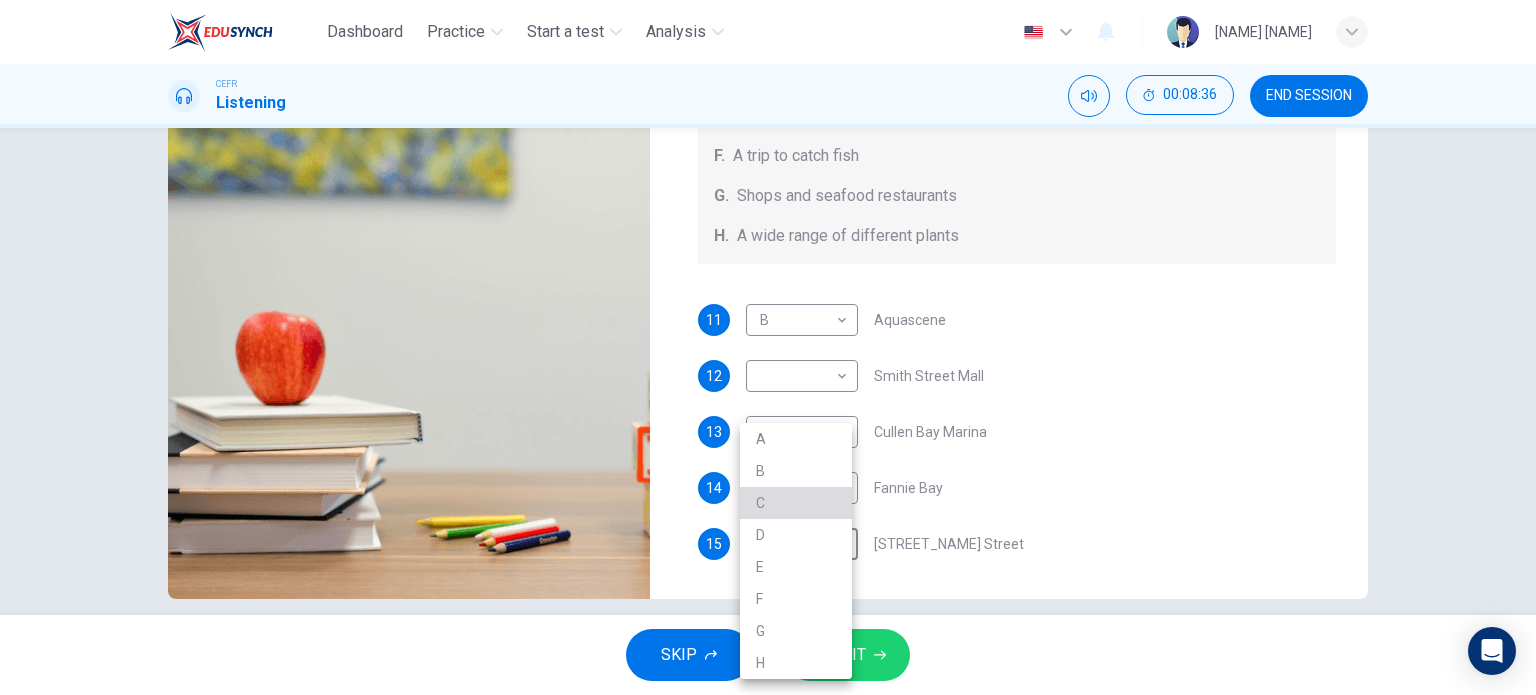click on "C" at bounding box center (796, 503) 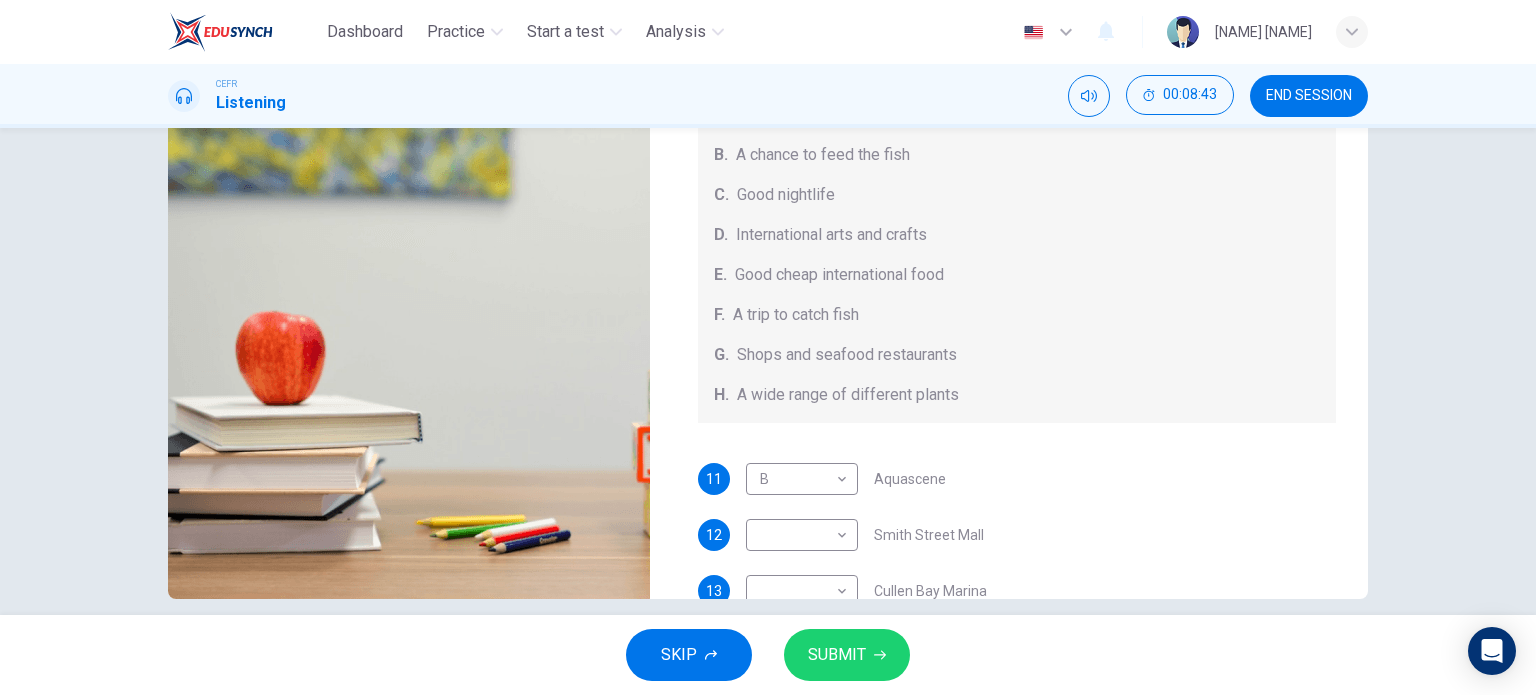 scroll, scrollTop: 76, scrollLeft: 0, axis: vertical 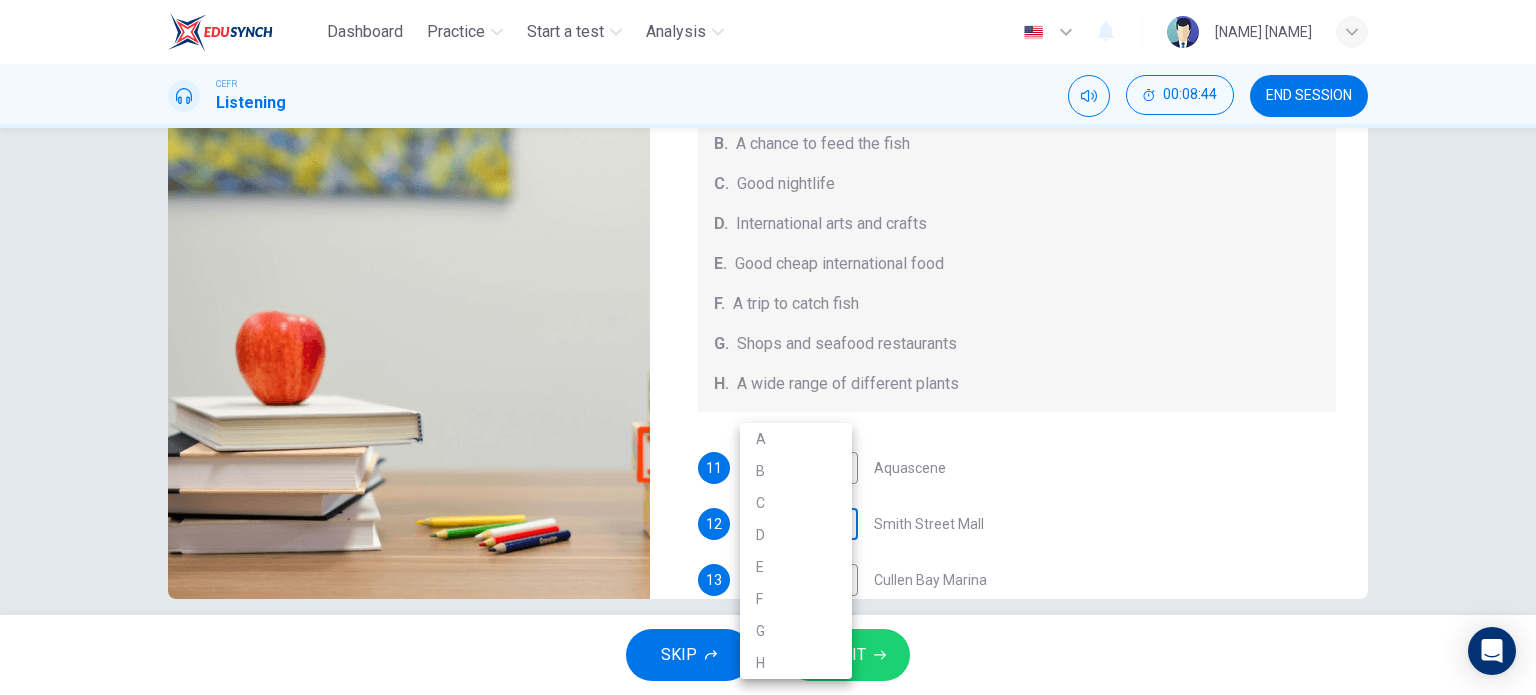 click on "Dashboard Practice Start a test Analysis English en ​ NURULAIN BINTI ROHAIZAT CEFR Listening 00:08:44 END SESSION Questions 11 - 15 Choose your answers from the box and write the correct letter  A-H  next to the questions below.
What can you find at each of the places below? A. A flower market B. A chance to feed the fish C. Good nightlife D. International arts and crafts E. Good cheap international food F. A trip to catch fish G. Shops and seafood restaurants H. A wide range of different plants 11 B B ​ Aquascene 12 ​ ​ Smith Street Mall 13 ​ ​ Cullen Bay Marina 14 ​ ​ Fannie Bay 15 C C ​ Mitchell Street Darwin, Australia 05m 44s SKIP SUBMIT EduSynch - Online Language Proficiency Testing
Dashboard Practice Start a test Analysis Notifications © Copyright  2025 A B C D E F G H" at bounding box center (768, 347) 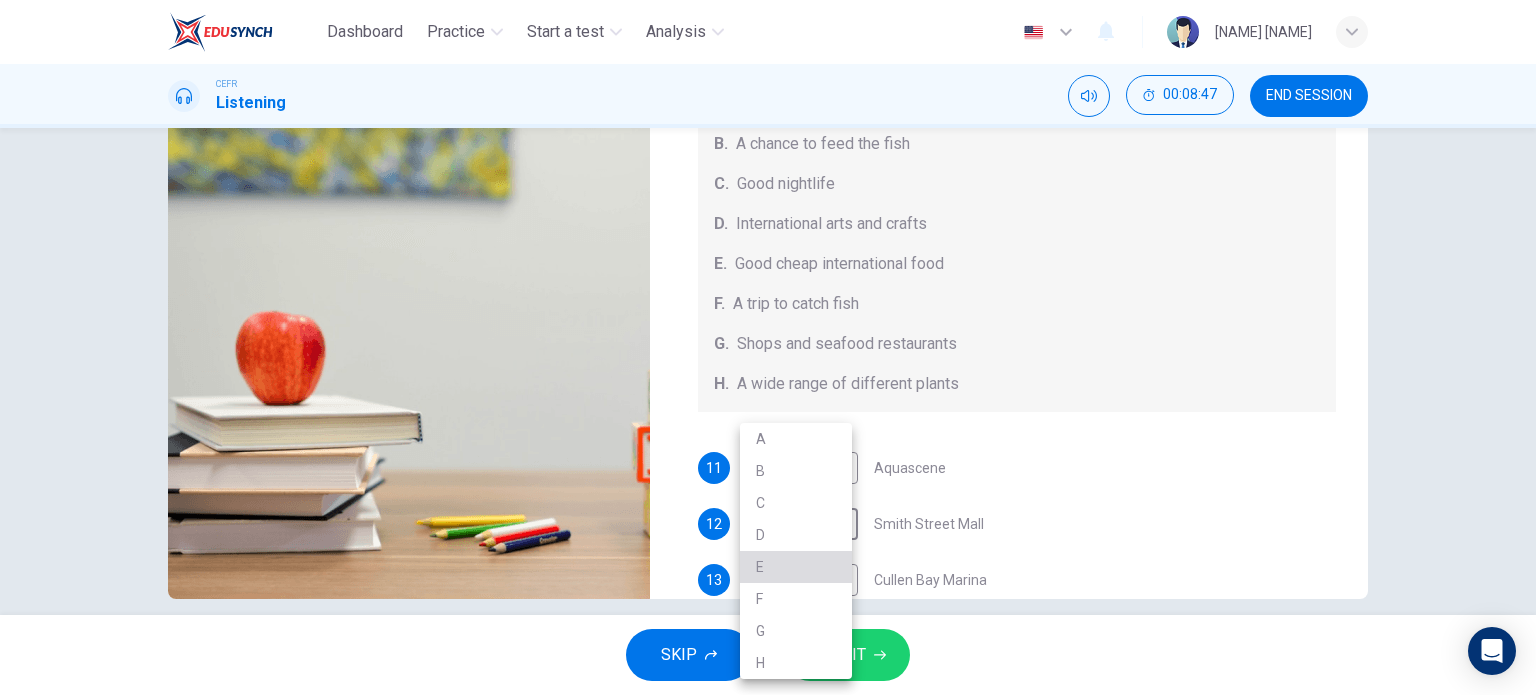 click on "E" at bounding box center [796, 567] 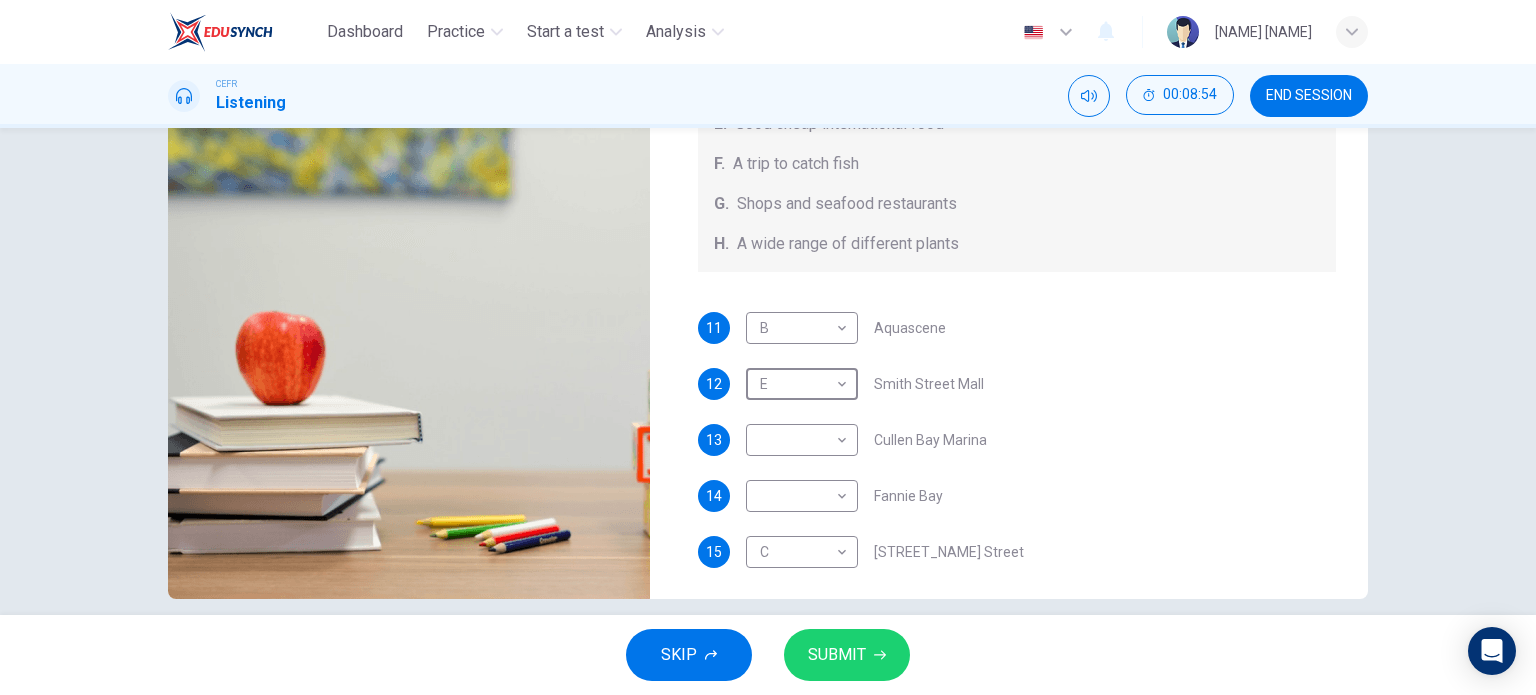 scroll, scrollTop: 219, scrollLeft: 0, axis: vertical 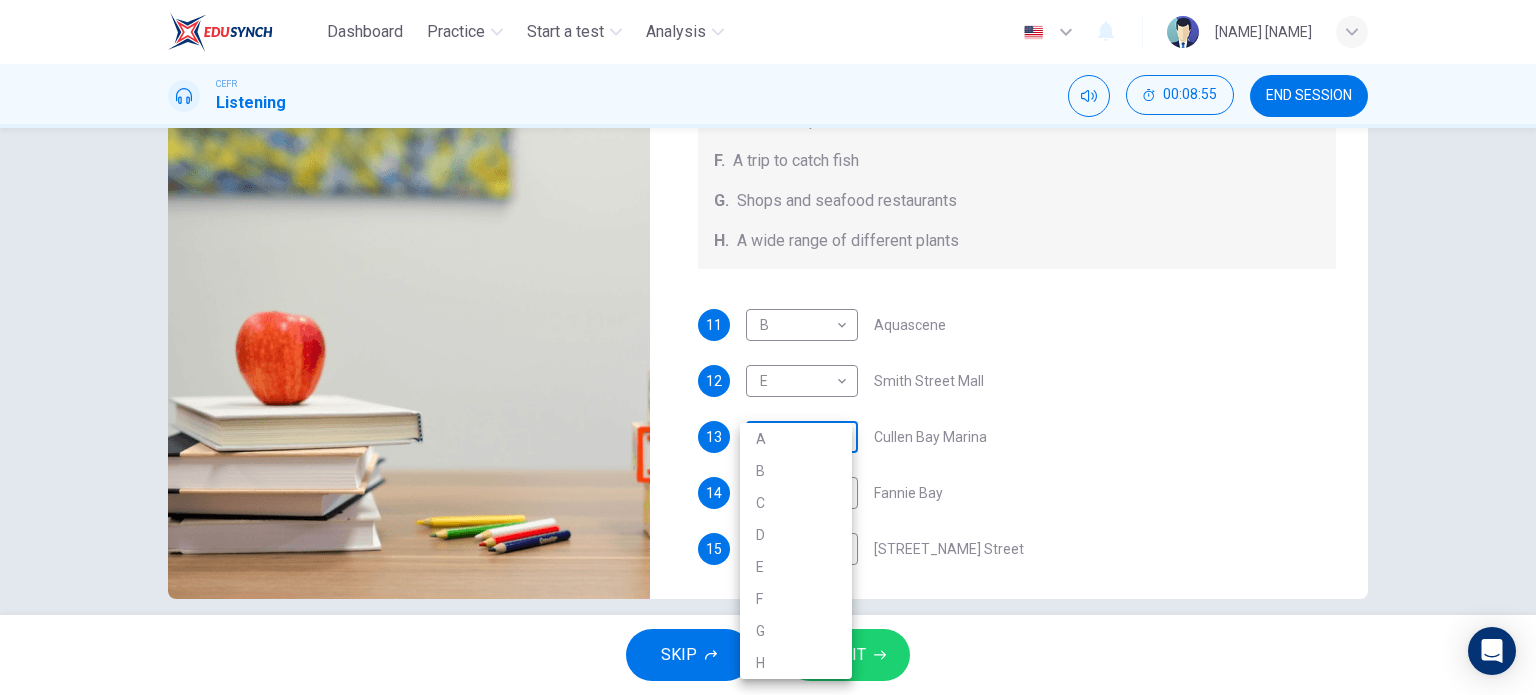 click on "Dashboard Practice Start a test Analysis English en ​ [FULL_NAME] CEFR Listening 00:08:55 END SESSION Questions 11 - 15 Choose your answers from the box and write the correct letter  A-H  next to the questions below.
What can you find at each of the places below? A. A flower market B. A chance to feed the fish C. Good nightlife D. International arts and crafts E. Good cheap international food F. A trip to catch fish G. Shops and seafood restaurants H. A wide range of different plants 11 B B ​ Aquascene 12 E E ​ Smith Street Mall 13 ​ ​ Cullen Bay Marina 14 ​ ​ Fannie Bay 15 C C ​ Mitchell Street [CITY], [STATE] 05m 44s SKIP SUBMIT EduSynch - Online Language Proficiency Testing
Dashboard Practice Start a test Analysis Notifications © Copyright  2025 A B C D E F G H" at bounding box center (768, 347) 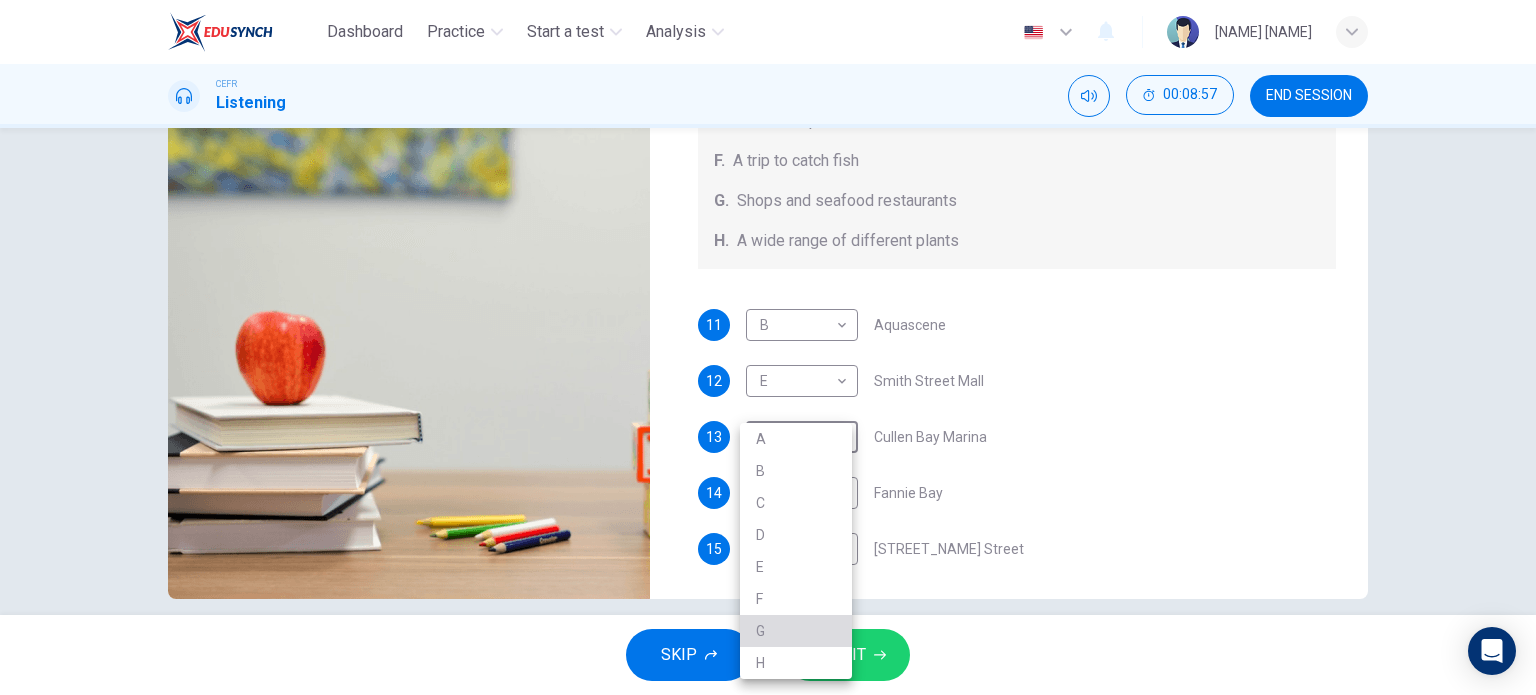 click on "G" at bounding box center [796, 631] 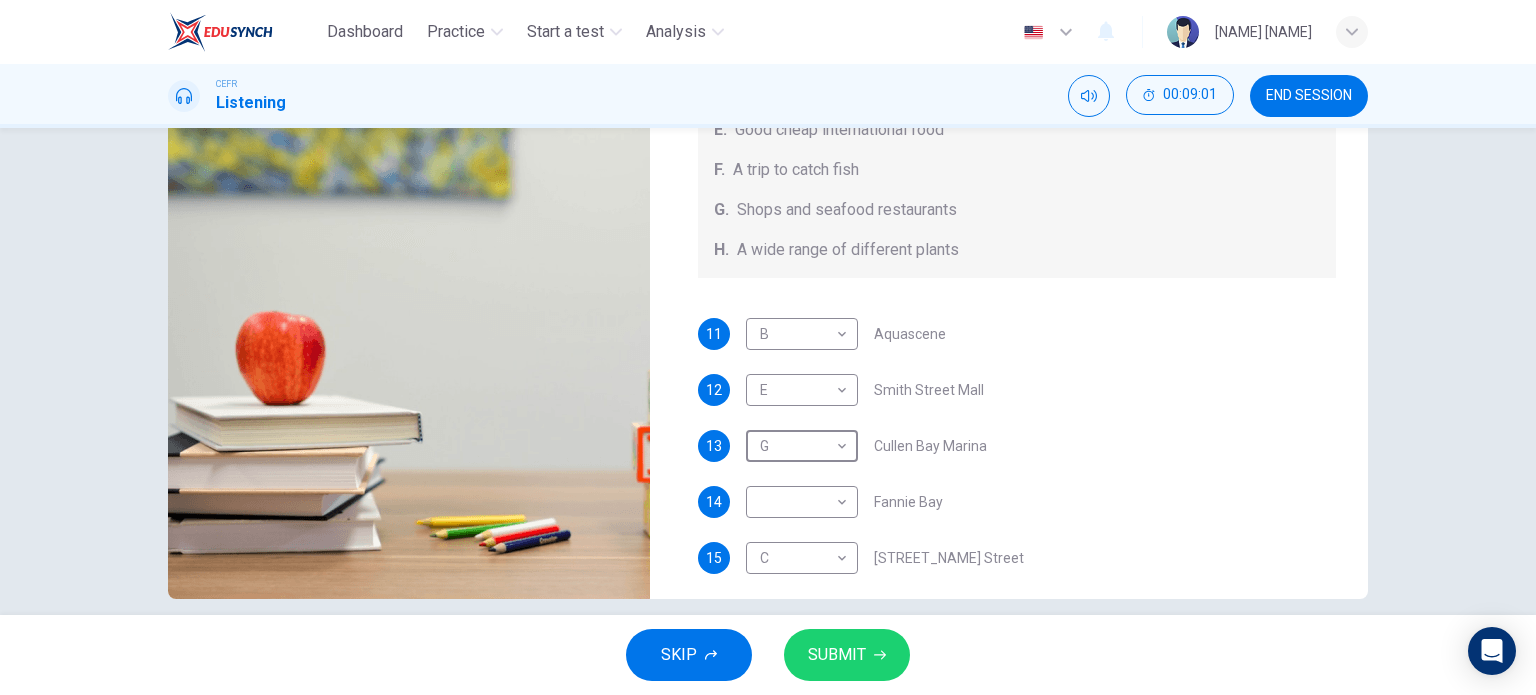 scroll, scrollTop: 214, scrollLeft: 0, axis: vertical 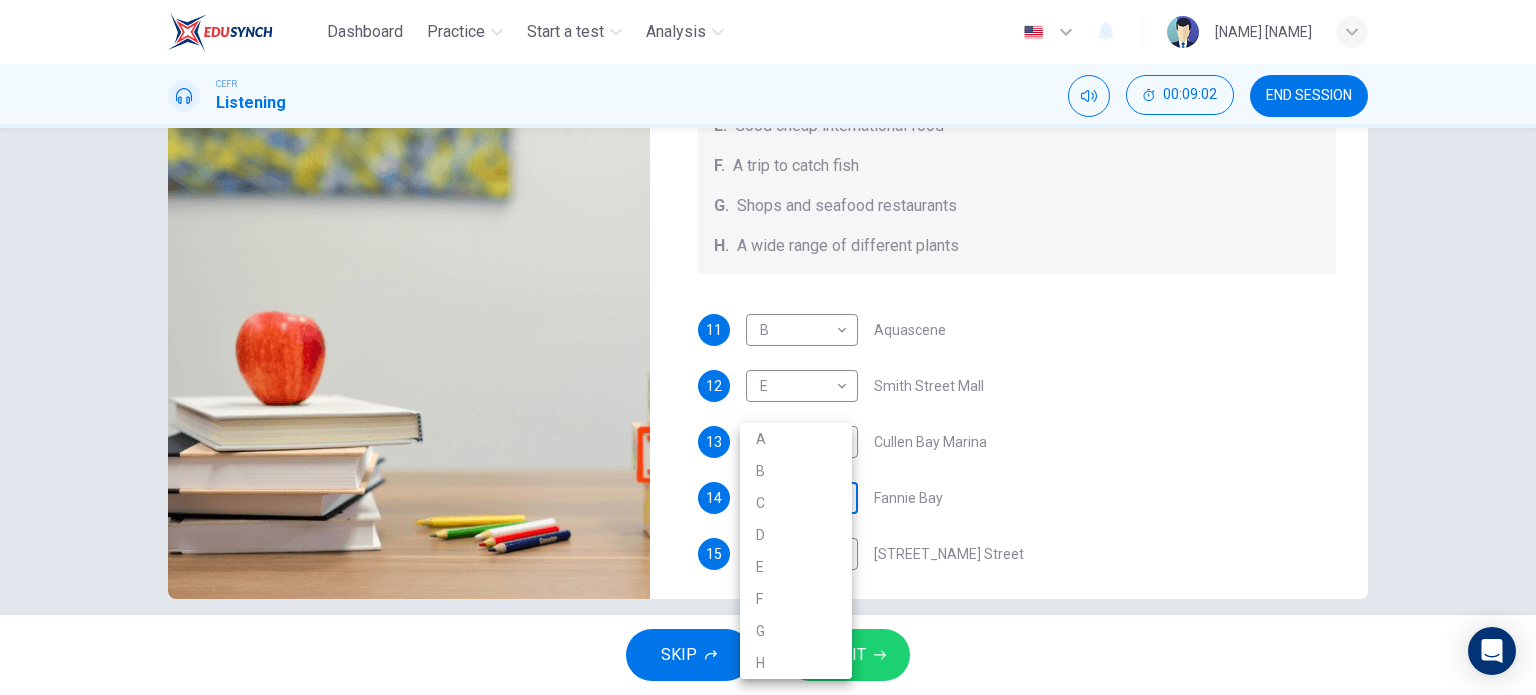 click on "Dashboard Practice Start a test Analysis English en ​ NURULAIN BINTI ROHAIZAT CEFR Listening 00:09:02 END SESSION Questions 11 - 15 Choose your answers from the box and write the correct letter  A-H  next to the questions below.
What can you find at each of the places below? A. A flower market B. A chance to feed the fish C. Good nightlife D. International arts and crafts E. Good cheap international food F. A trip to catch fish G. Shops and seafood restaurants H. A wide range of different plants 11 B B ​ Aquascene 12 E E ​ Smith Street Mall 13 G G ​ Cullen Bay Marina 14 ​ ​ Fannie Bay 15 C C ​ Mitchell Street Darwin, Australia 05m 44s SKIP SUBMIT EduSynch - Online Language Proficiency Testing
Dashboard Practice Start a test Analysis Notifications © Copyright  2025 A B C D E F G H" at bounding box center (768, 347) 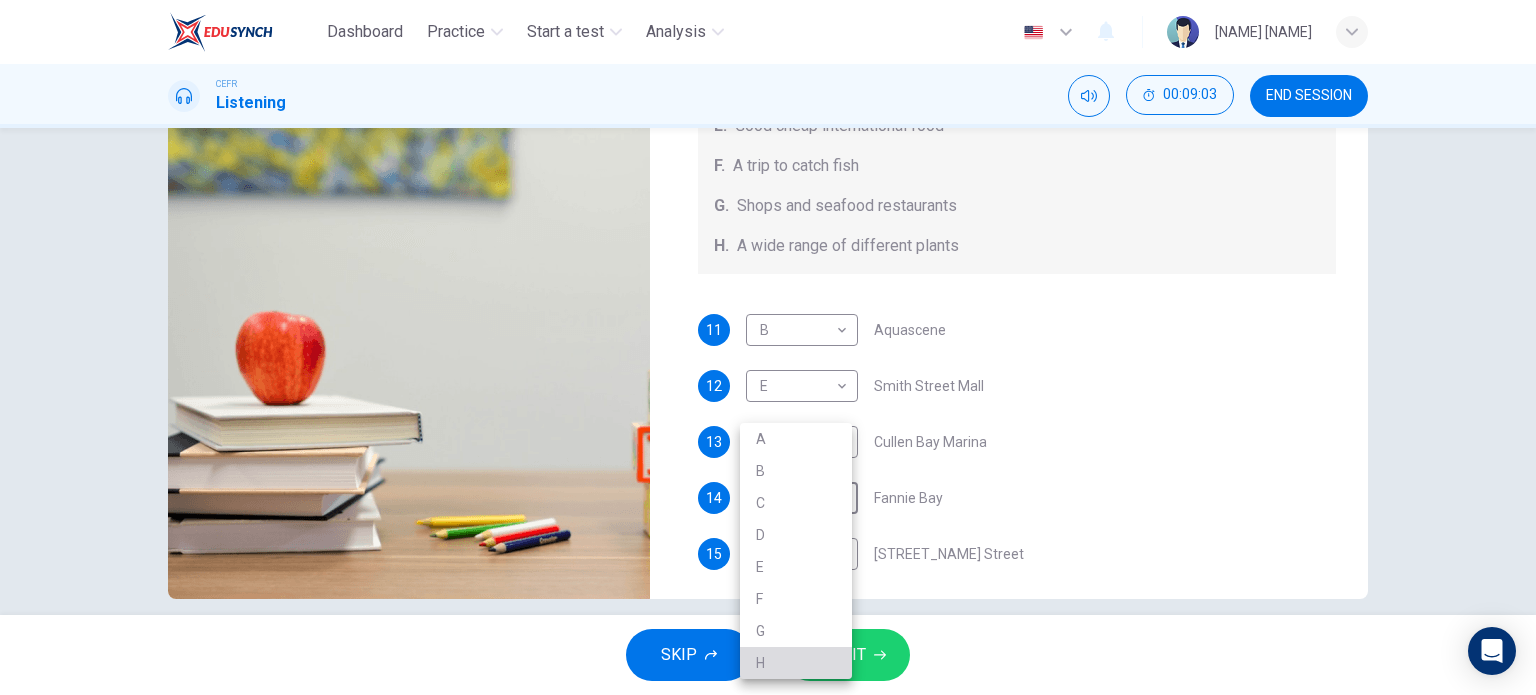 click on "H" at bounding box center (796, 663) 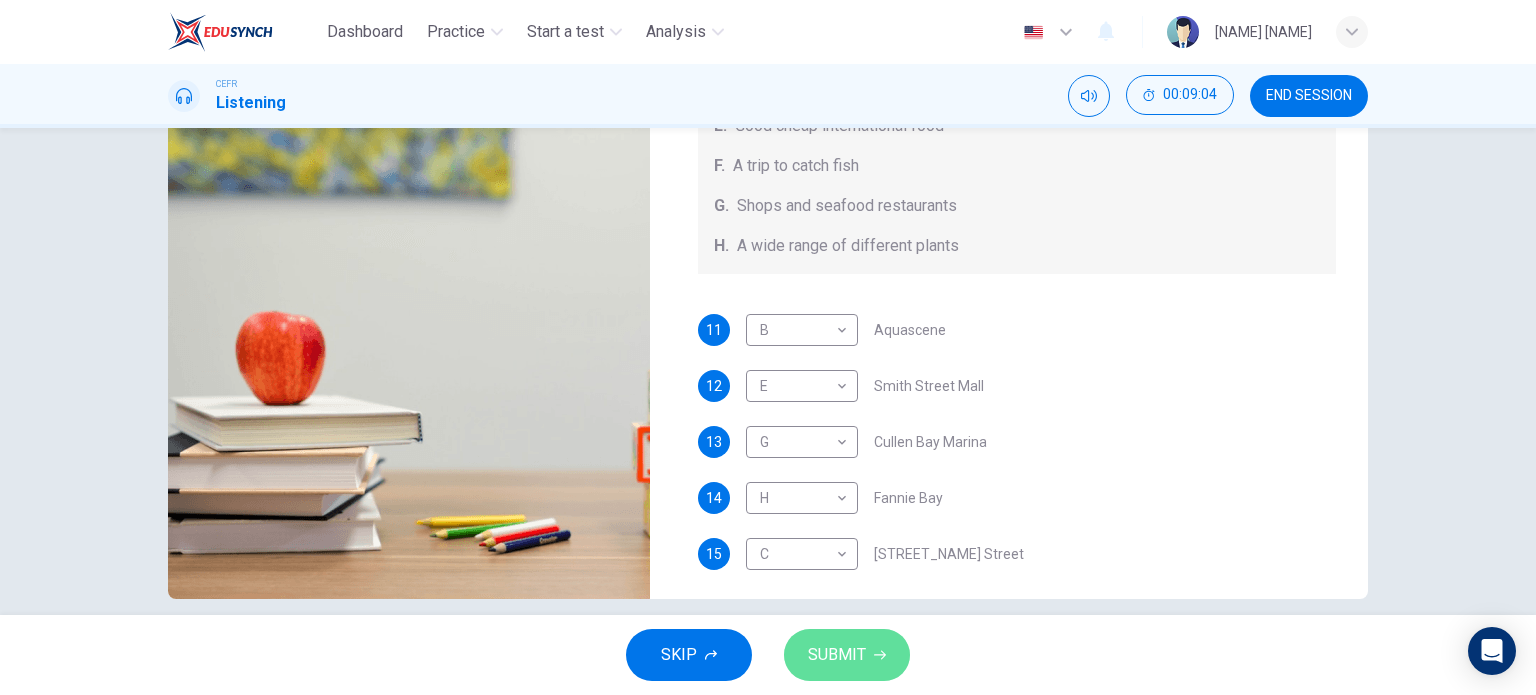 click on "SUBMIT" at bounding box center [847, 655] 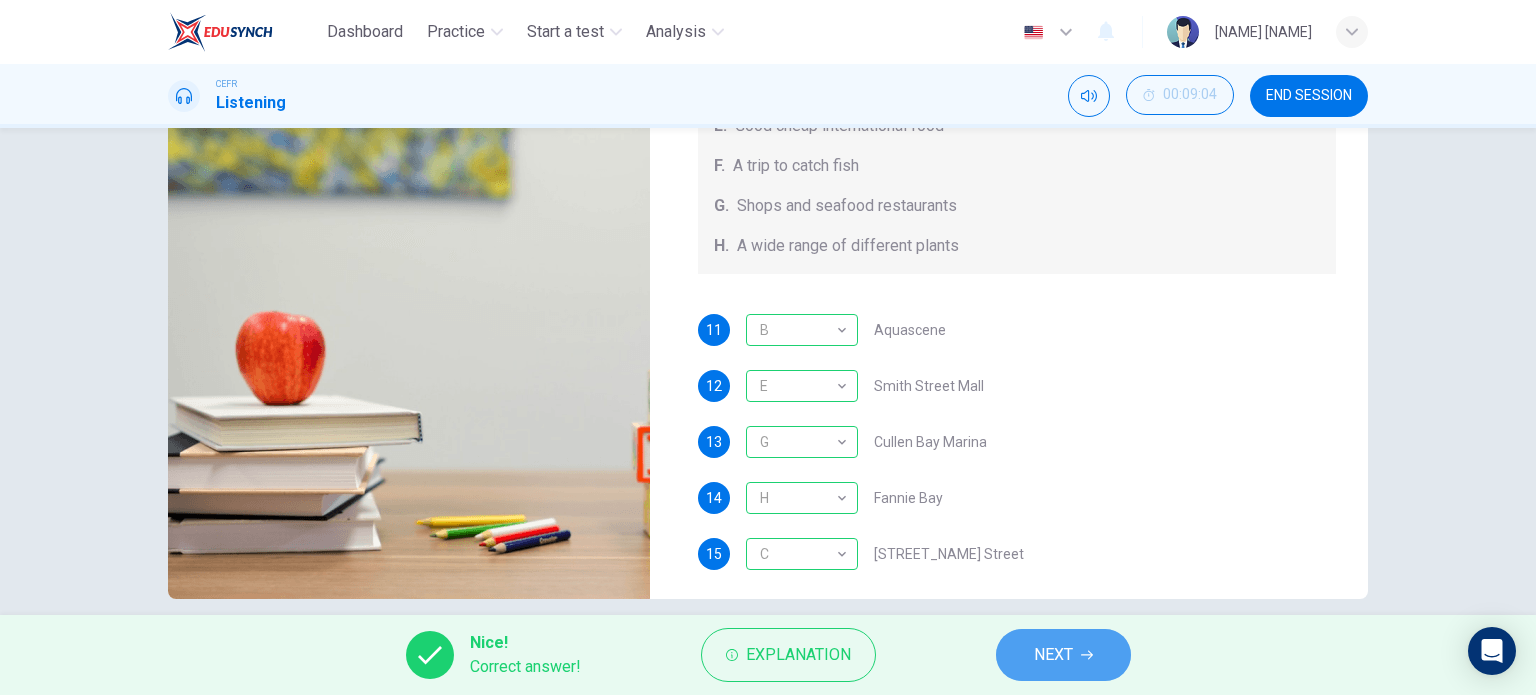 click on "NEXT" at bounding box center [1063, 655] 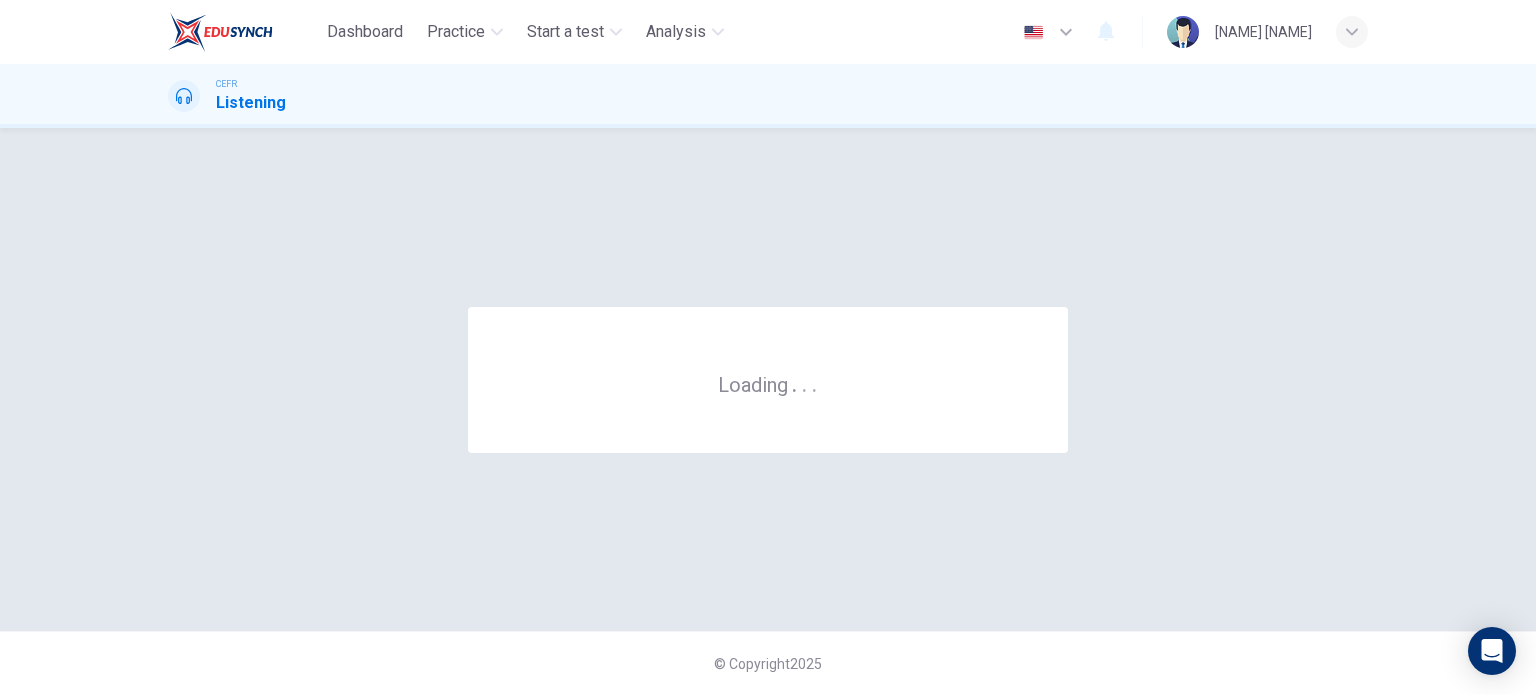 scroll, scrollTop: 0, scrollLeft: 0, axis: both 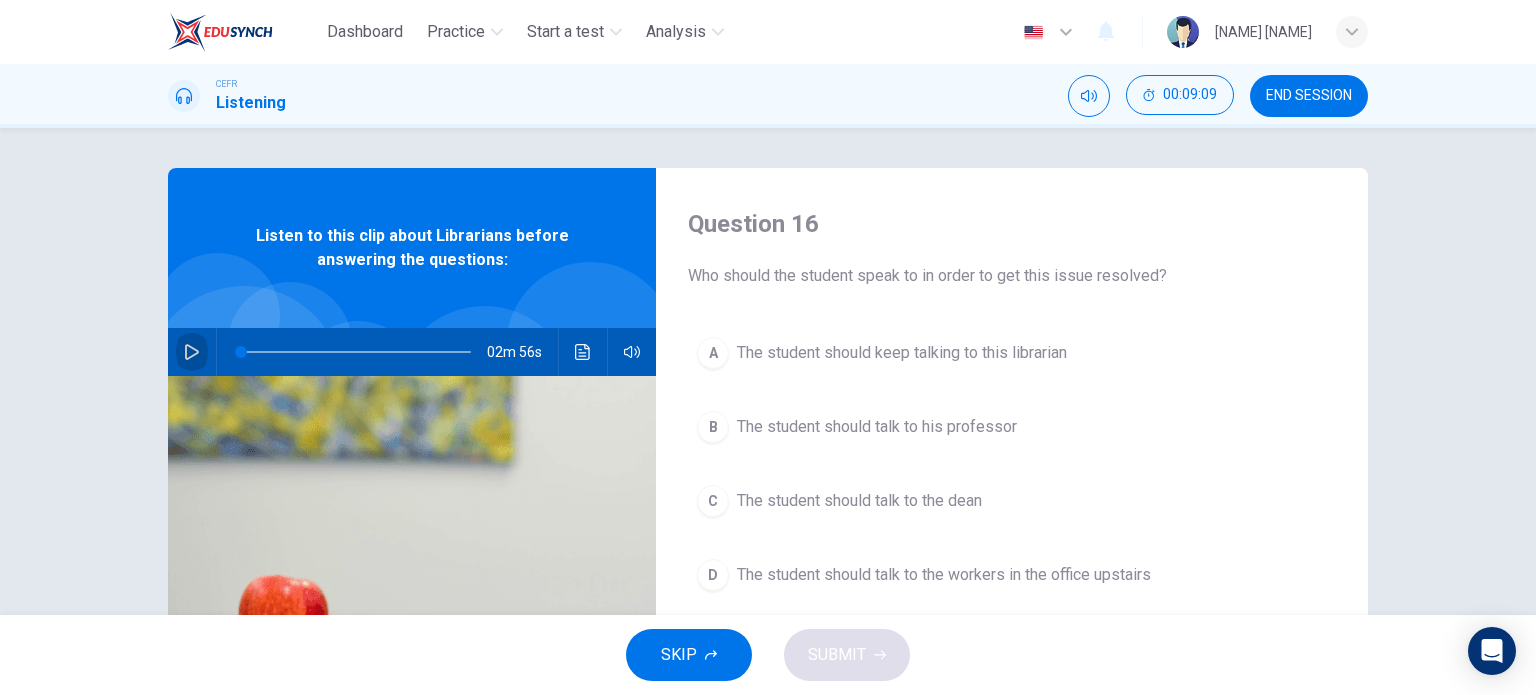 click at bounding box center (192, 352) 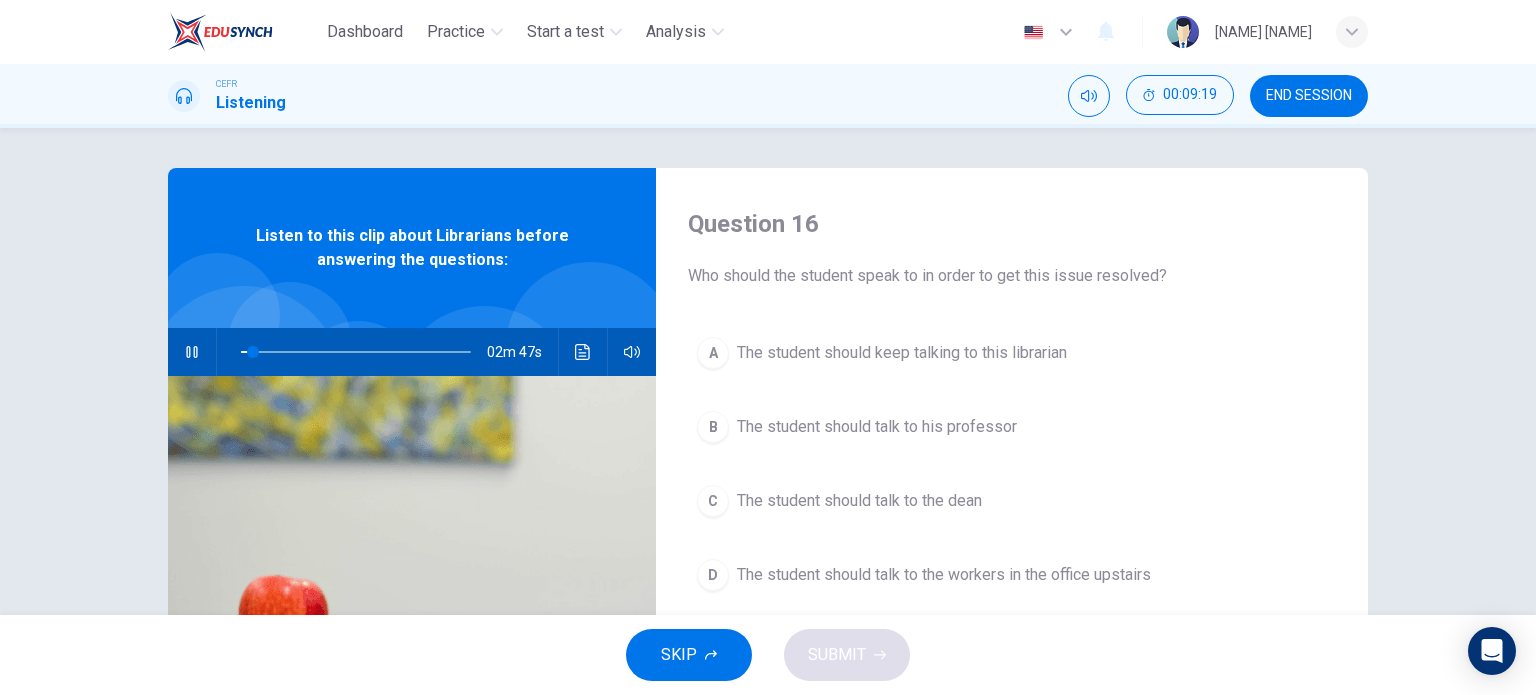 type 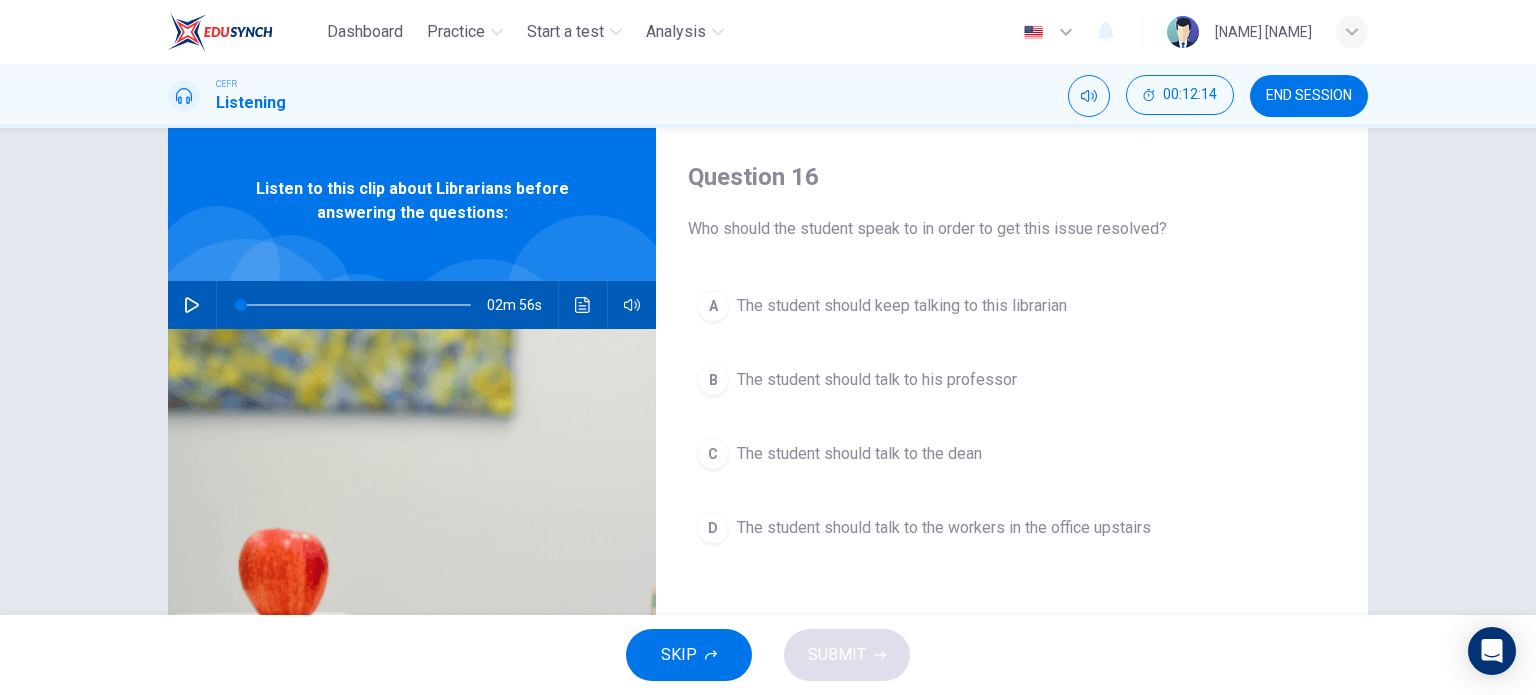 scroll, scrollTop: 48, scrollLeft: 0, axis: vertical 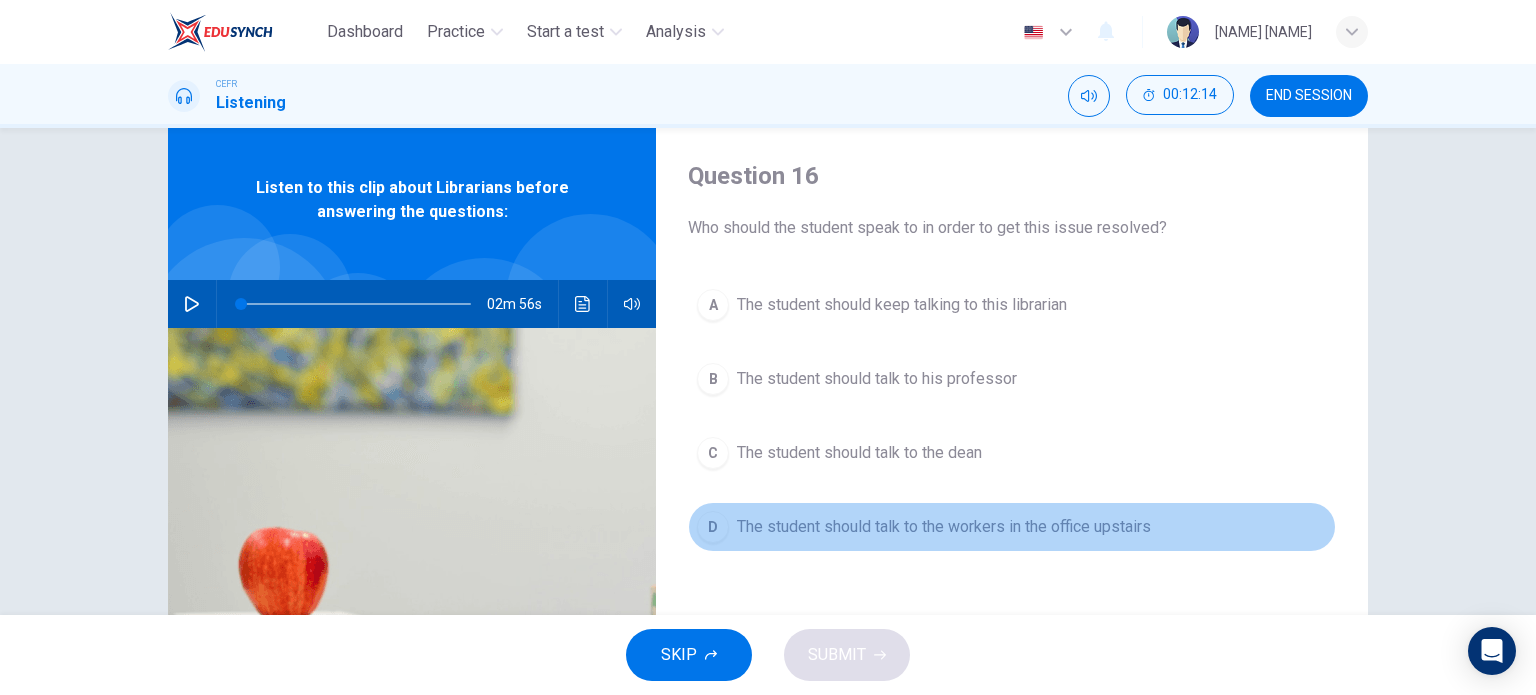 click on "The student should talk to the workers in the office upstairs" at bounding box center (902, 305) 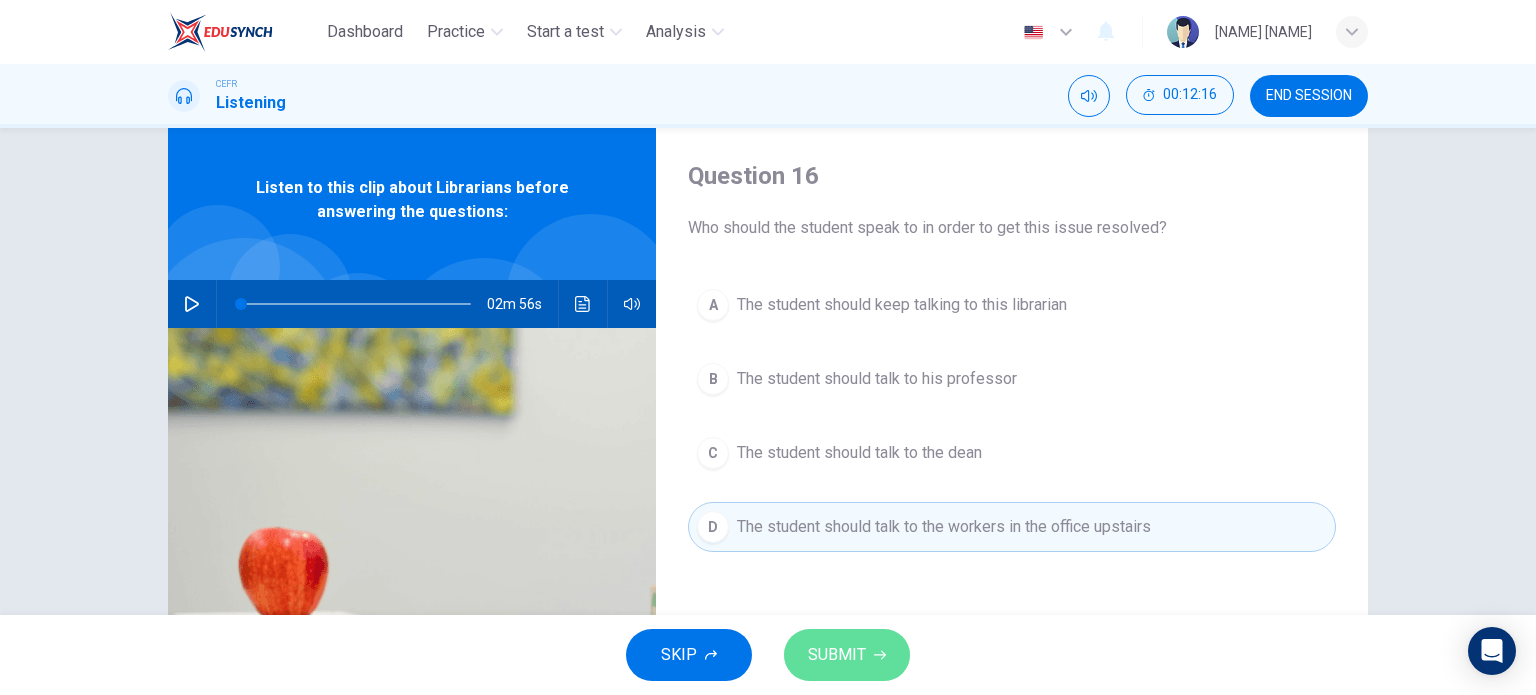 click on "SUBMIT" at bounding box center (847, 655) 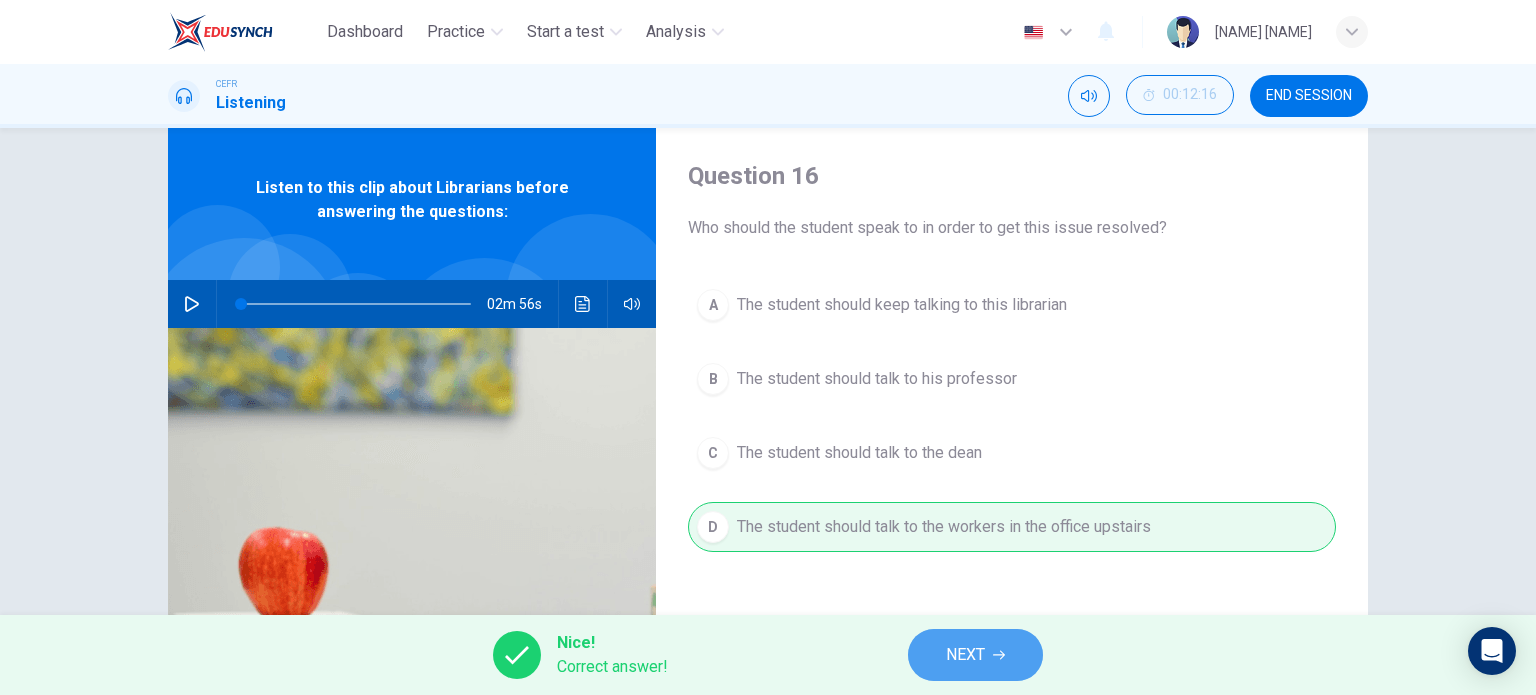 click on "NEXT" at bounding box center [975, 655] 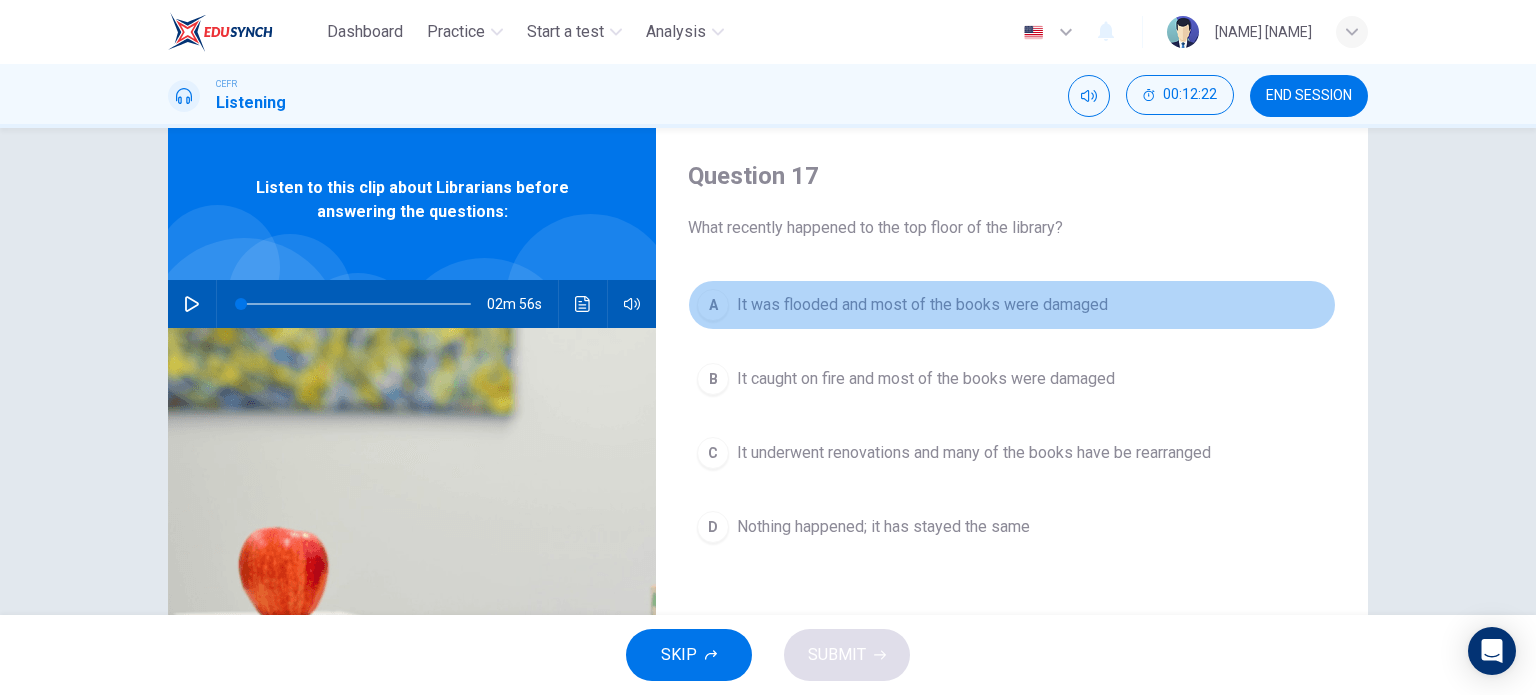 click on "It was flooded and most of the books were damaged" at bounding box center [922, 305] 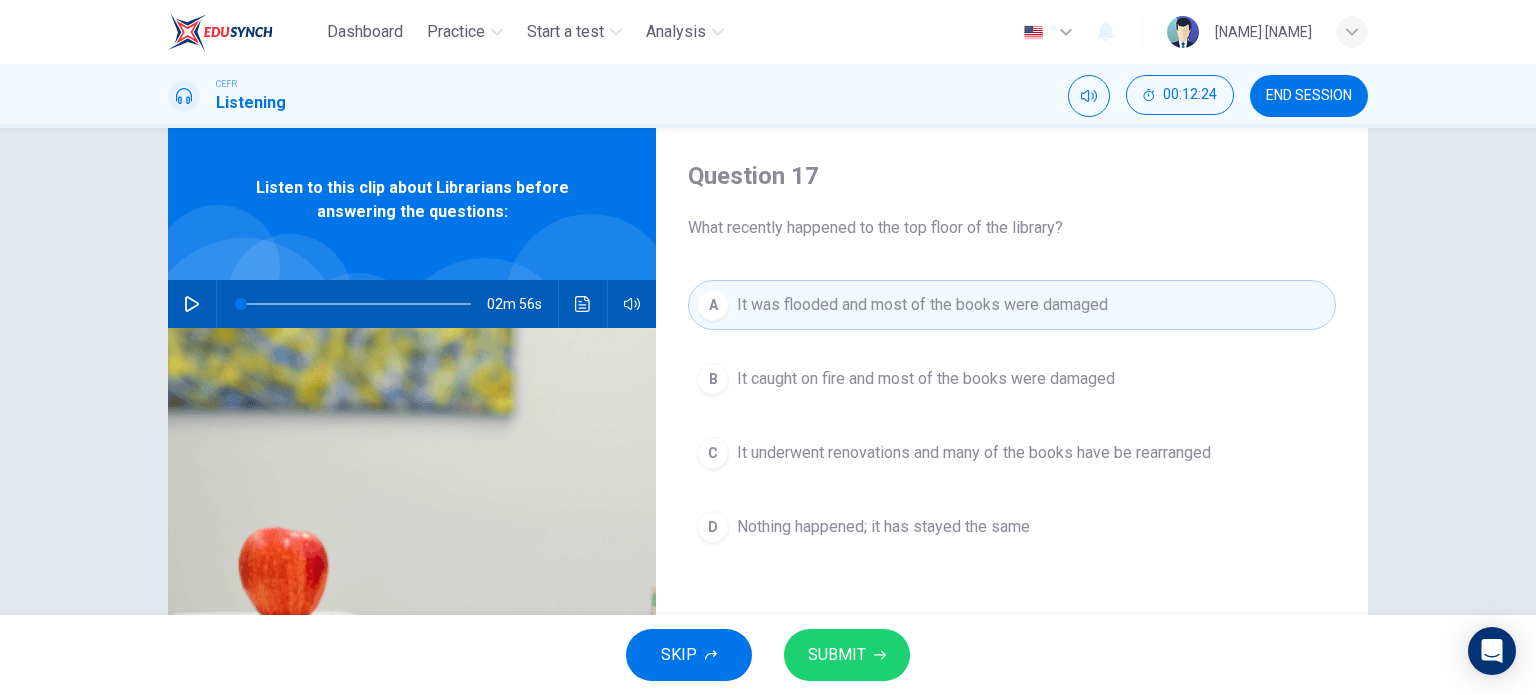 click on "SUBMIT" at bounding box center (837, 655) 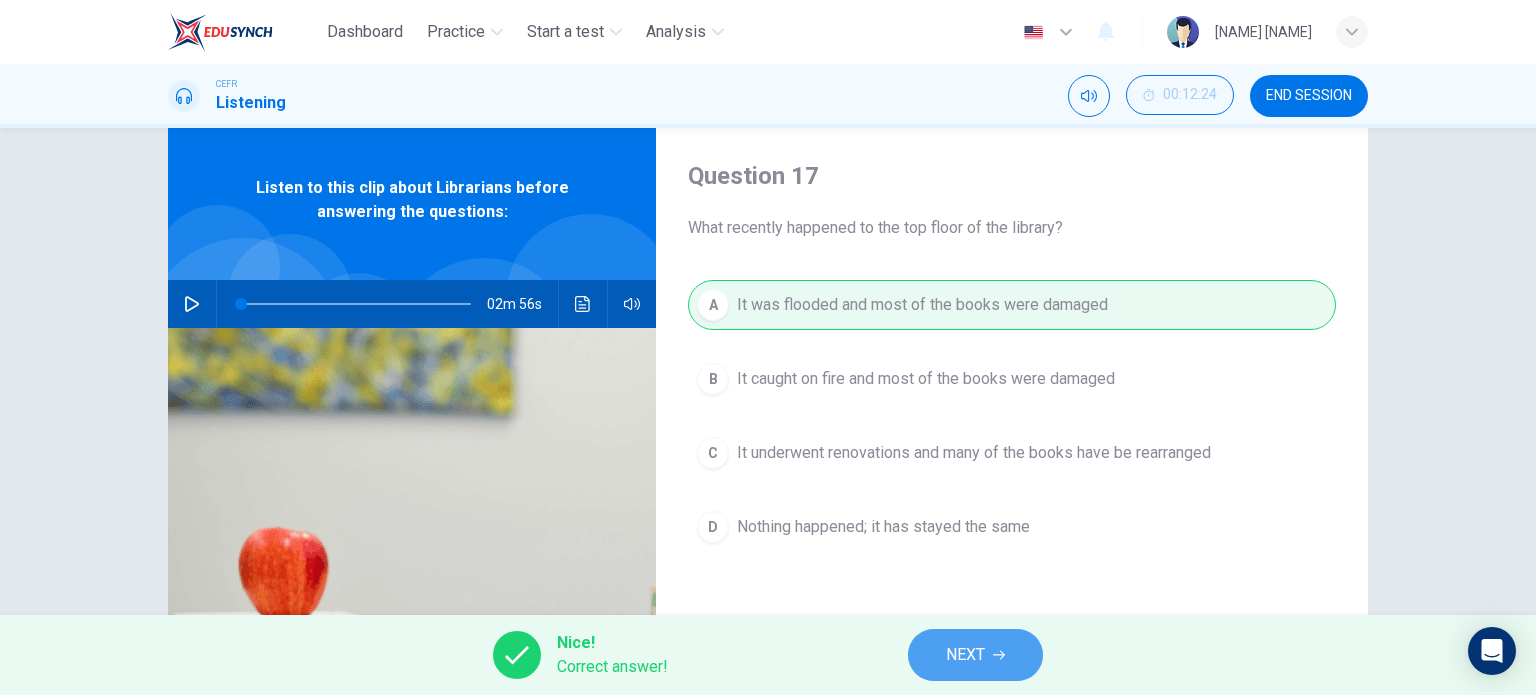 click on "NEXT" at bounding box center (965, 655) 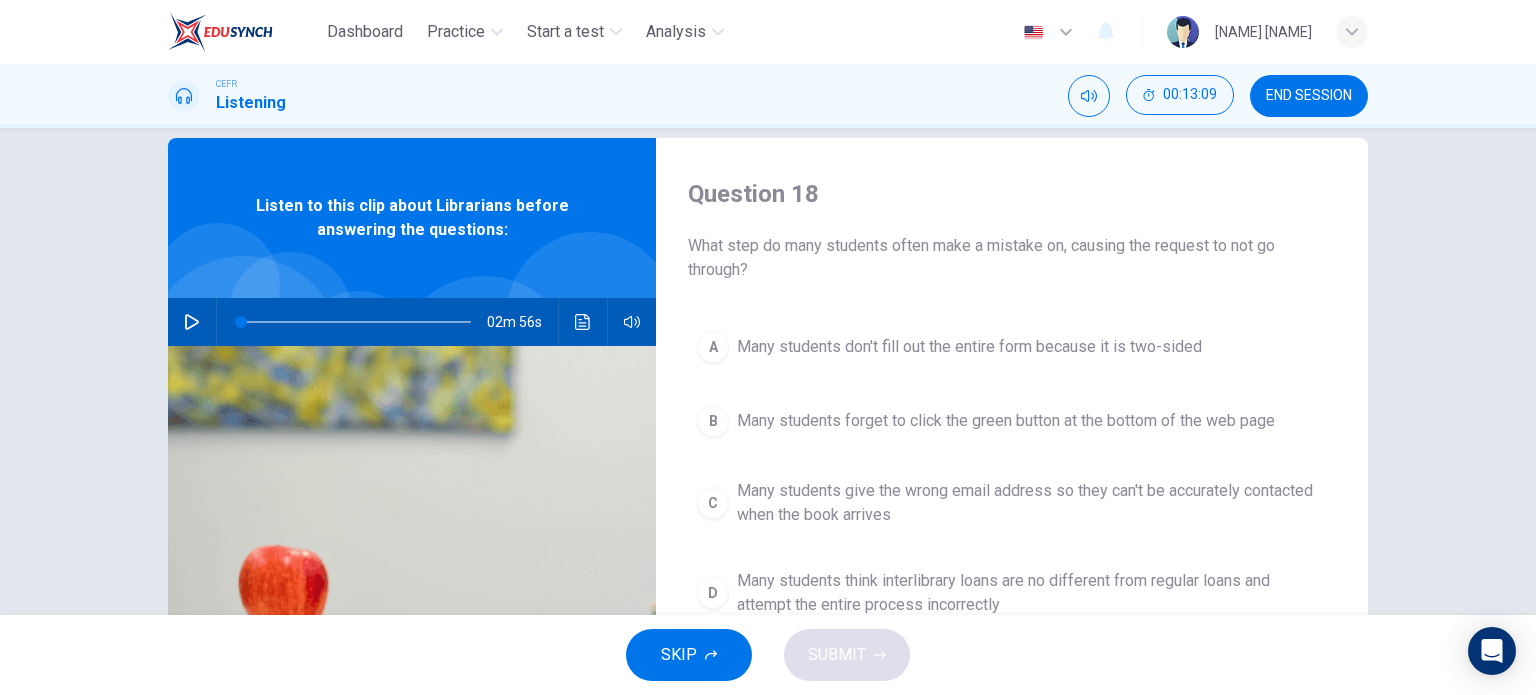 scroll, scrollTop: 72, scrollLeft: 0, axis: vertical 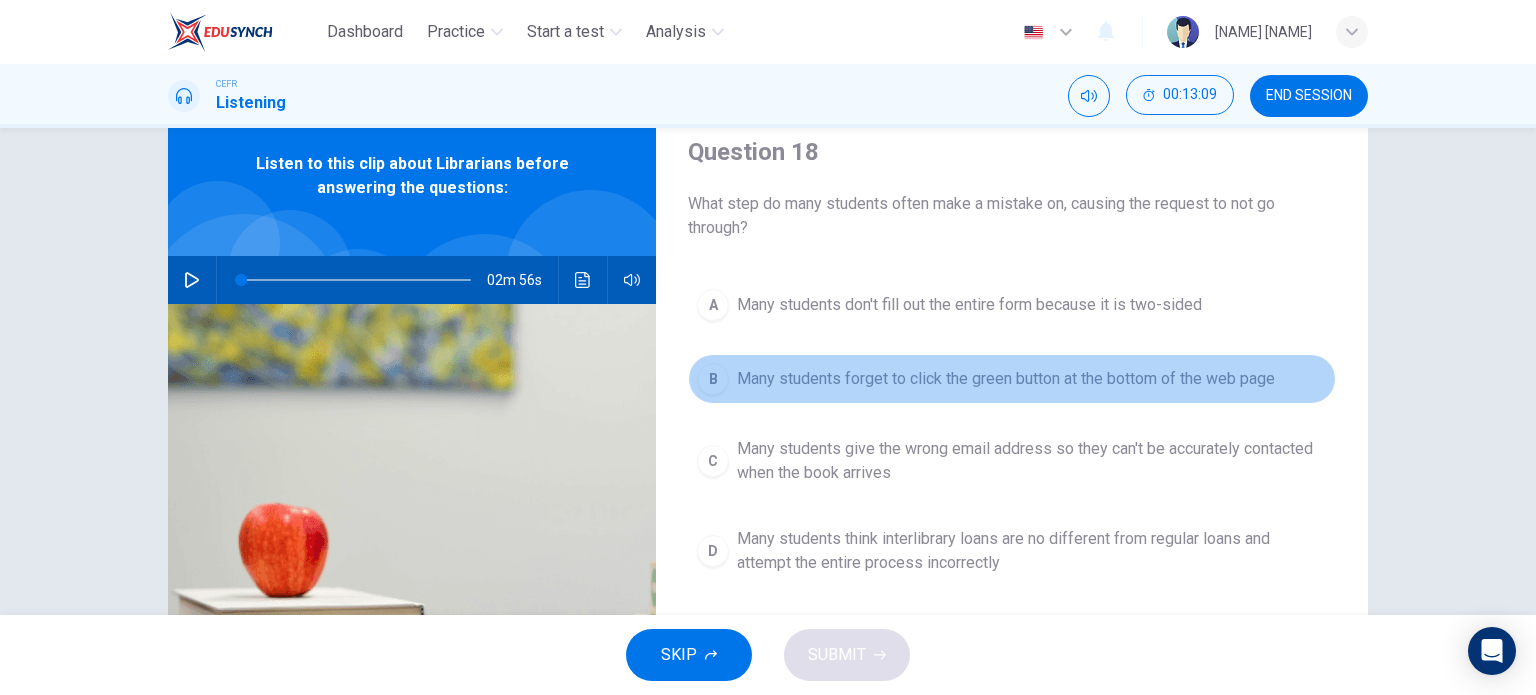 click on "Many students forget to click the green button at the bottom of the web page" at bounding box center [969, 305] 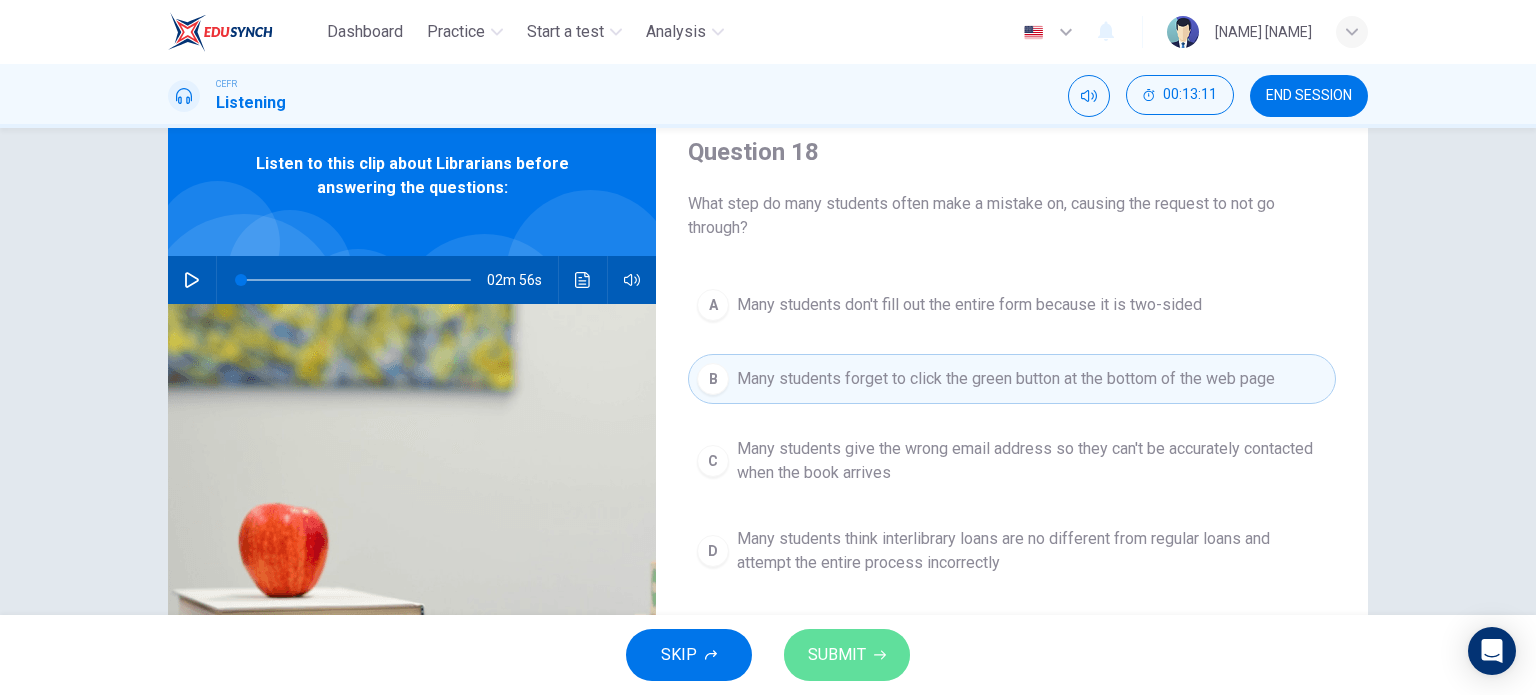 click on "SUBMIT" at bounding box center (837, 655) 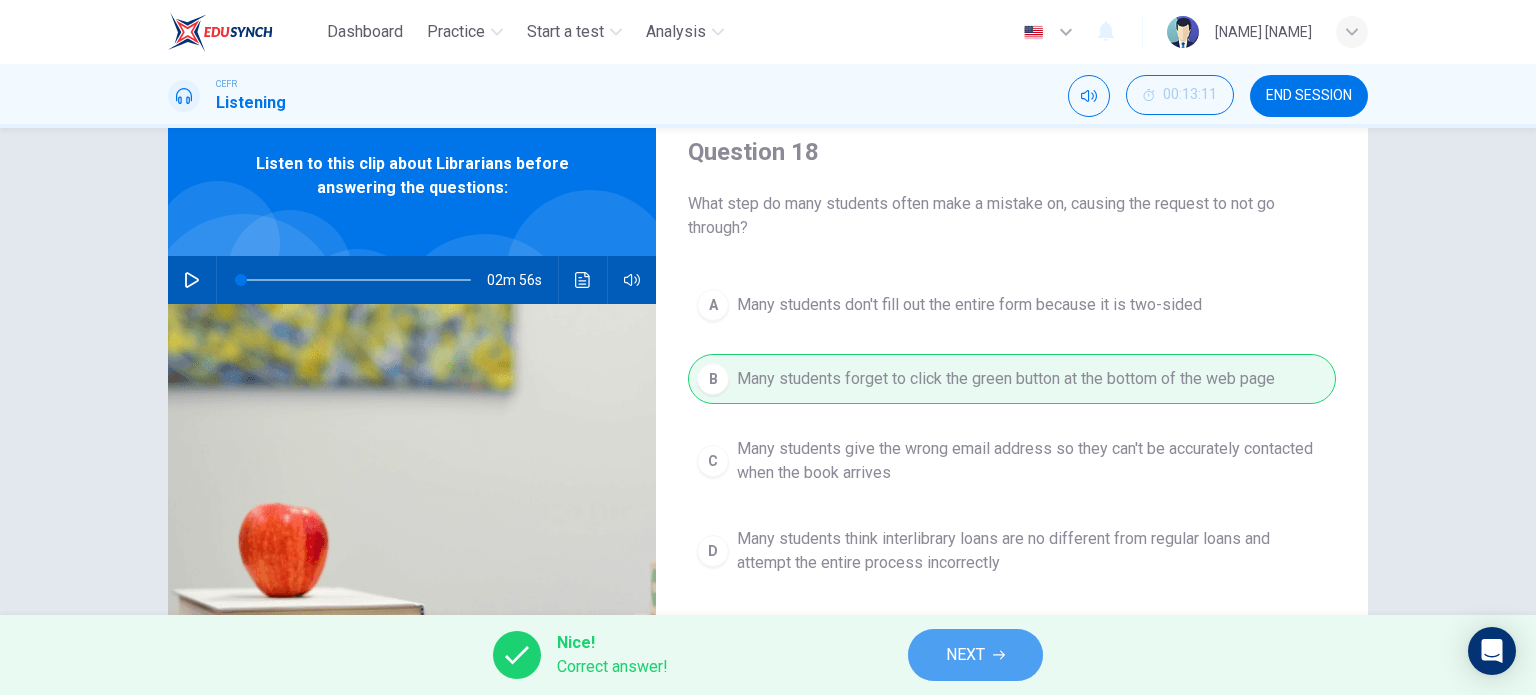 click on "NEXT" at bounding box center (965, 655) 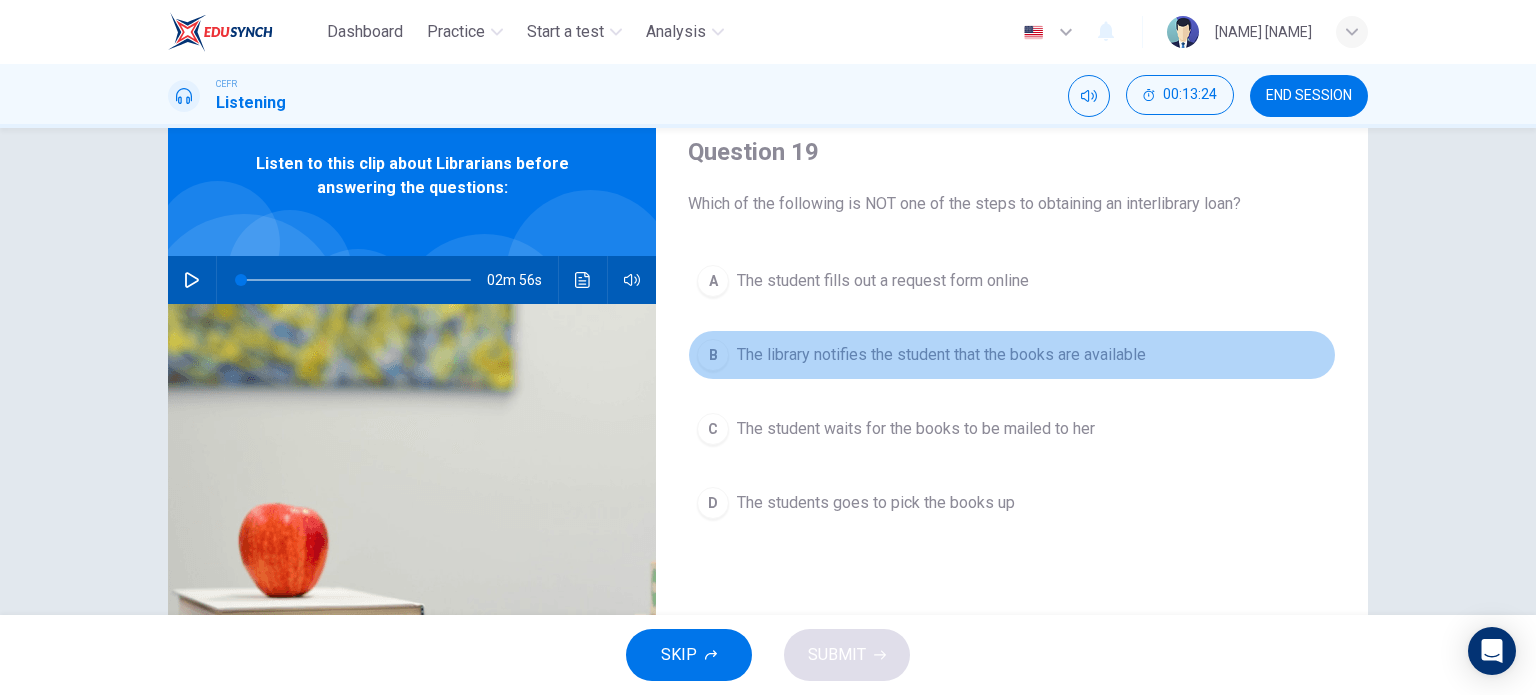 click on "The library notifies the student that the books are available" at bounding box center (883, 281) 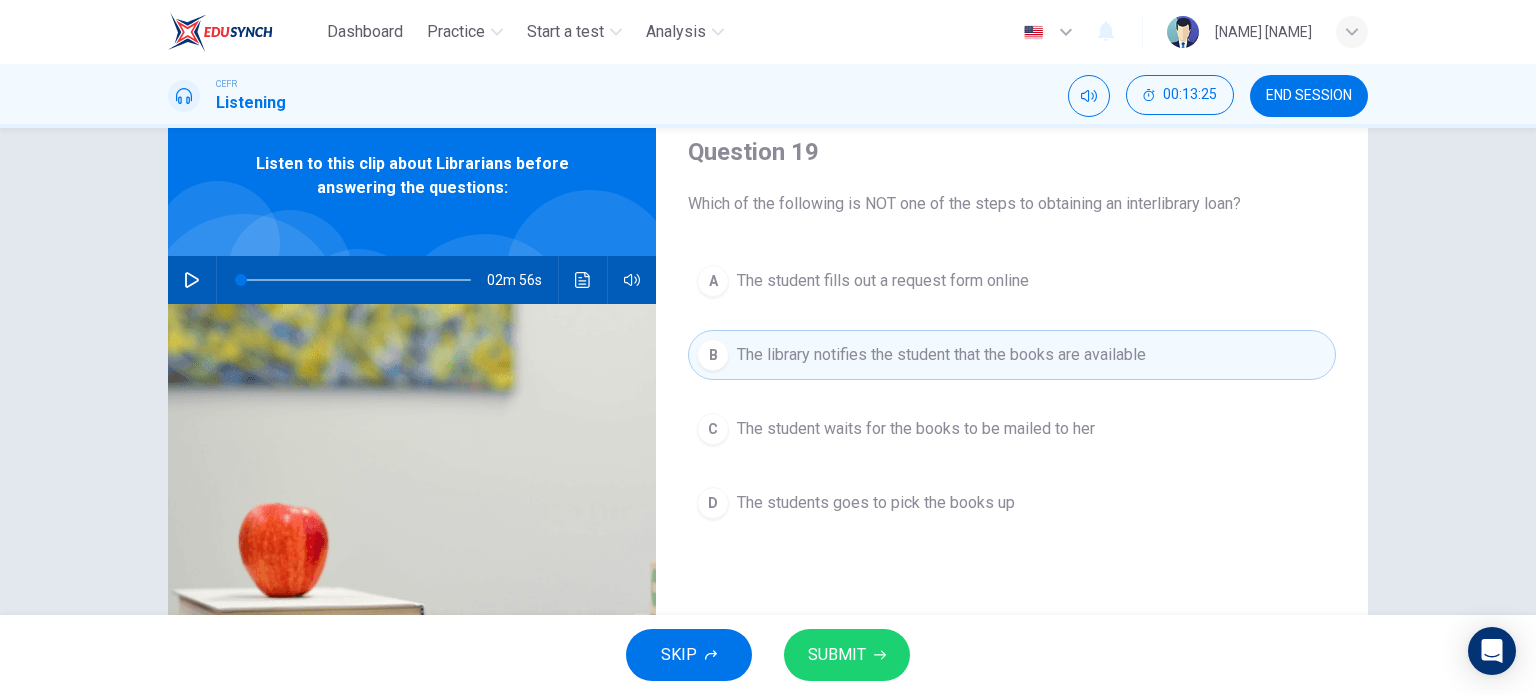 click on "SUBMIT" at bounding box center (837, 655) 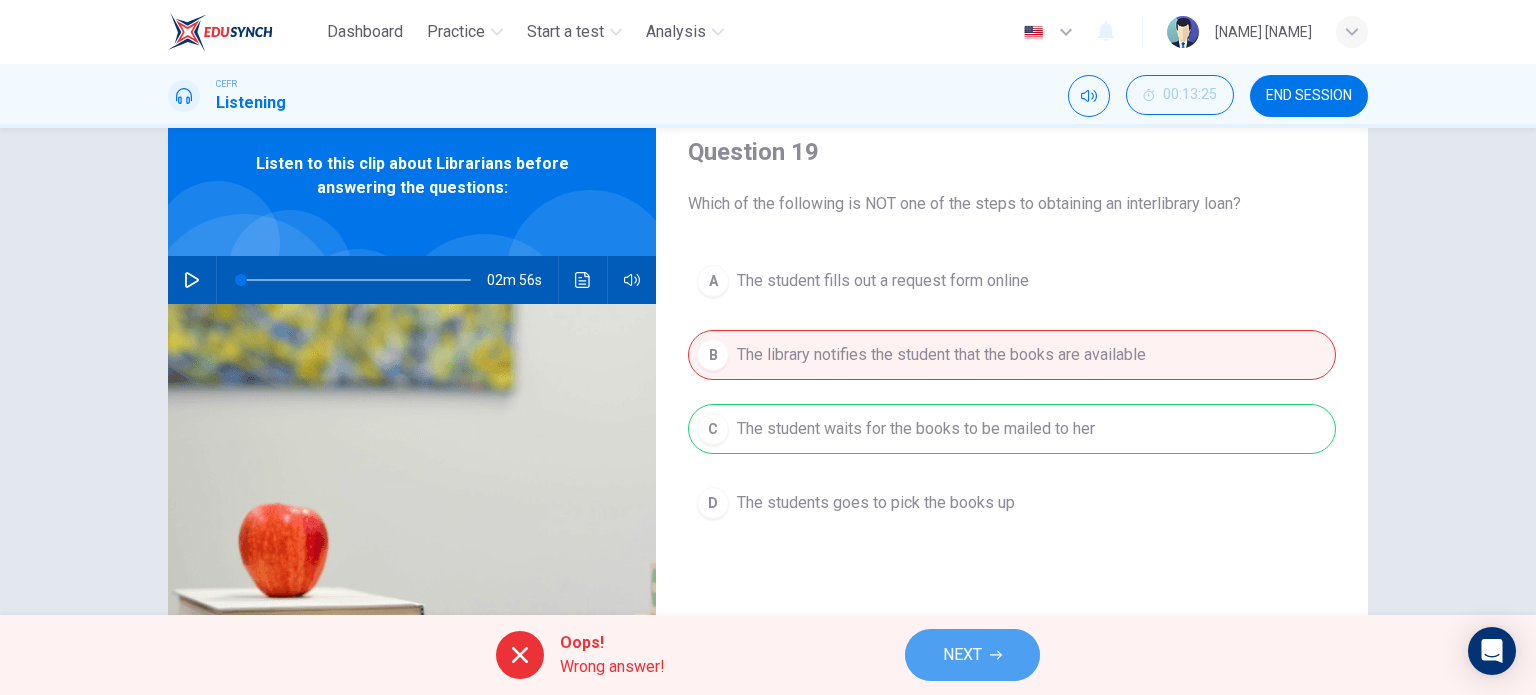 click on "NEXT" at bounding box center [972, 655] 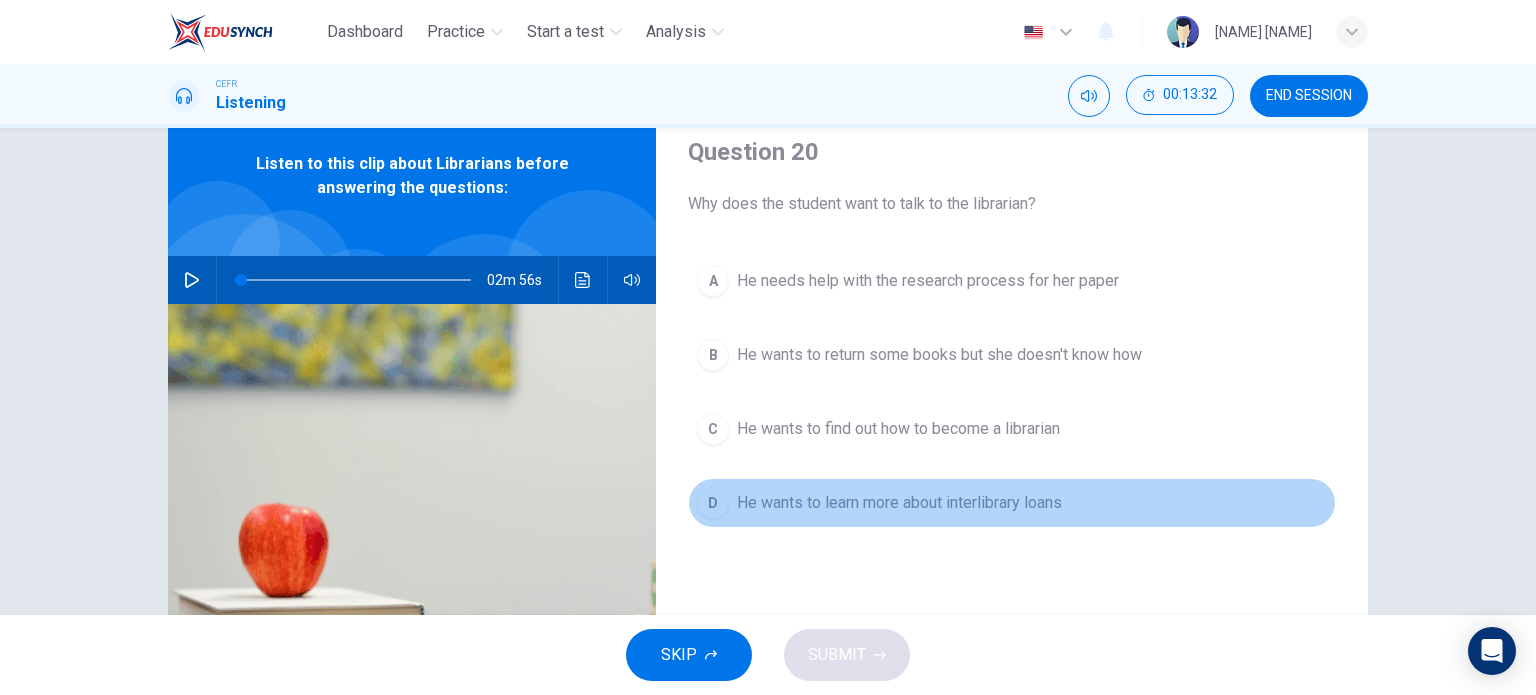 click on "He wants to learn more about interlibrary loans" at bounding box center [928, 281] 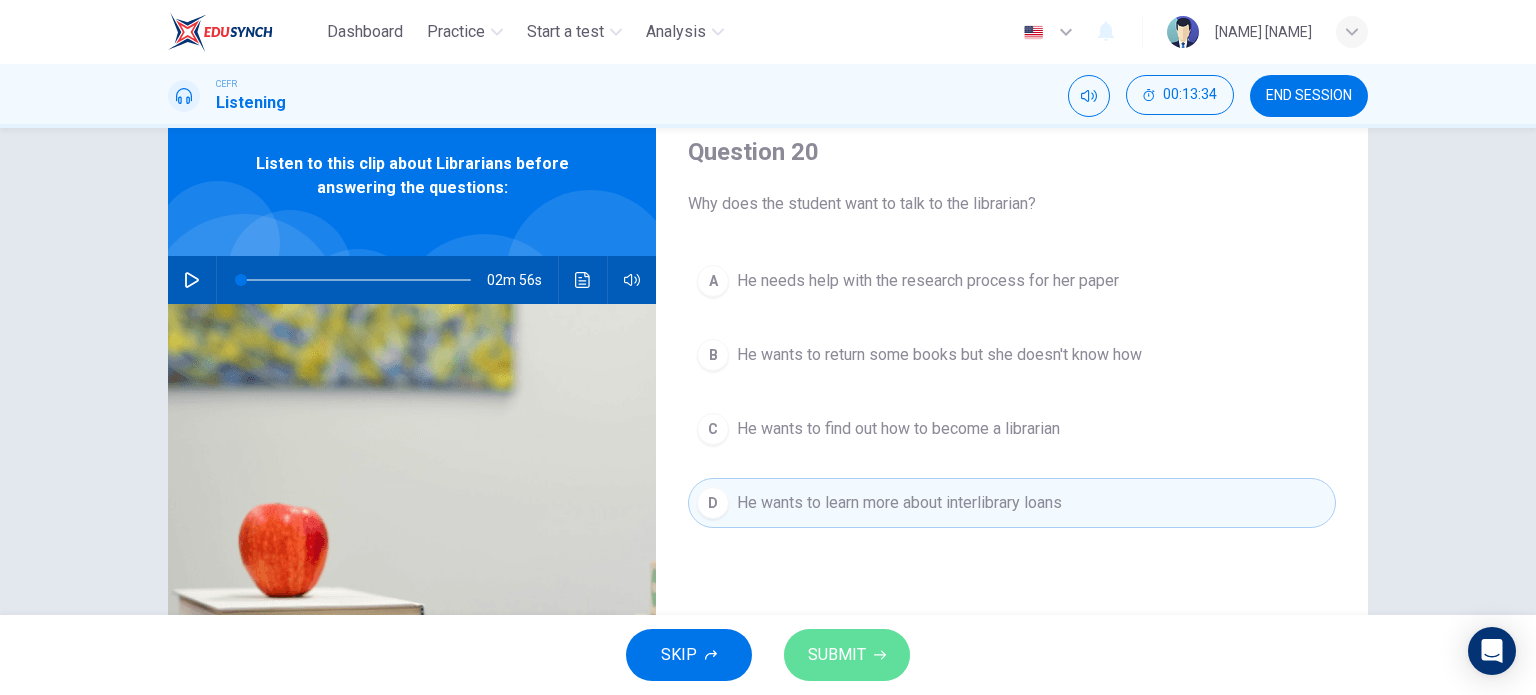 click on "SUBMIT" at bounding box center [847, 655] 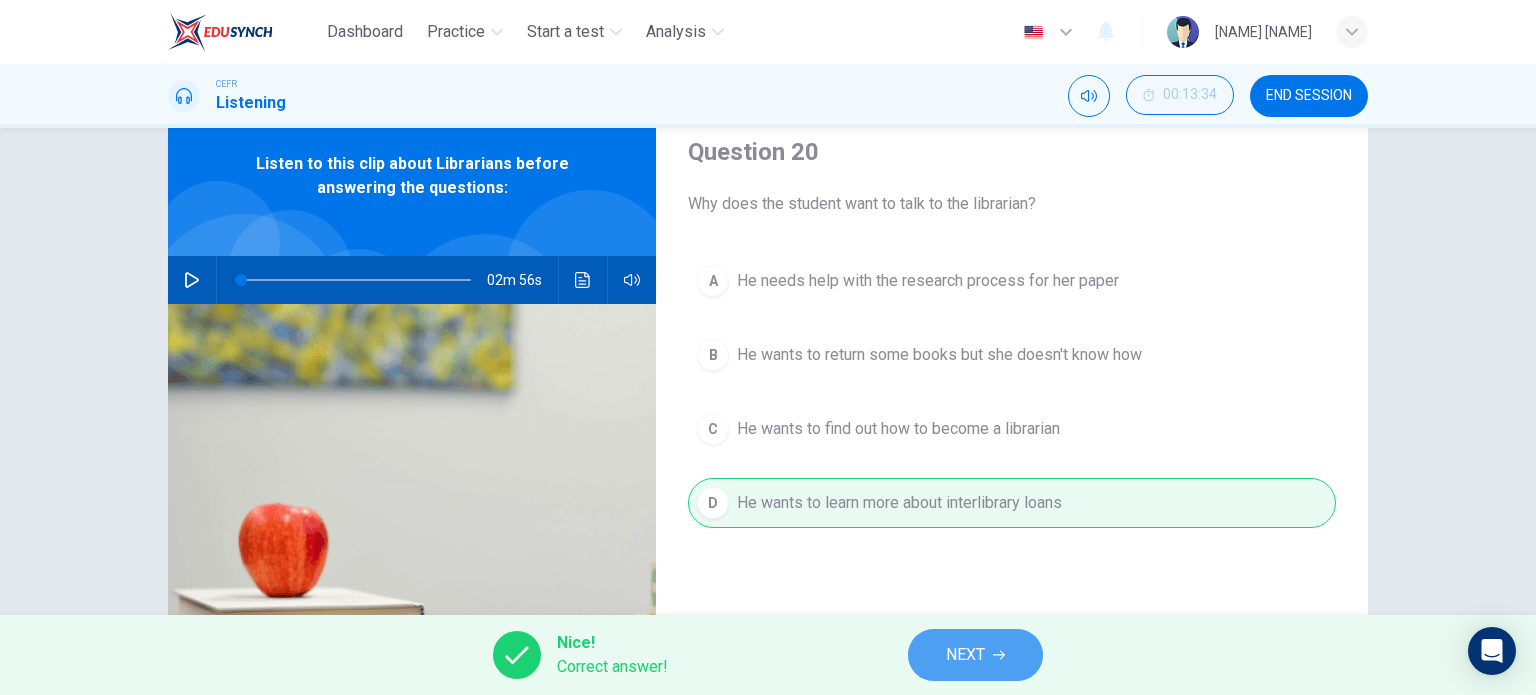 click on "NEXT" at bounding box center (965, 655) 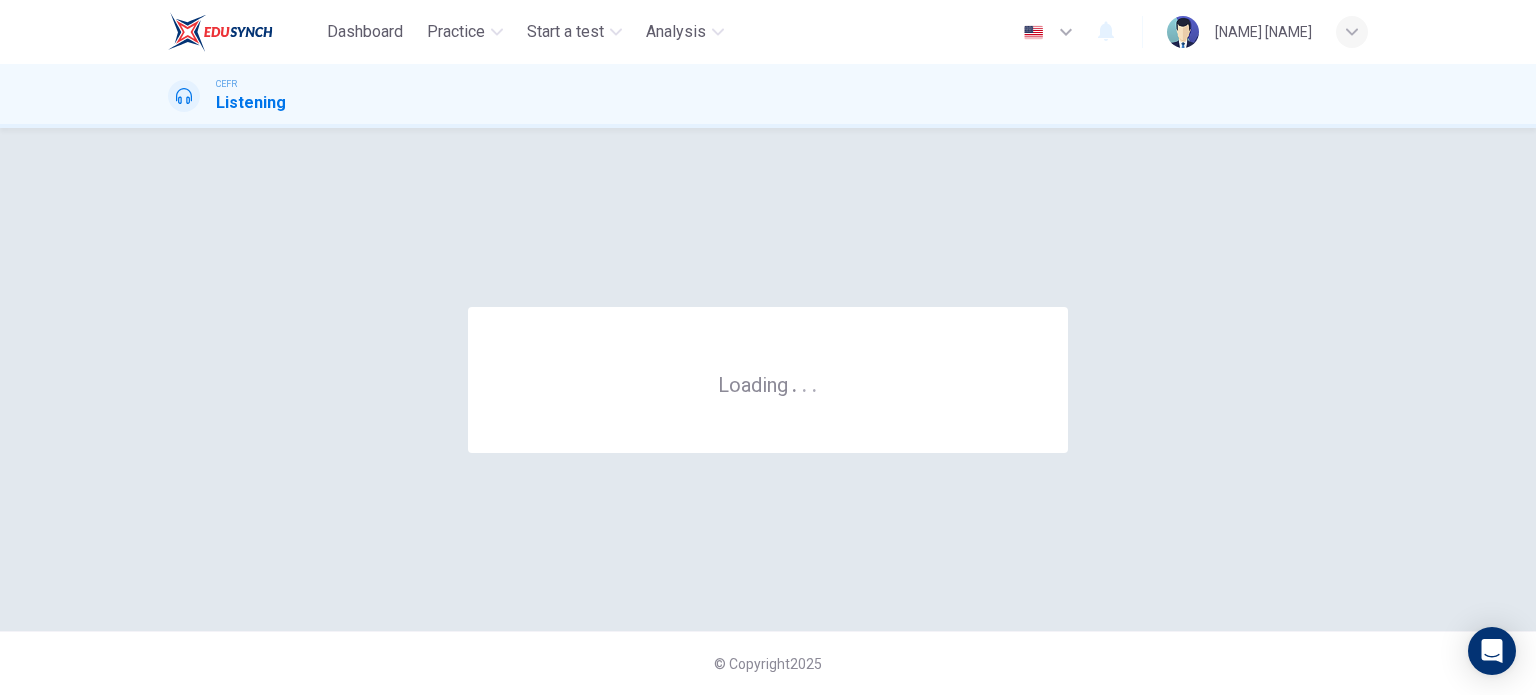 scroll, scrollTop: 0, scrollLeft: 0, axis: both 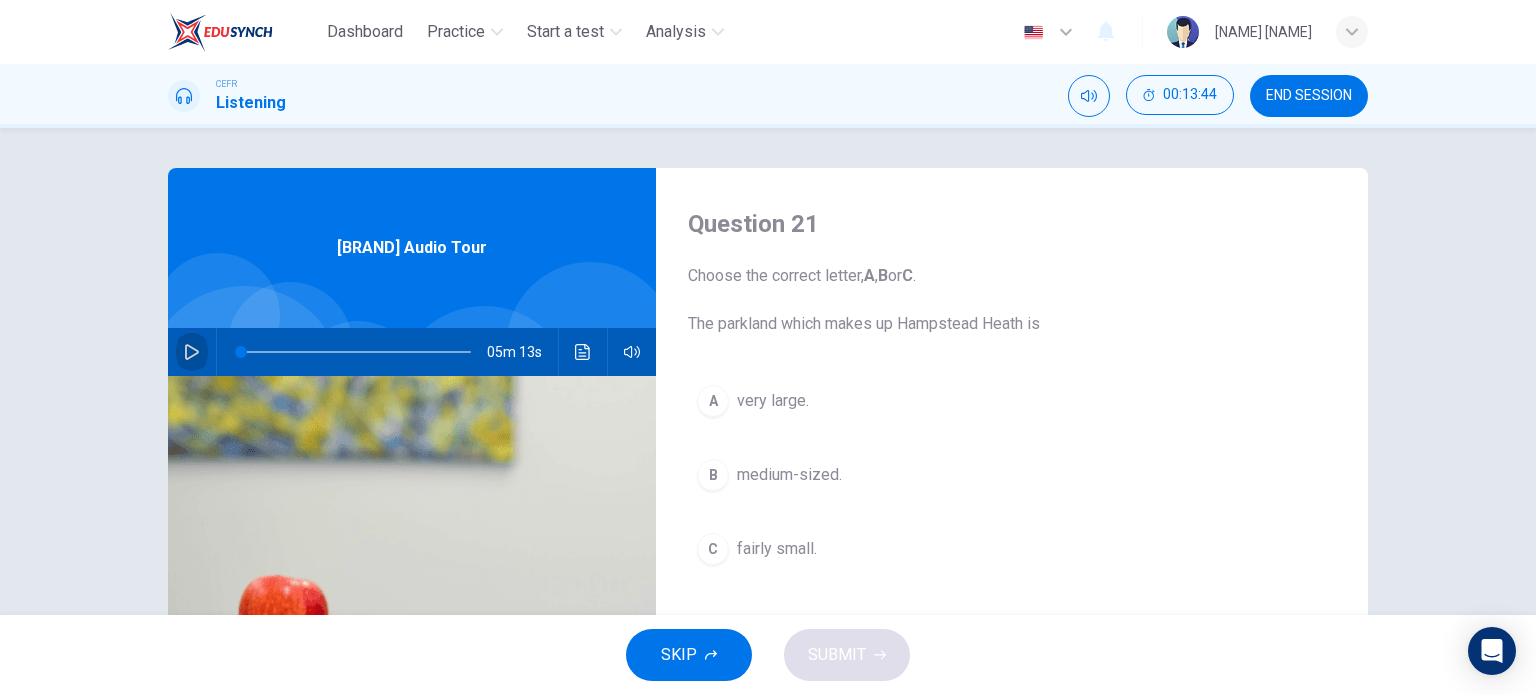 click at bounding box center [192, 352] 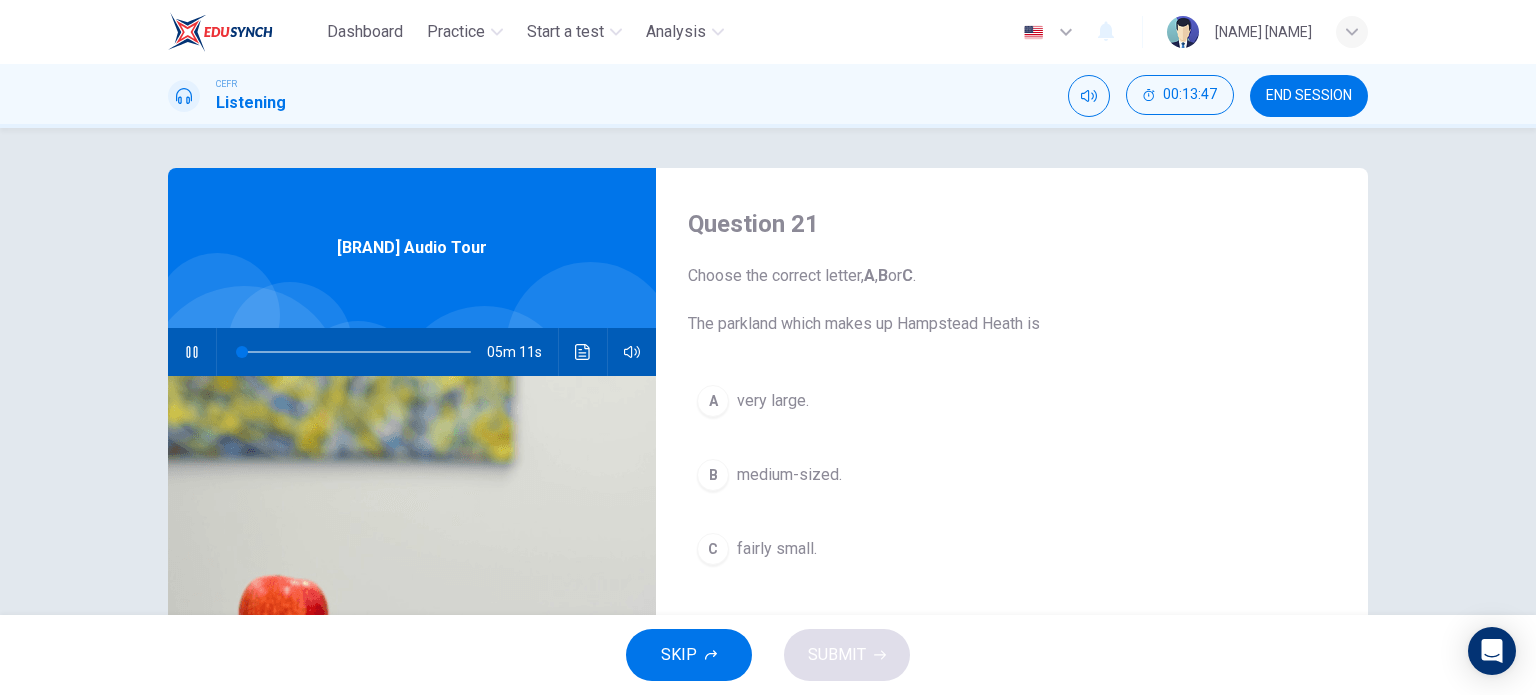 type 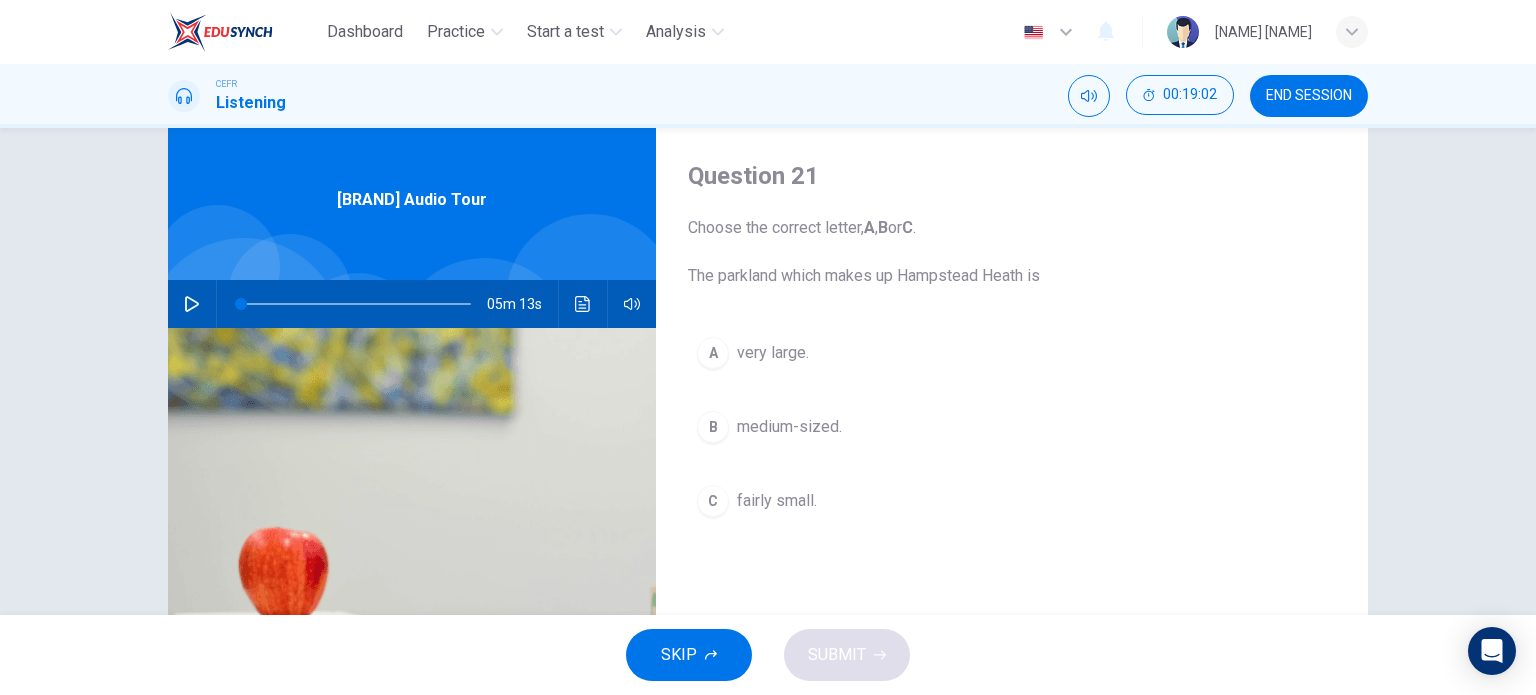 scroll, scrollTop: 50, scrollLeft: 0, axis: vertical 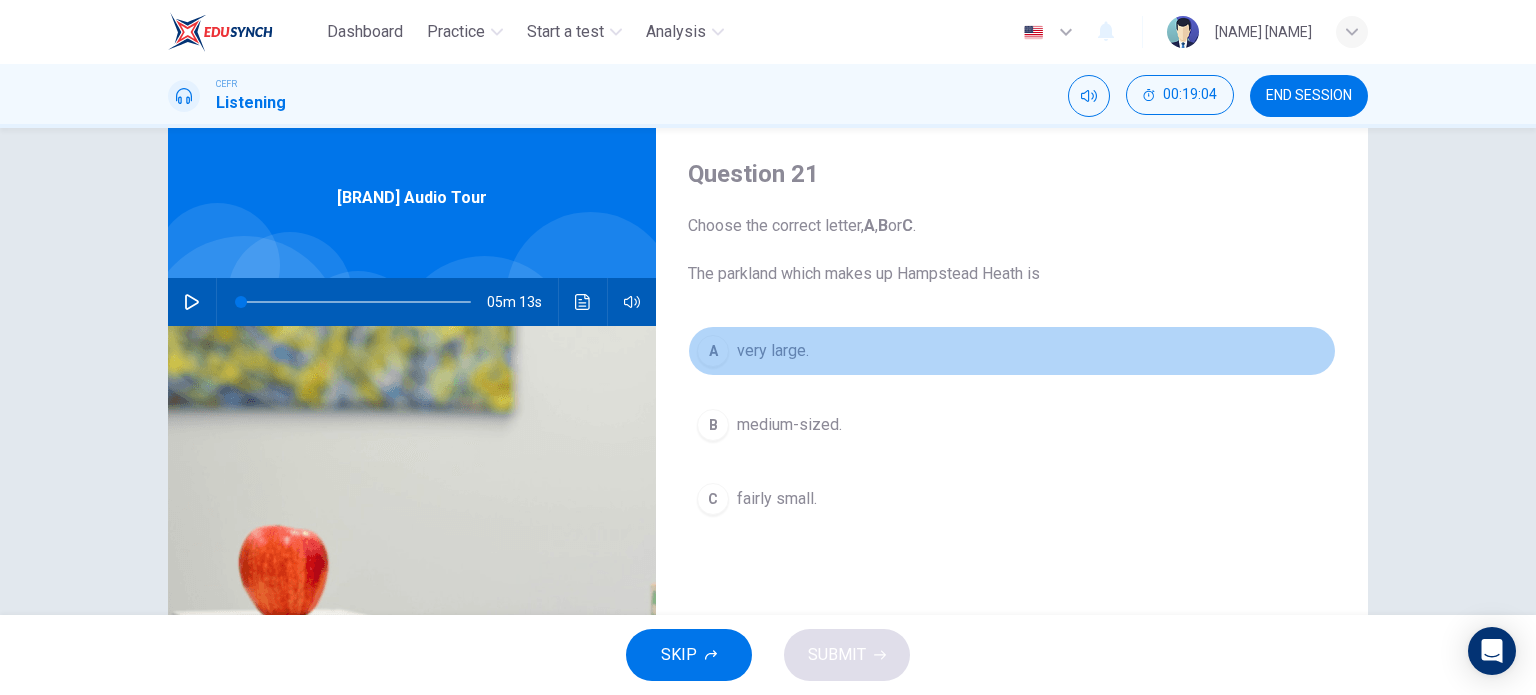 click on "A very large." at bounding box center (1012, 351) 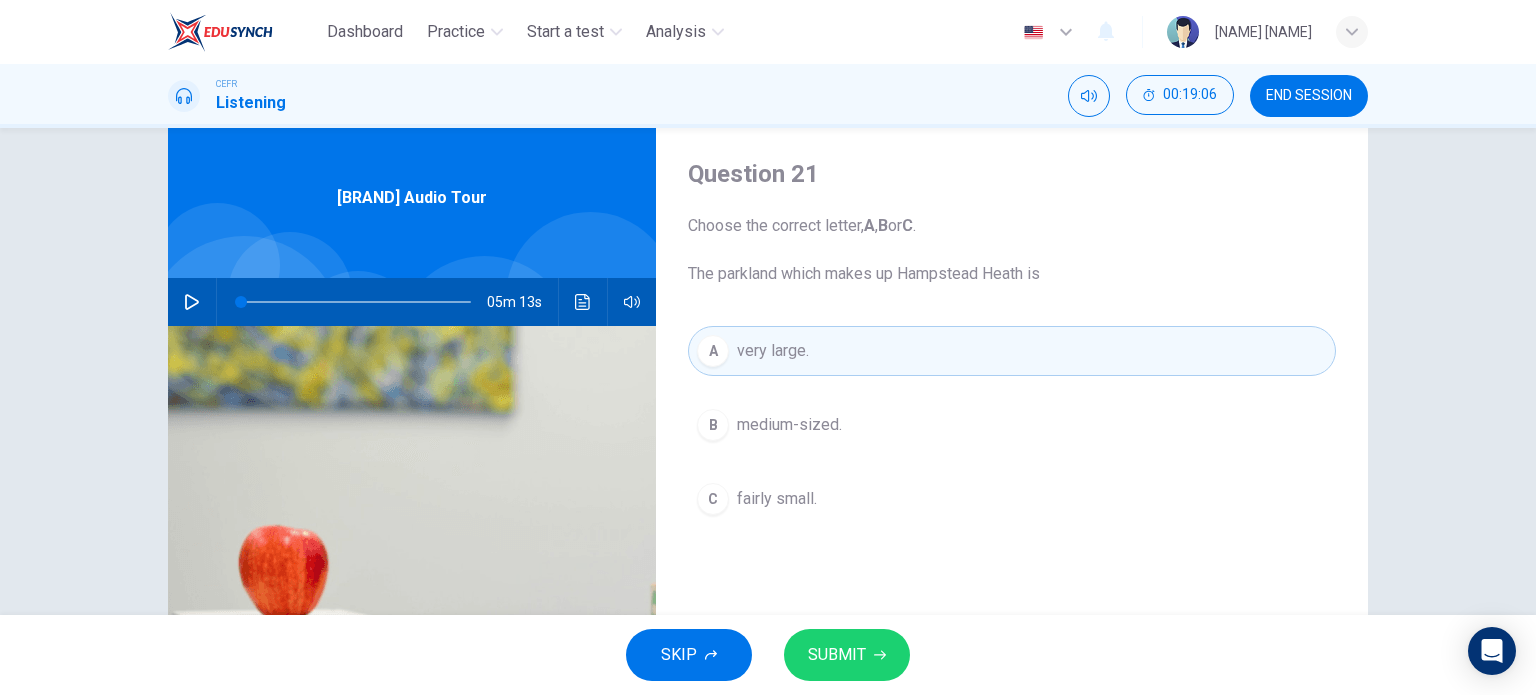 click on "SUBMIT" at bounding box center [847, 655] 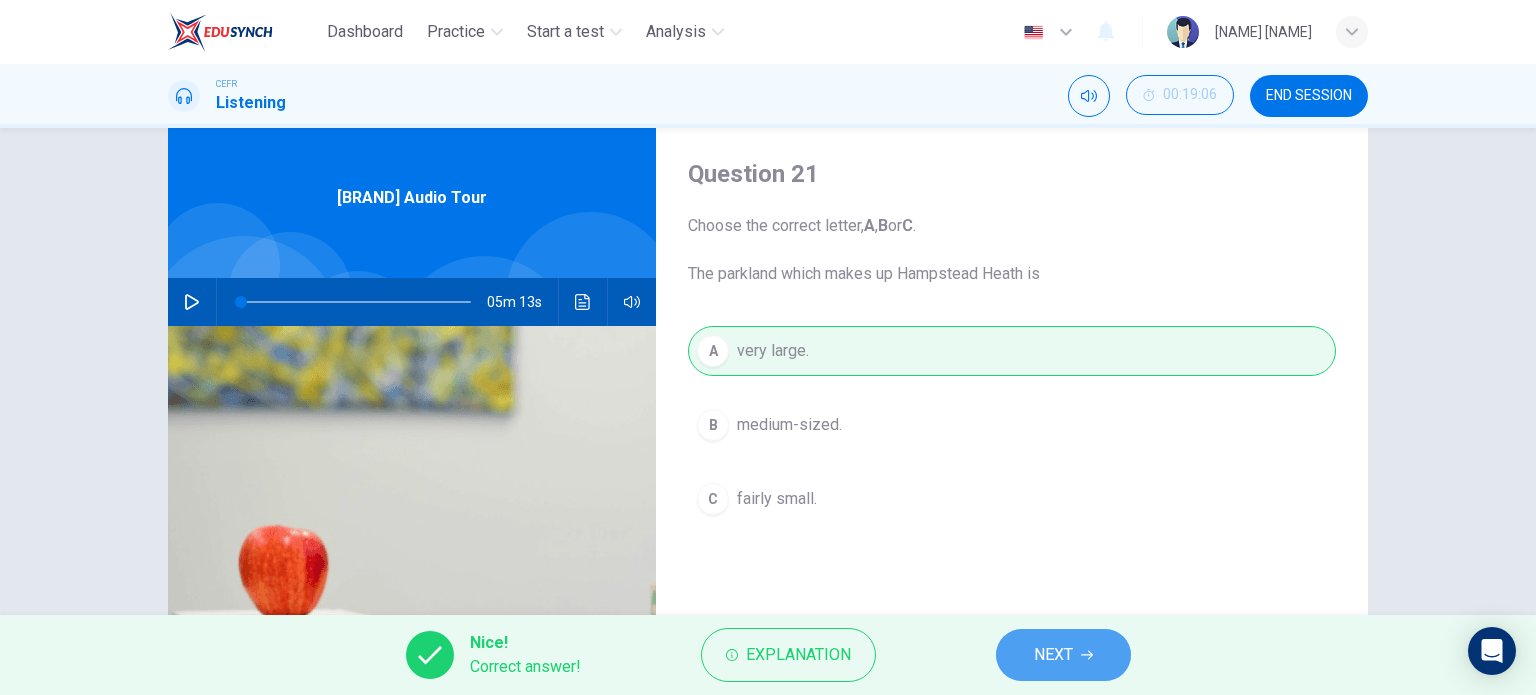 click on "NEXT" at bounding box center (1053, 655) 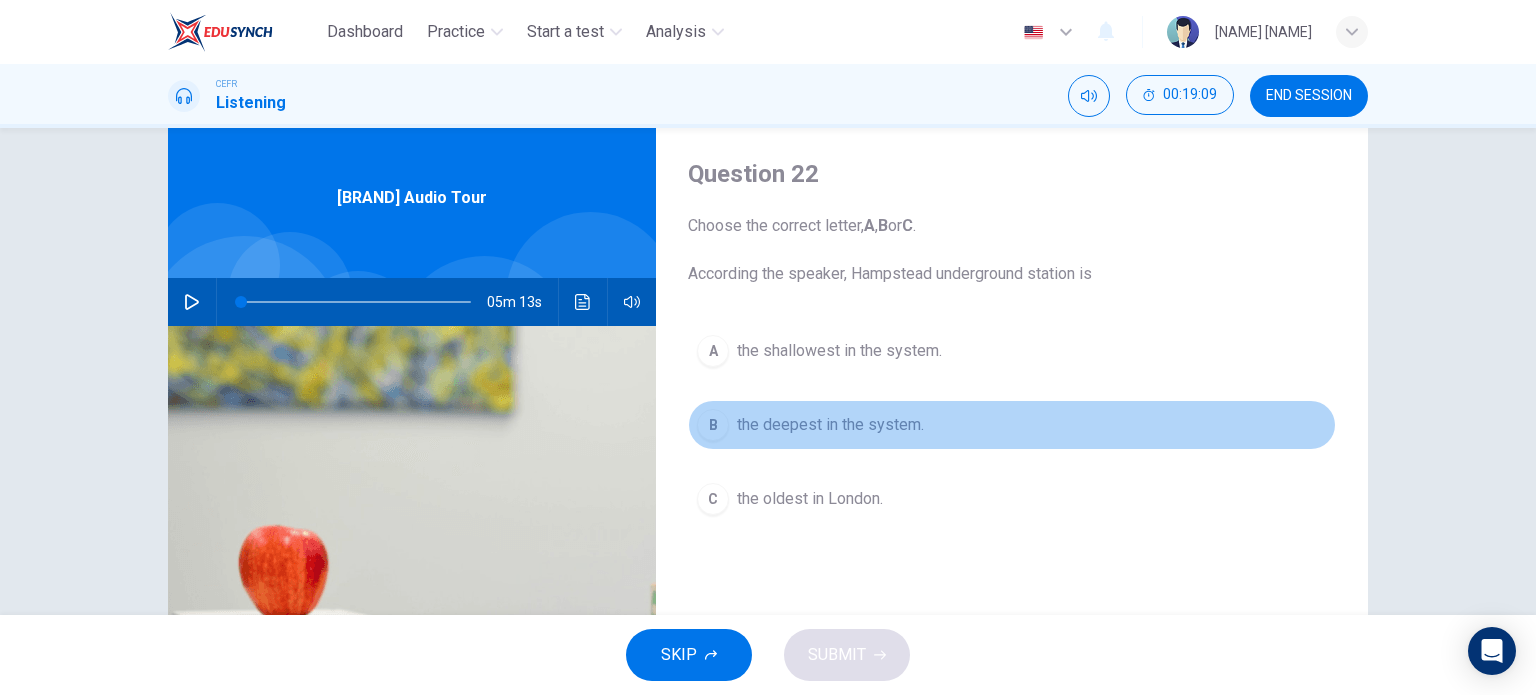 click on "the deepest in the system." at bounding box center [839, 351] 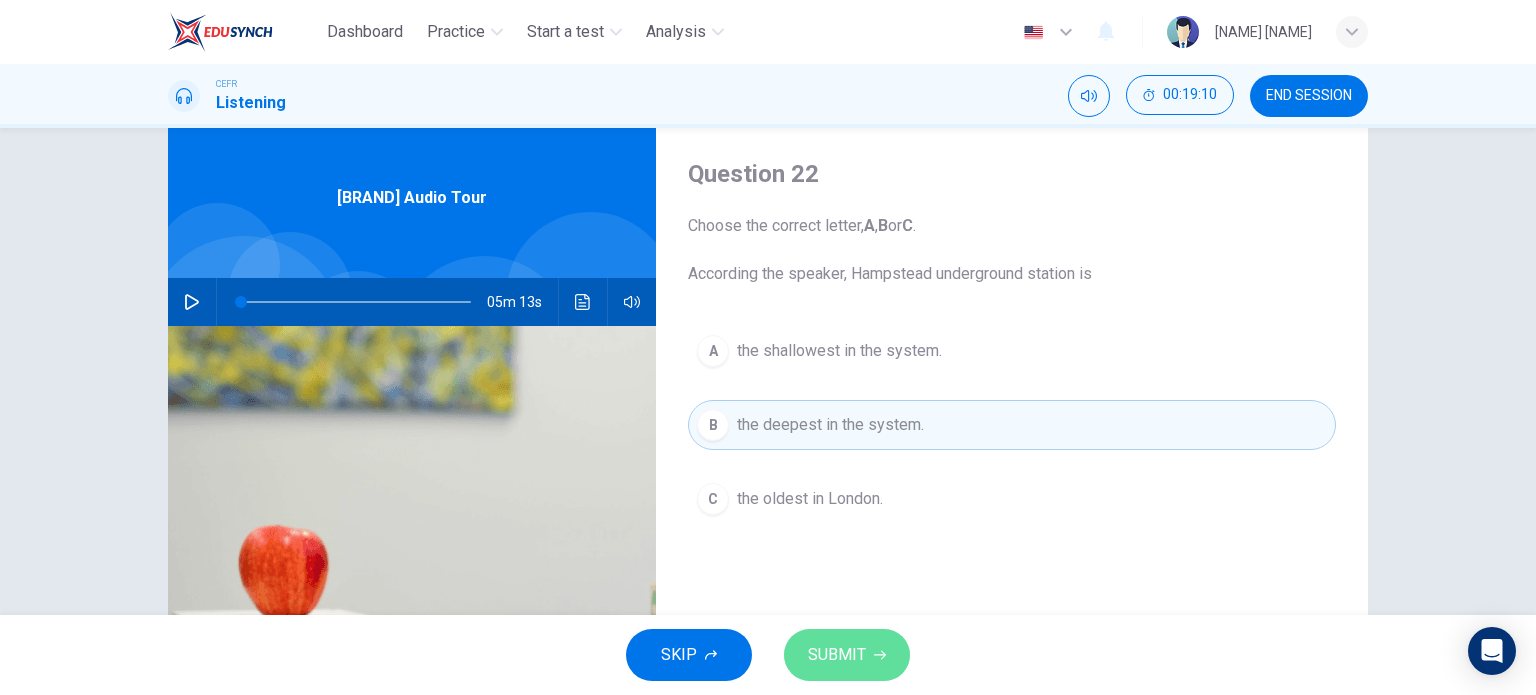 click on "SUBMIT" at bounding box center [847, 655] 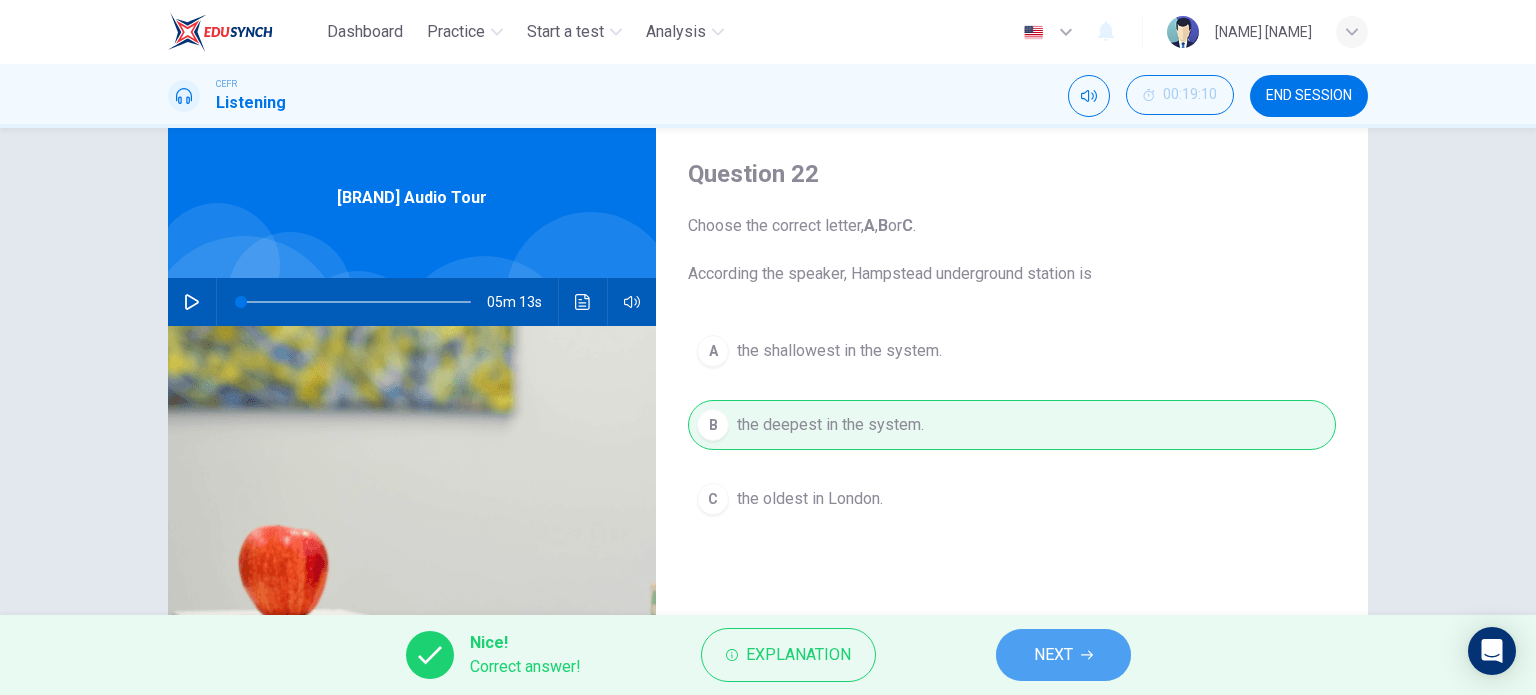 click on "NEXT" at bounding box center [1063, 655] 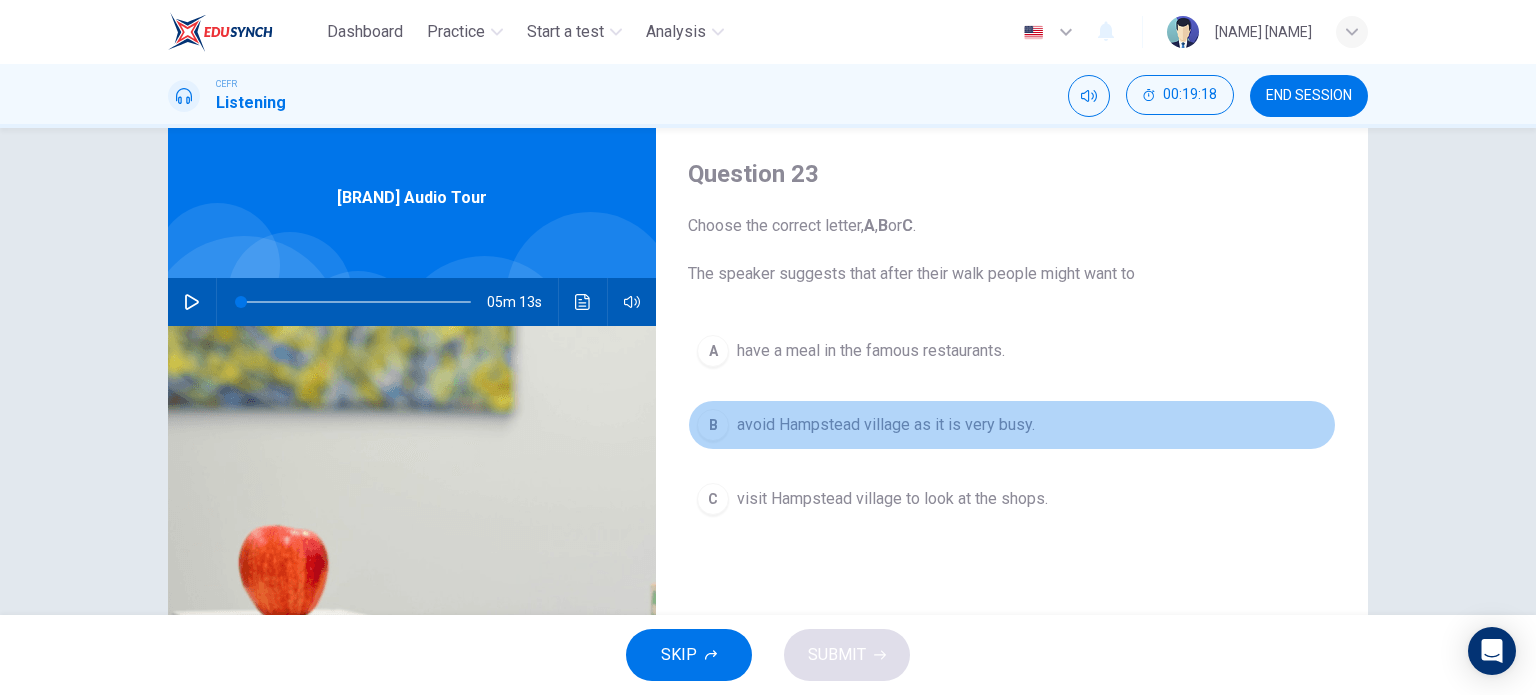 click on "avoid Hampstead village as it is very busy." at bounding box center [871, 351] 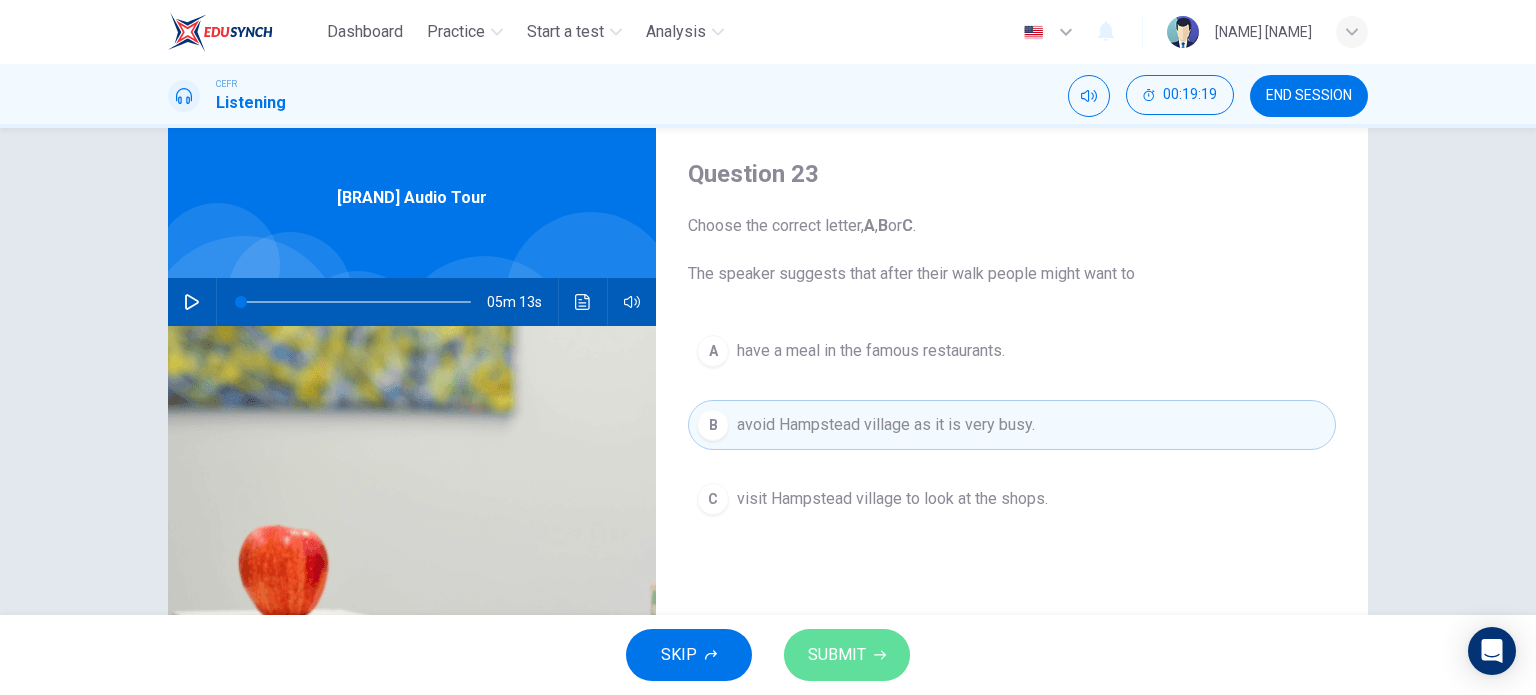 click on "SUBMIT" at bounding box center [847, 655] 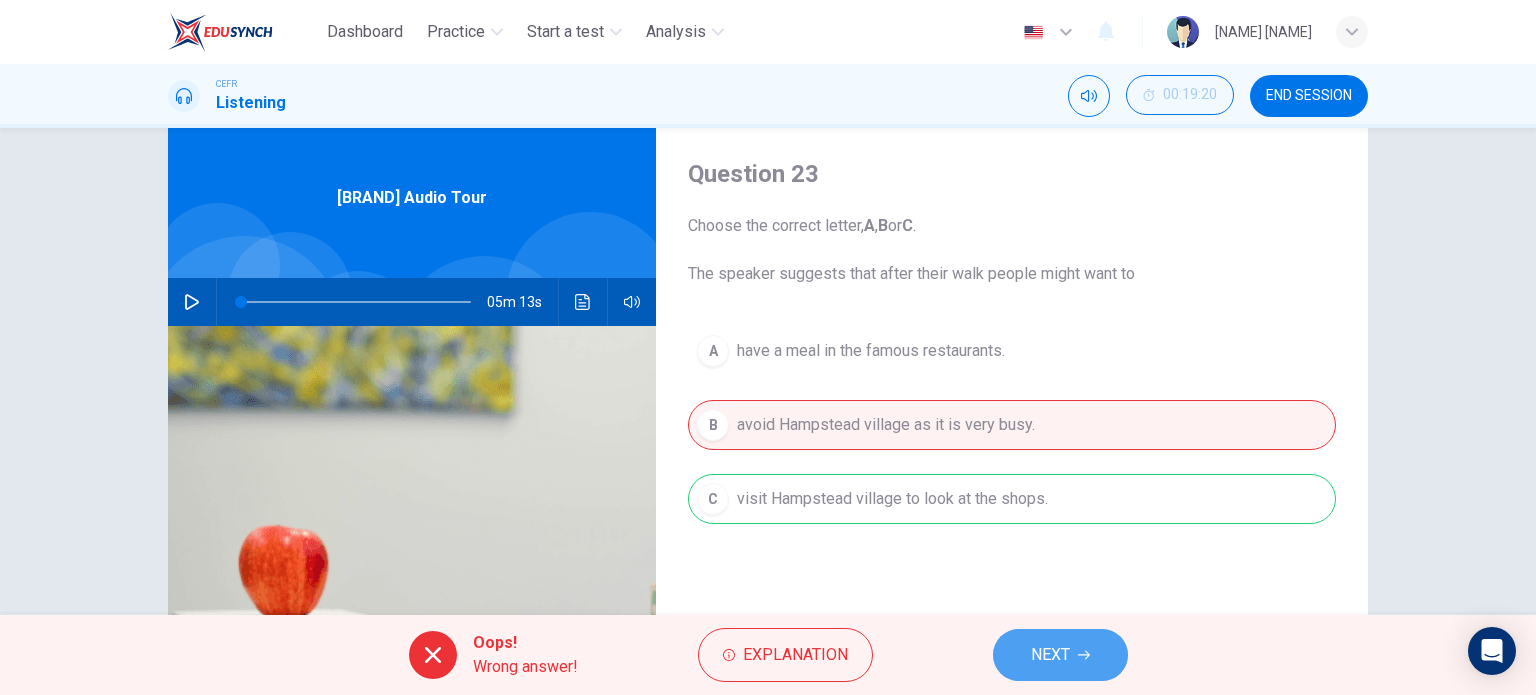 click on "NEXT" at bounding box center (1060, 655) 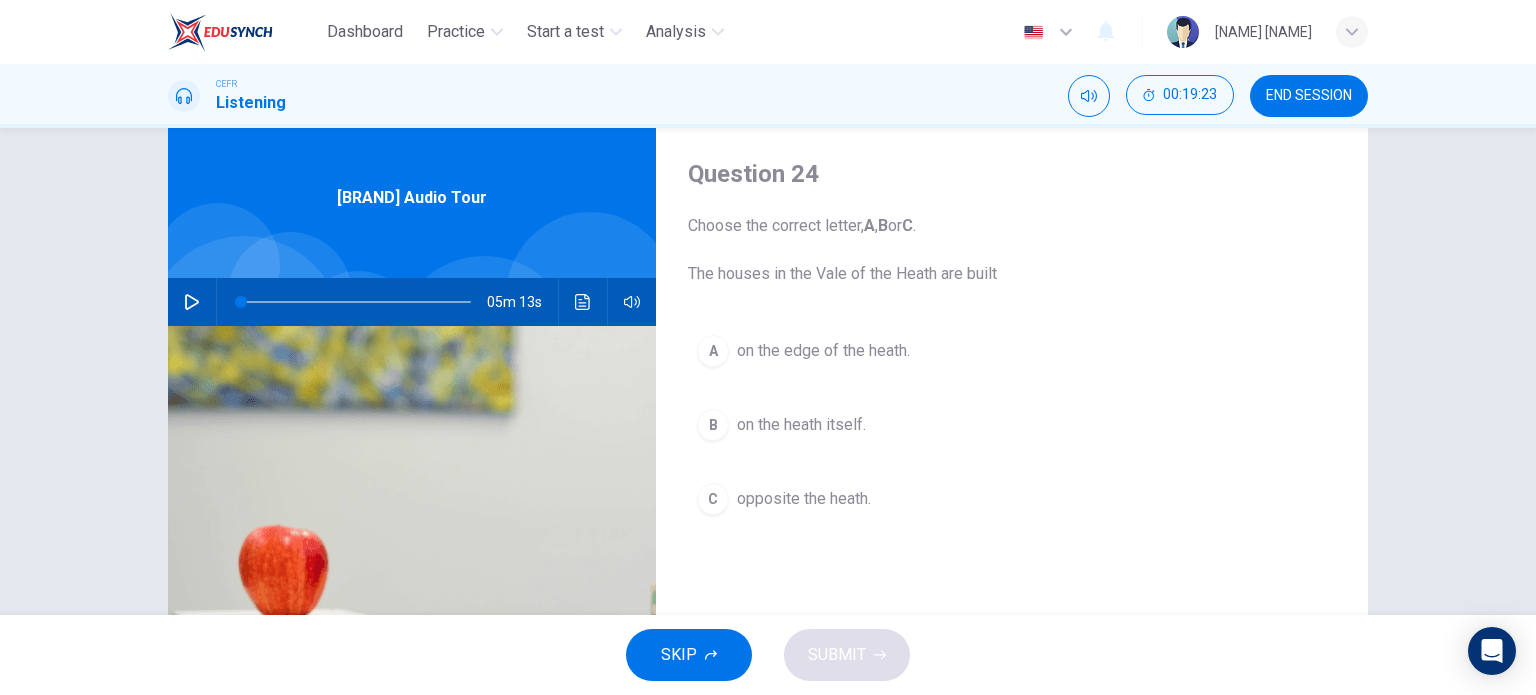 click on "on the heath itself." at bounding box center (823, 351) 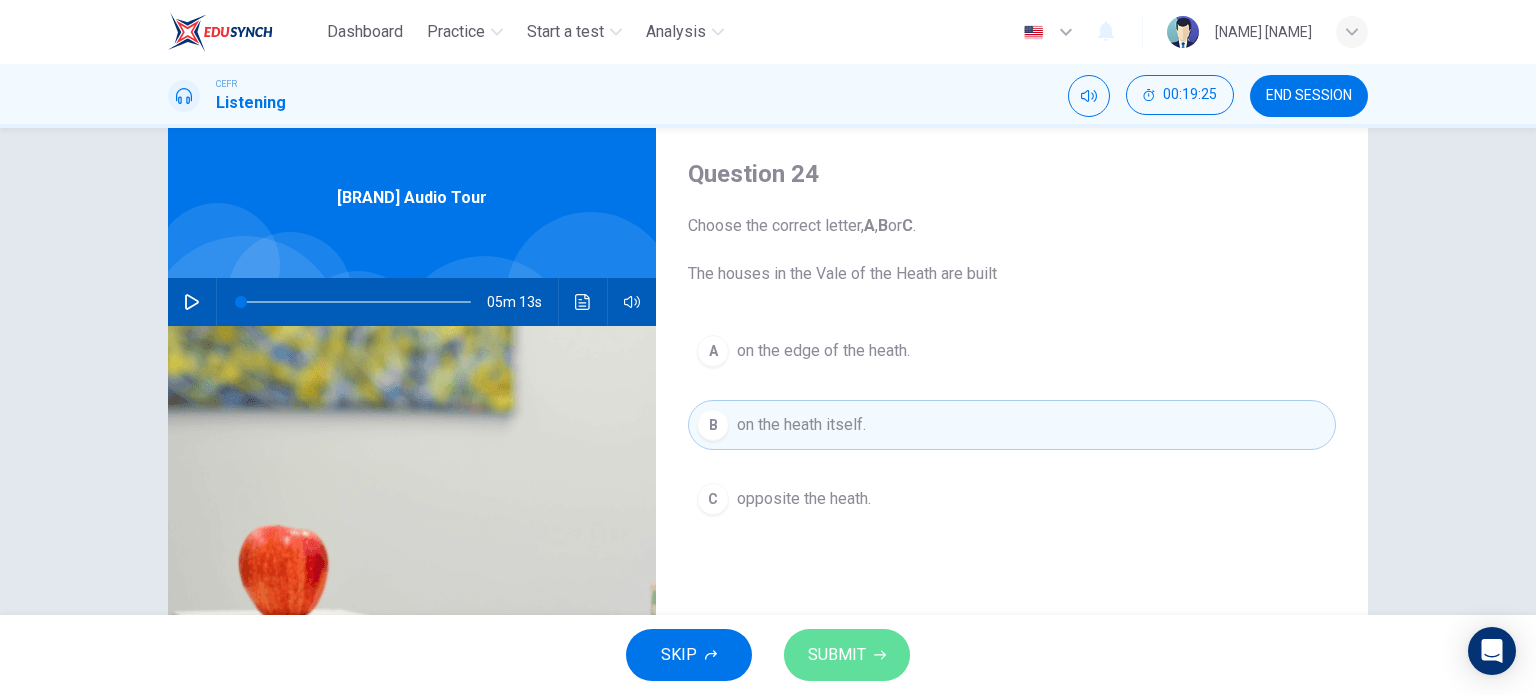 click on "SUBMIT" at bounding box center [837, 655] 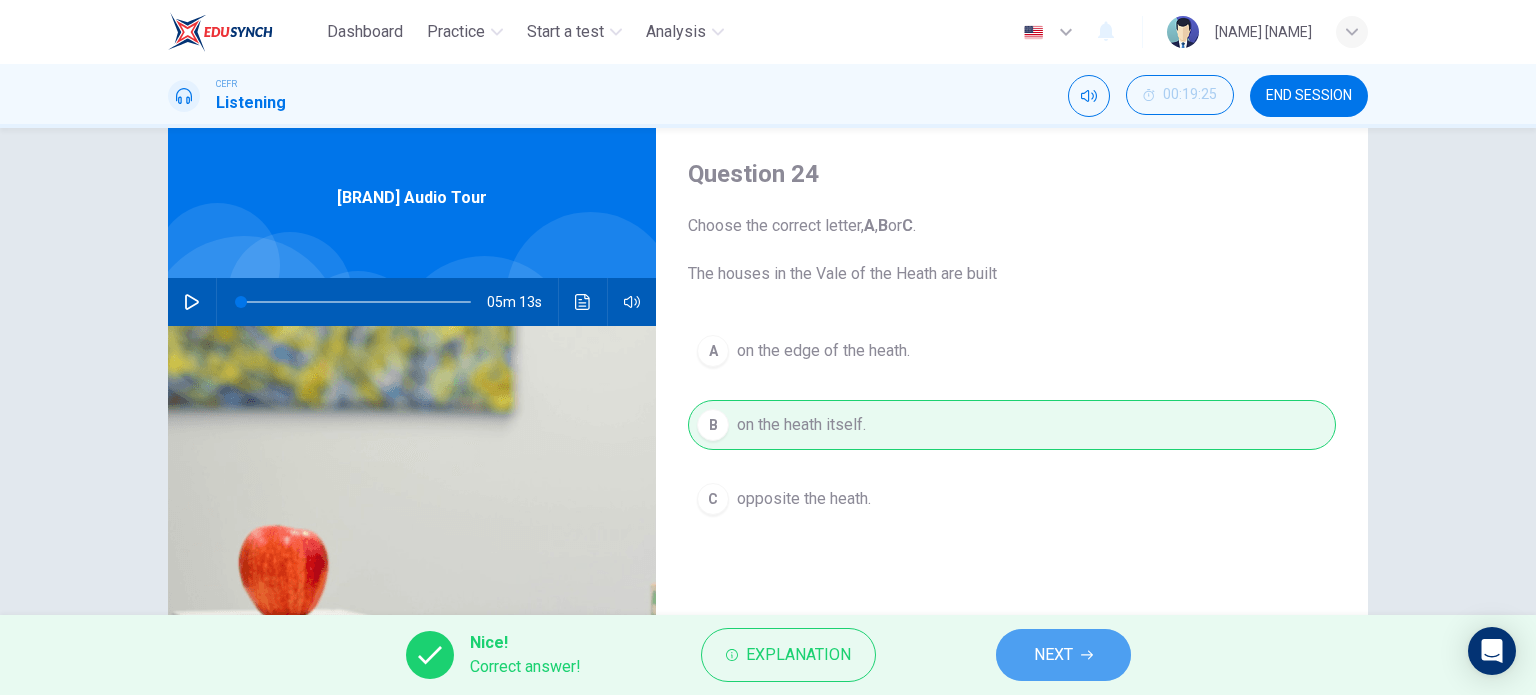click on "NEXT" at bounding box center (1053, 655) 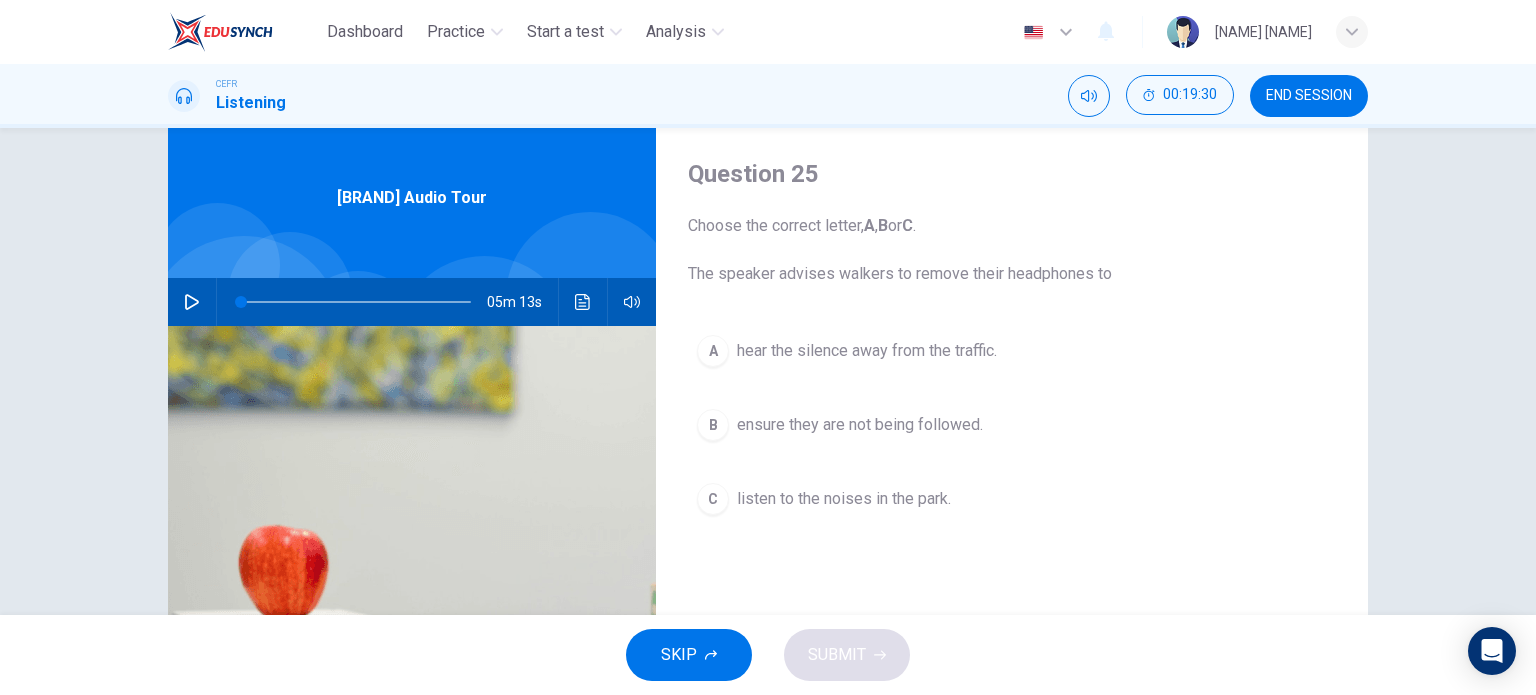click on "listen to the noises in the park." at bounding box center [867, 351] 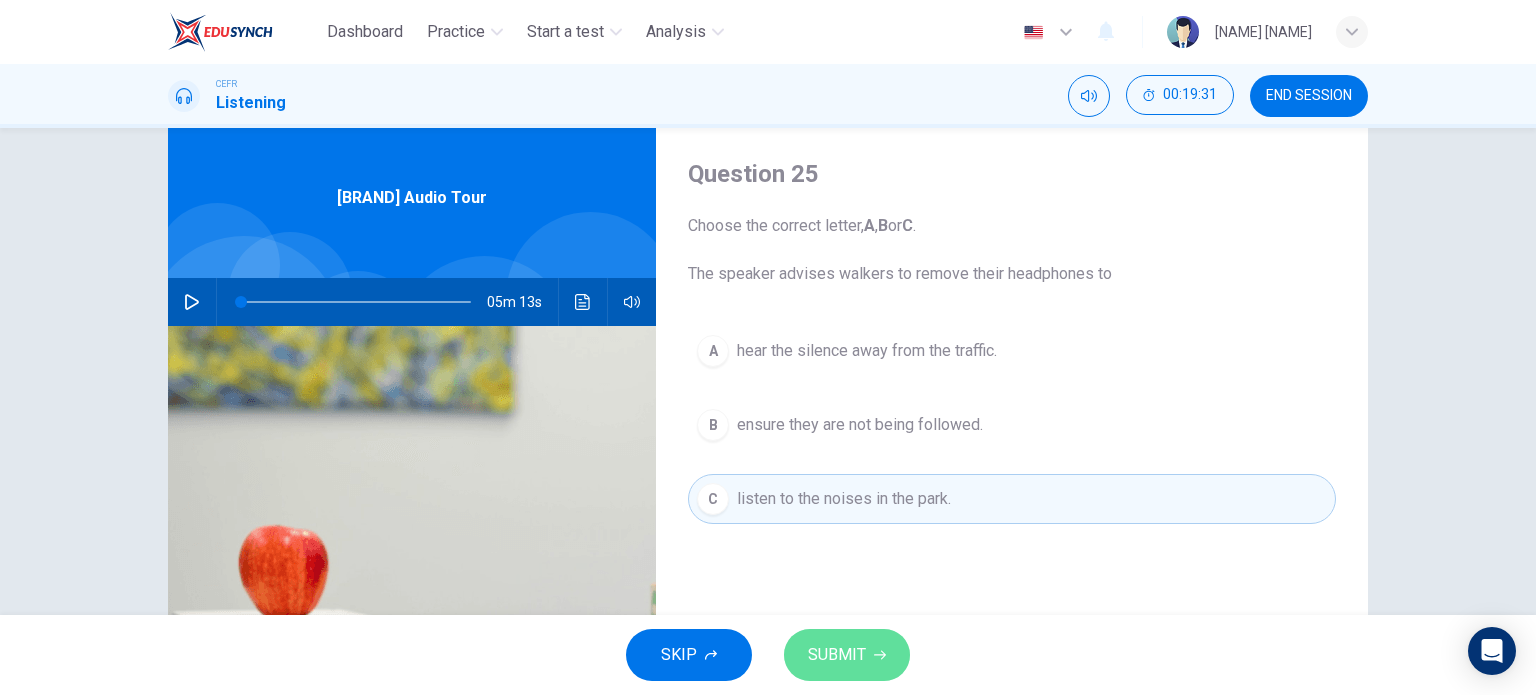 click on "SUBMIT" at bounding box center [847, 655] 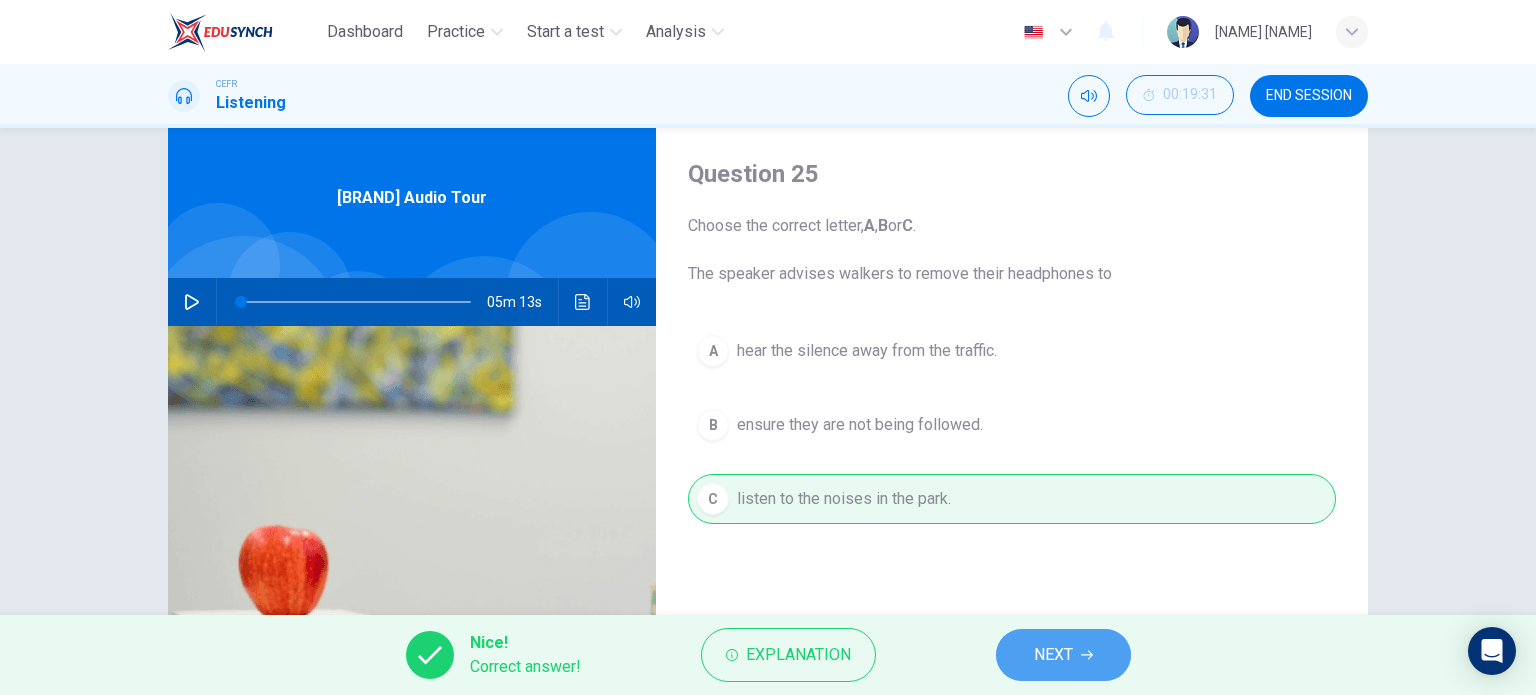 click on "NEXT" at bounding box center [1063, 655] 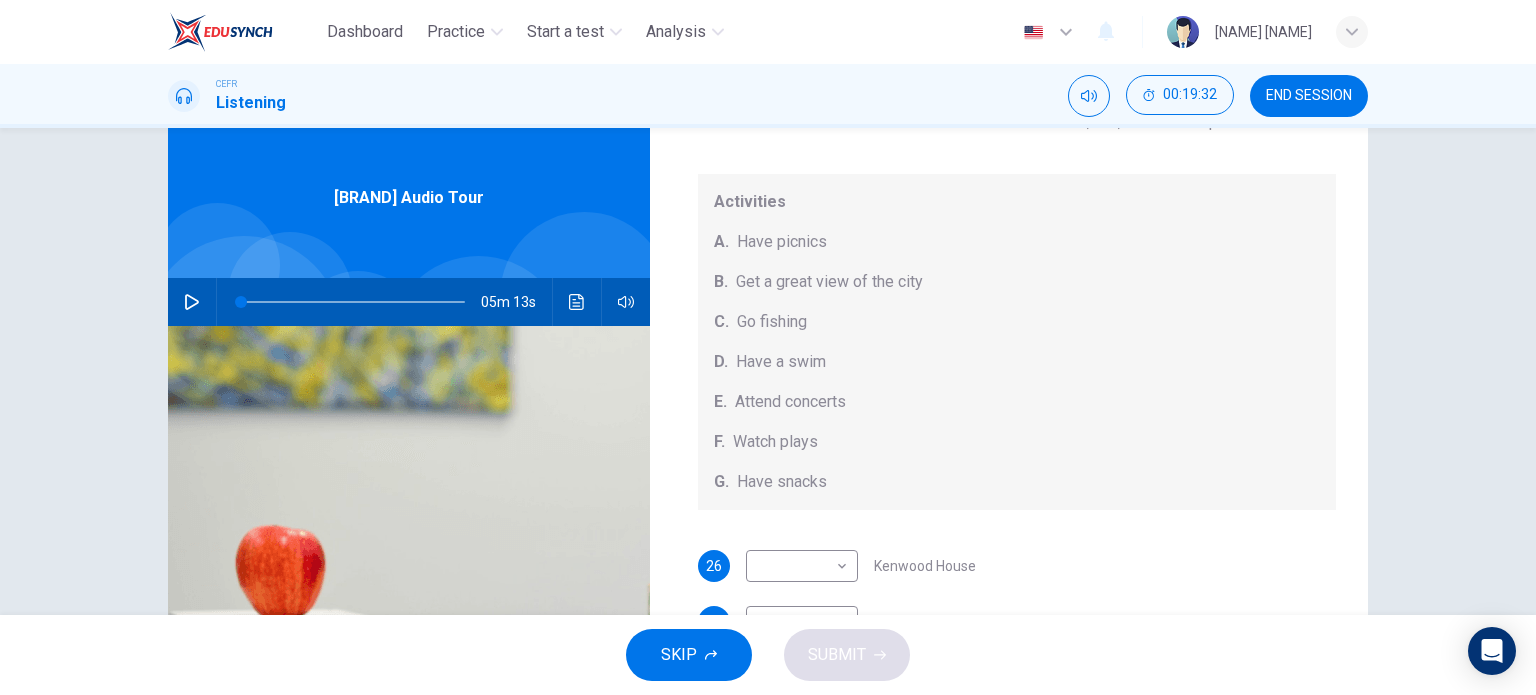 scroll, scrollTop: 184, scrollLeft: 0, axis: vertical 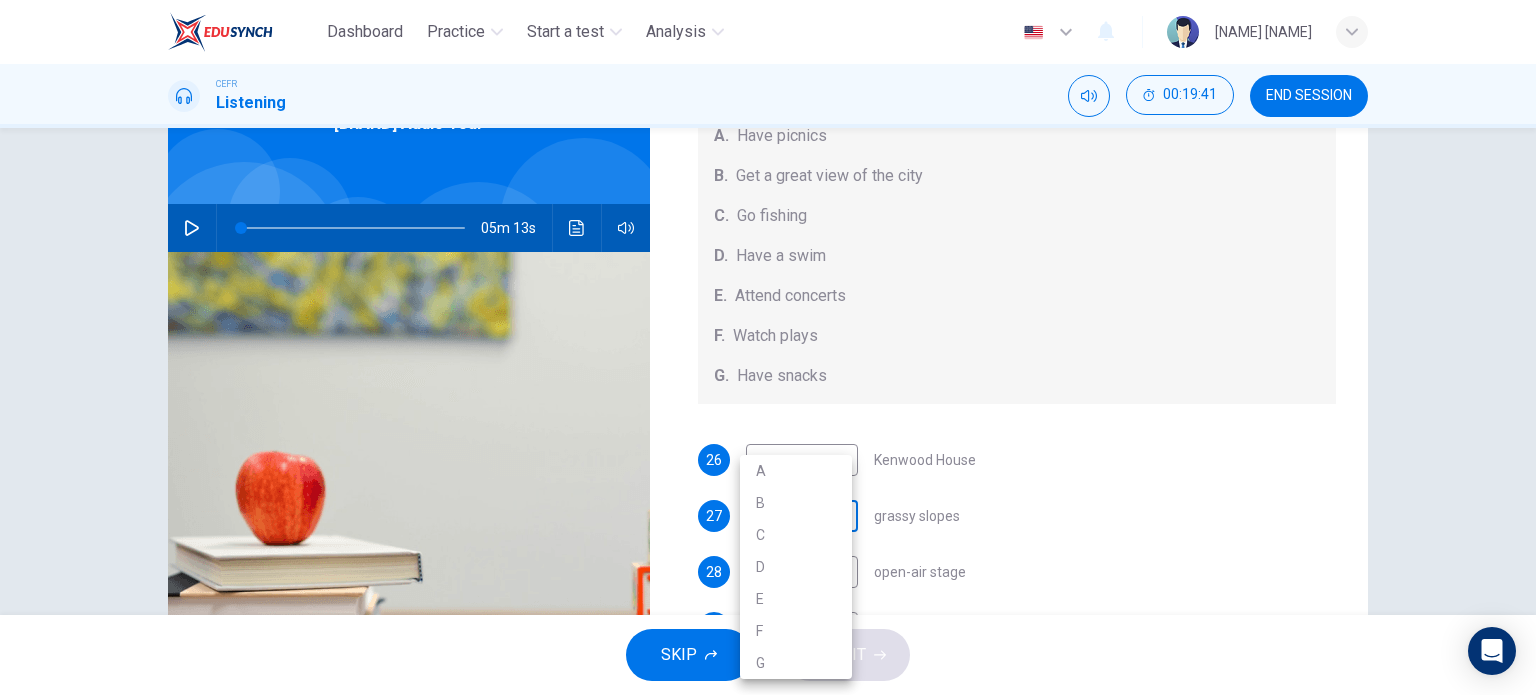 click on "Dashboard Practice Start a test Analysis English en ​ [NAME] CEFR Listening 00:19:41 END SESSION Questions 26 - 30 Which activity can be done at each of the following locations on the heath? Choose  FIVE  answers below and select the correct letter,  A-G , next to the questions. Activities A. Have picnics B. Get a great view of the city C. Go fishing D. Have a swim E. Attend concerts F. Watch plays G. Have snacks 26 ​ ​ Kenwood House 27 ​ ​ grassy slopes 28 ​ ​ open-air stage 29 ​ ​ ponds 30 ​ ​ Parliament Hill Hampstead Audio Tour 05m 13s SKIP SUBMIT EduSynch - Online Language Proficiency Testing
Dashboard Practice Start a test Analysis Notifications © Copyright  2025 A B C D E F G" at bounding box center (768, 347) 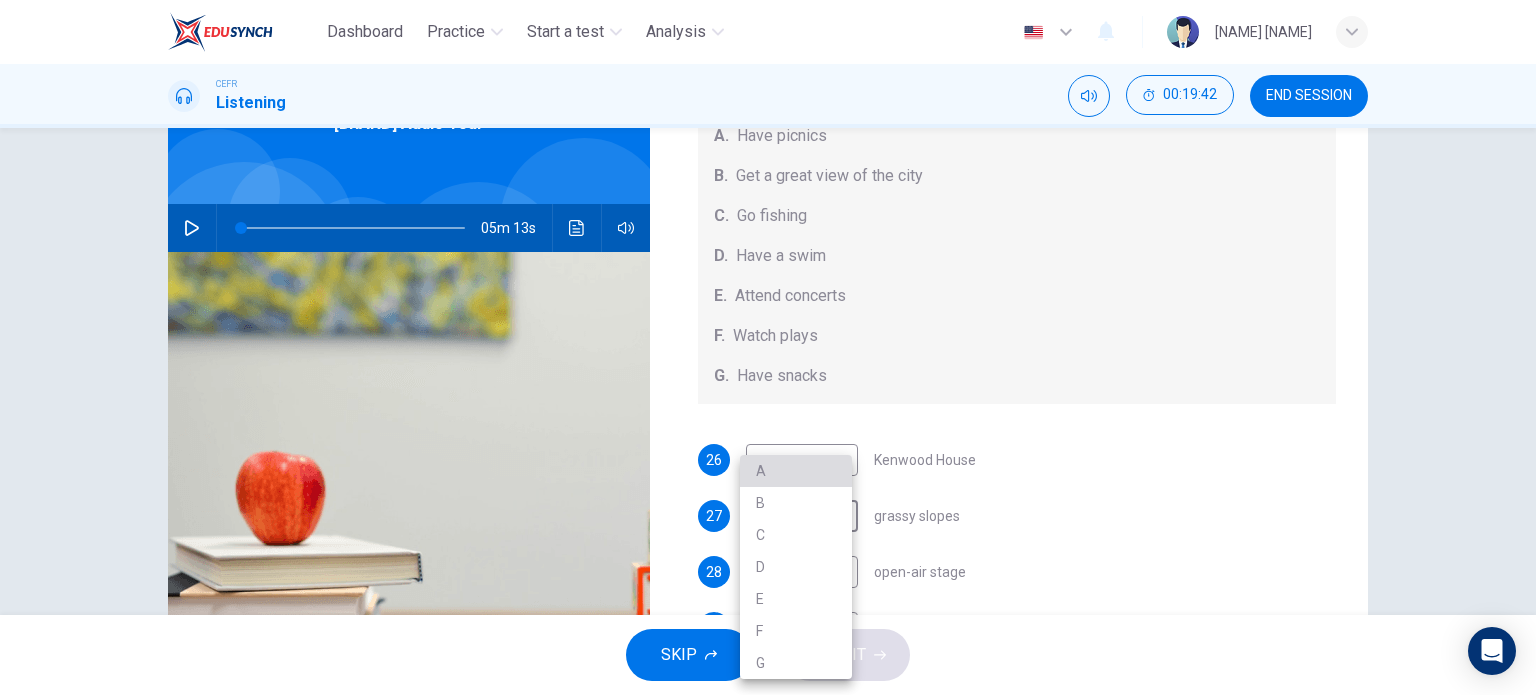 click on "A" at bounding box center [796, 471] 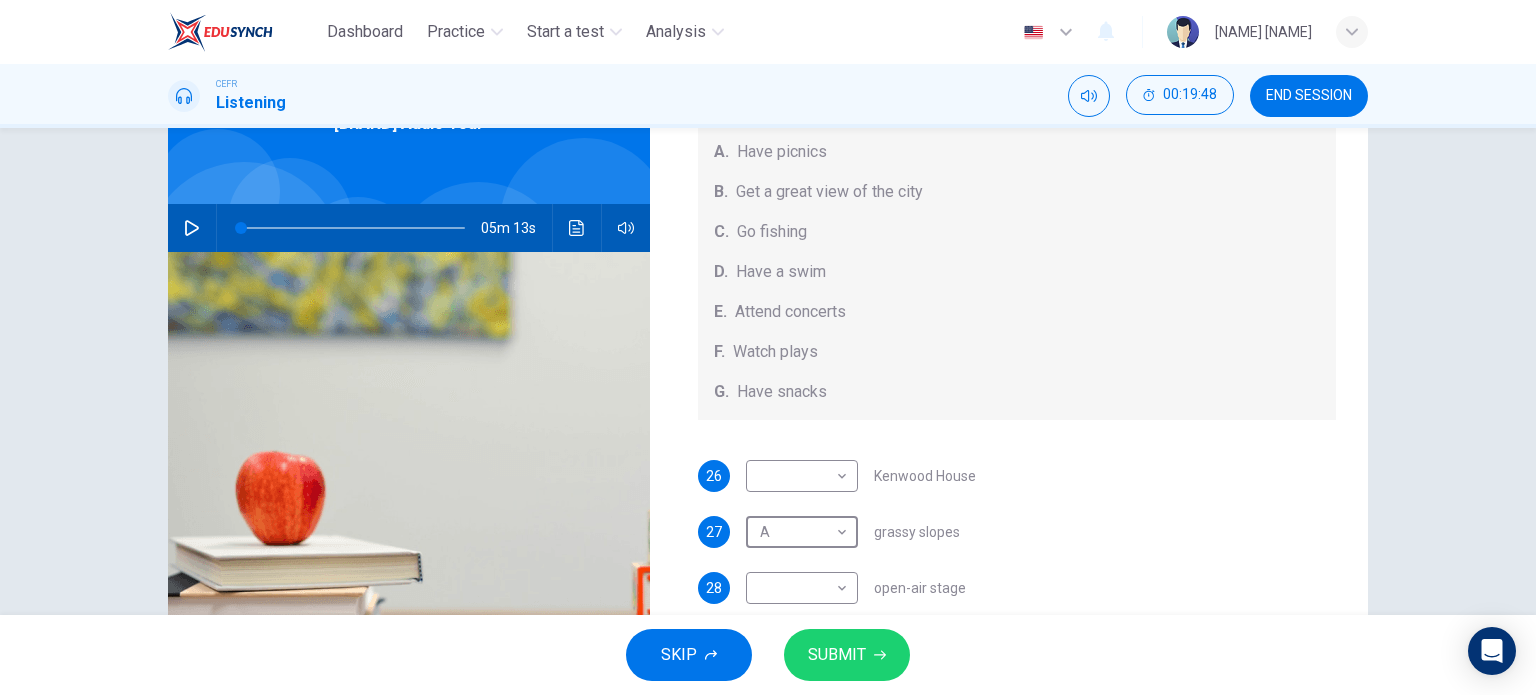 scroll, scrollTop: 184, scrollLeft: 0, axis: vertical 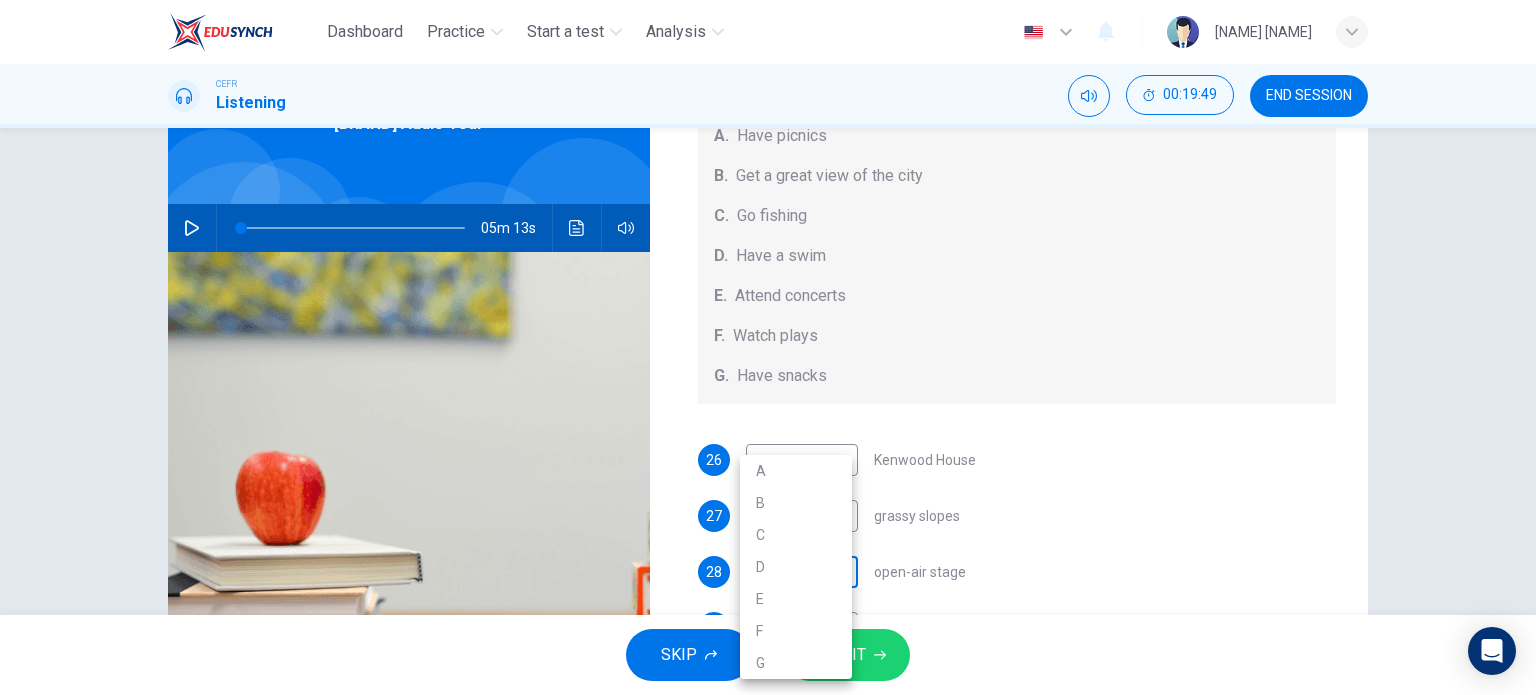 click on "Dashboard Practice Start a test Analysis English en ​ [NAME] CEFR Listening 00:19:49 END SESSION Questions 26 - 30 Which activity can be done at each of the following locations on the heath? Choose  FIVE  answers below and select the correct letter,  A-G , next to the questions. Activities A. Have picnics B. Get a great view of the city C. Go fishing D. Have a swim E. Attend concerts F. Watch plays G. Have snacks 26 ​ ​ Kenwood House 27 A A ​ grassy slopes 28 ​ ​ open-air stage 29 ​ ​ ponds 30 ​ ​ Parliament Hill Hampstead Audio Tour 05m 13s SKIP SUBMIT EduSynch - Online Language Proficiency Testing
Dashboard Practice Start a test Analysis Notifications © Copyright  2025 A B C D E F G" at bounding box center (768, 347) 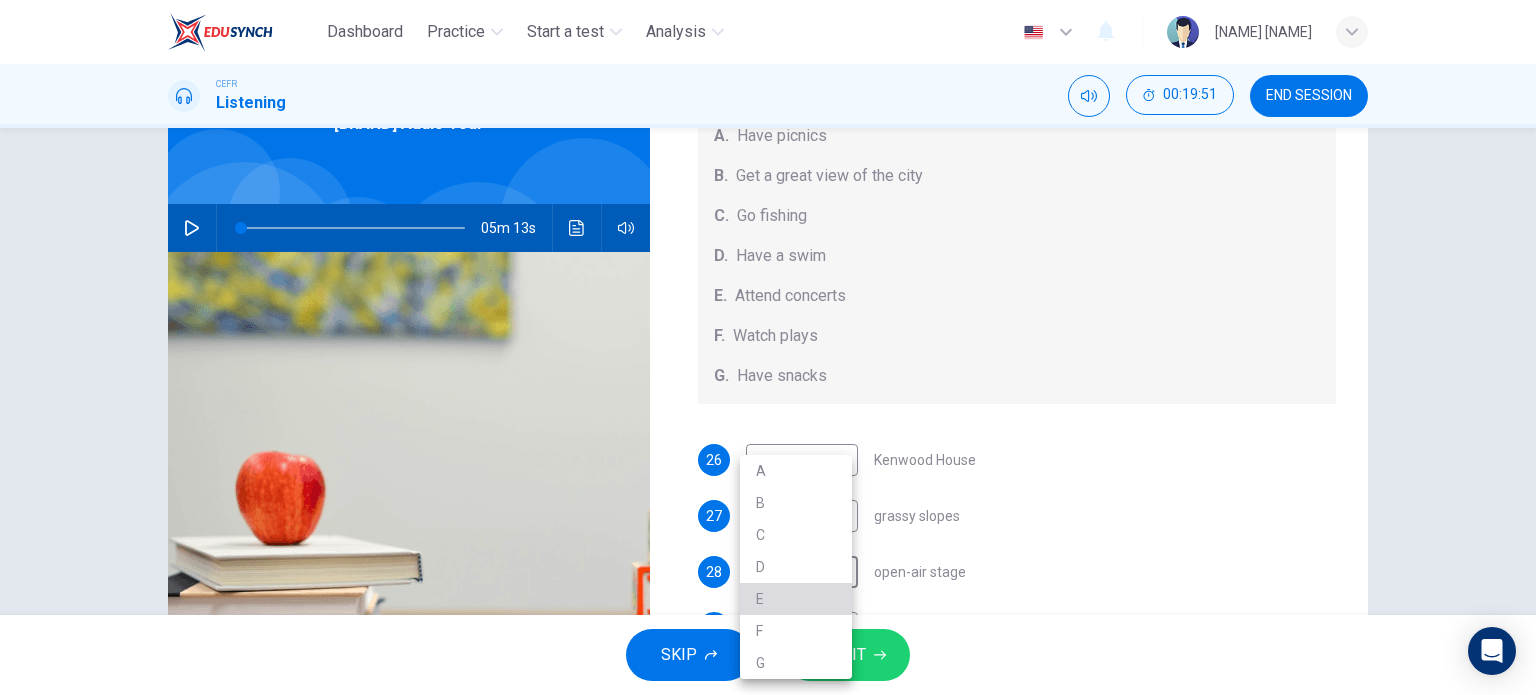 click on "E" at bounding box center (796, 599) 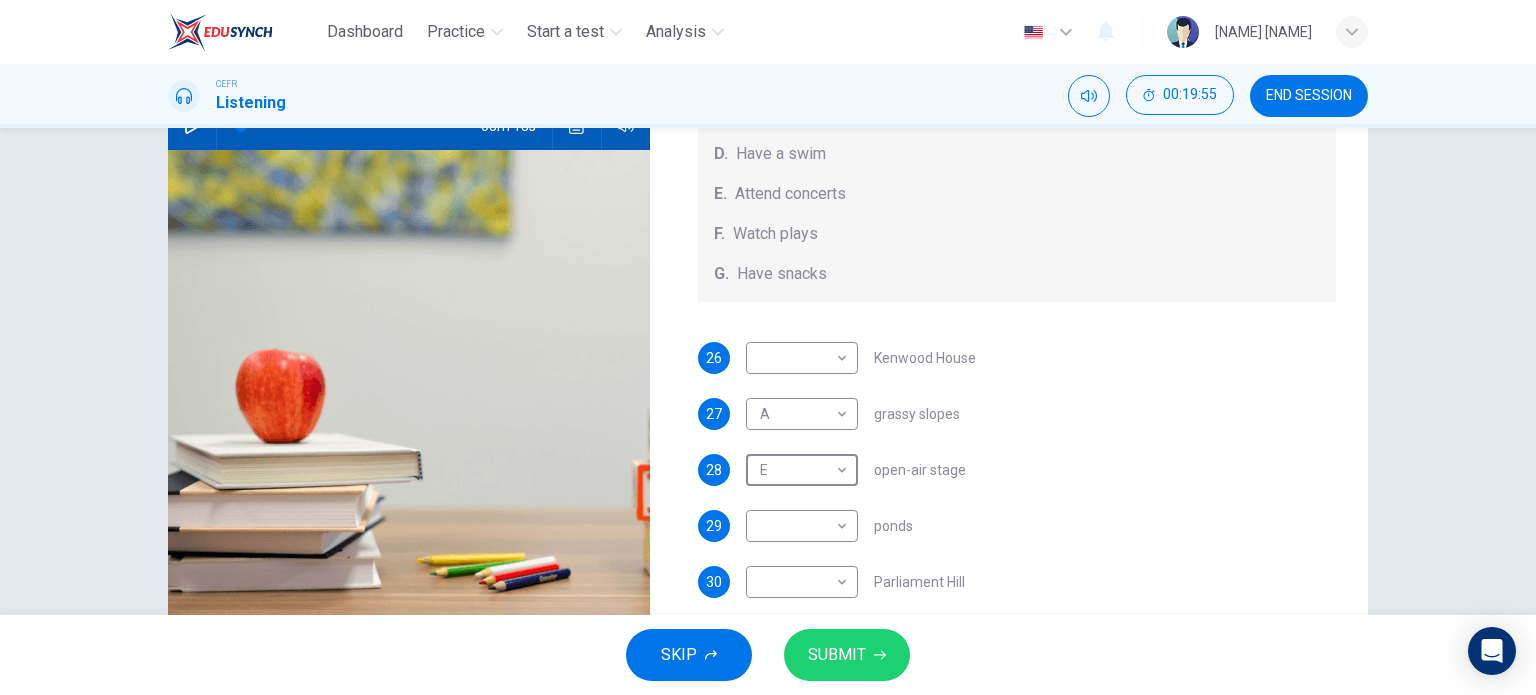 scroll, scrollTop: 227, scrollLeft: 0, axis: vertical 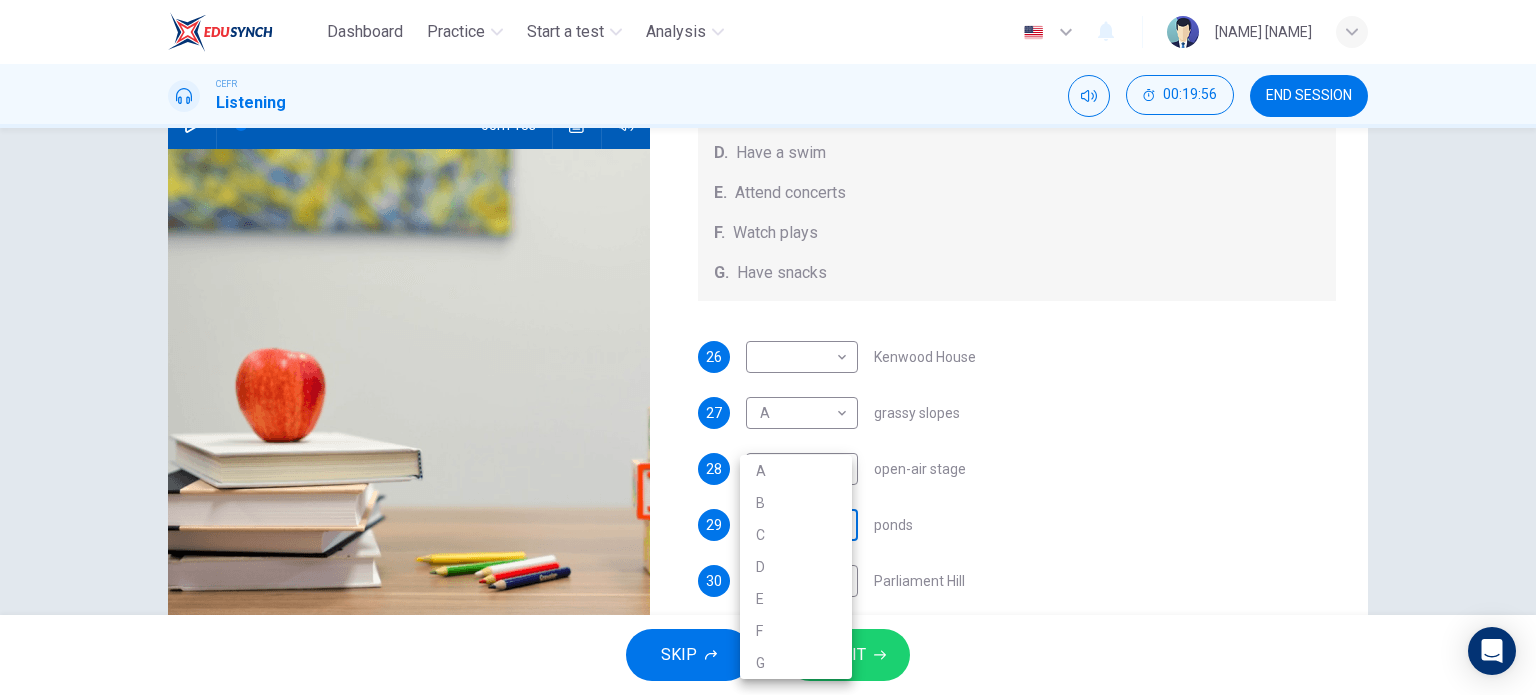 click on "Dashboard Practice Start a test Analysis English en ​ NURULAIN BINTI ROHAIZAT CEFR Listening 00:19:56 END SESSION Questions 26 - 30 Which activity can be done at each of the following locations on the heath? Choose  FIVE  answers below and select the correct letter,  A-G , next to the questions. Activities A. Have picnics B. Get a great view of the city C. Go fishing D. Have a swim E. Attend concerts F. Watch plays G. Have snacks 26 ​ ​ Kenwood House 27 A A ​ grassy slopes 28 E E ​ open-air stage 29 ​ ​ ponds 30 ​ ​ Parliament Hill Hampstead Audio Tour 05m 13s SKIP SUBMIT EduSynch - Online Language Proficiency Testing
Dashboard Practice Start a test Analysis Notifications © Copyright  2025 A B C D E F G" at bounding box center (768, 347) 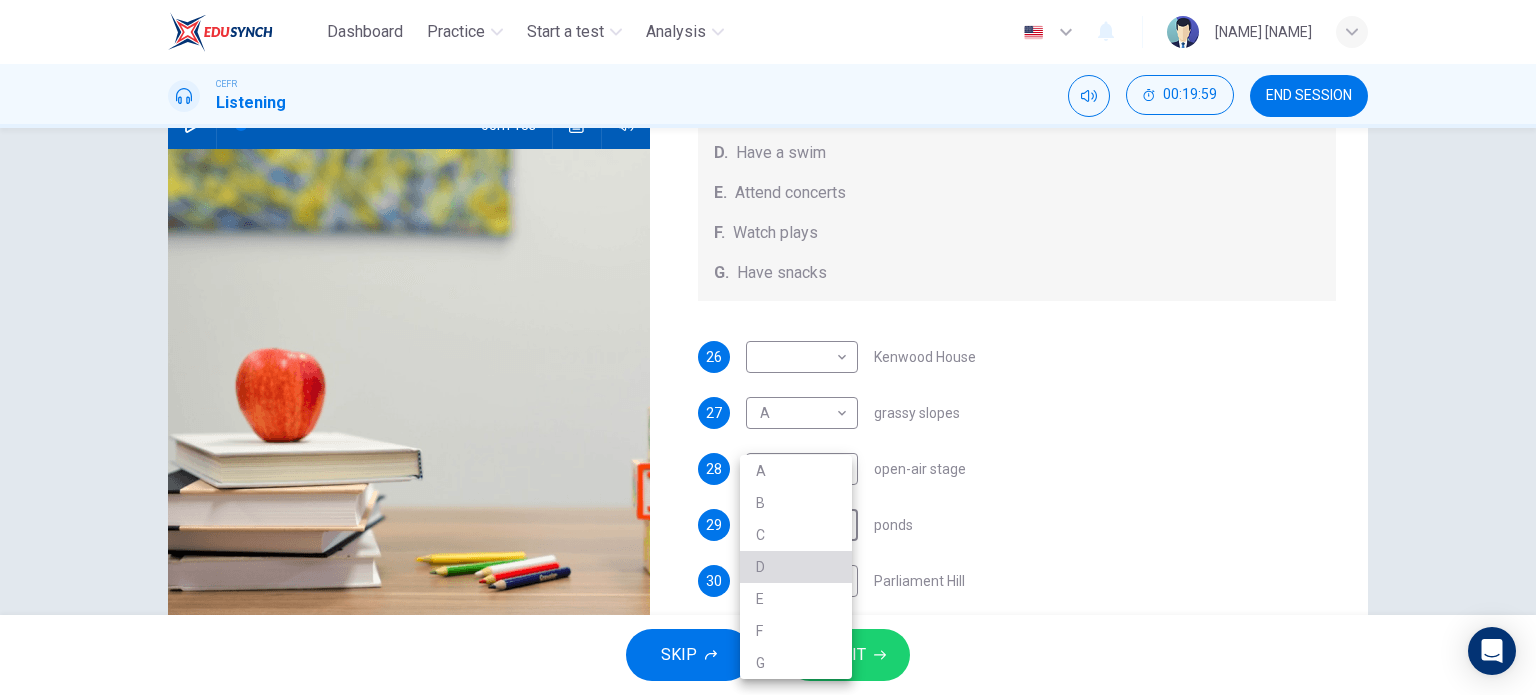 click on "D" at bounding box center (796, 567) 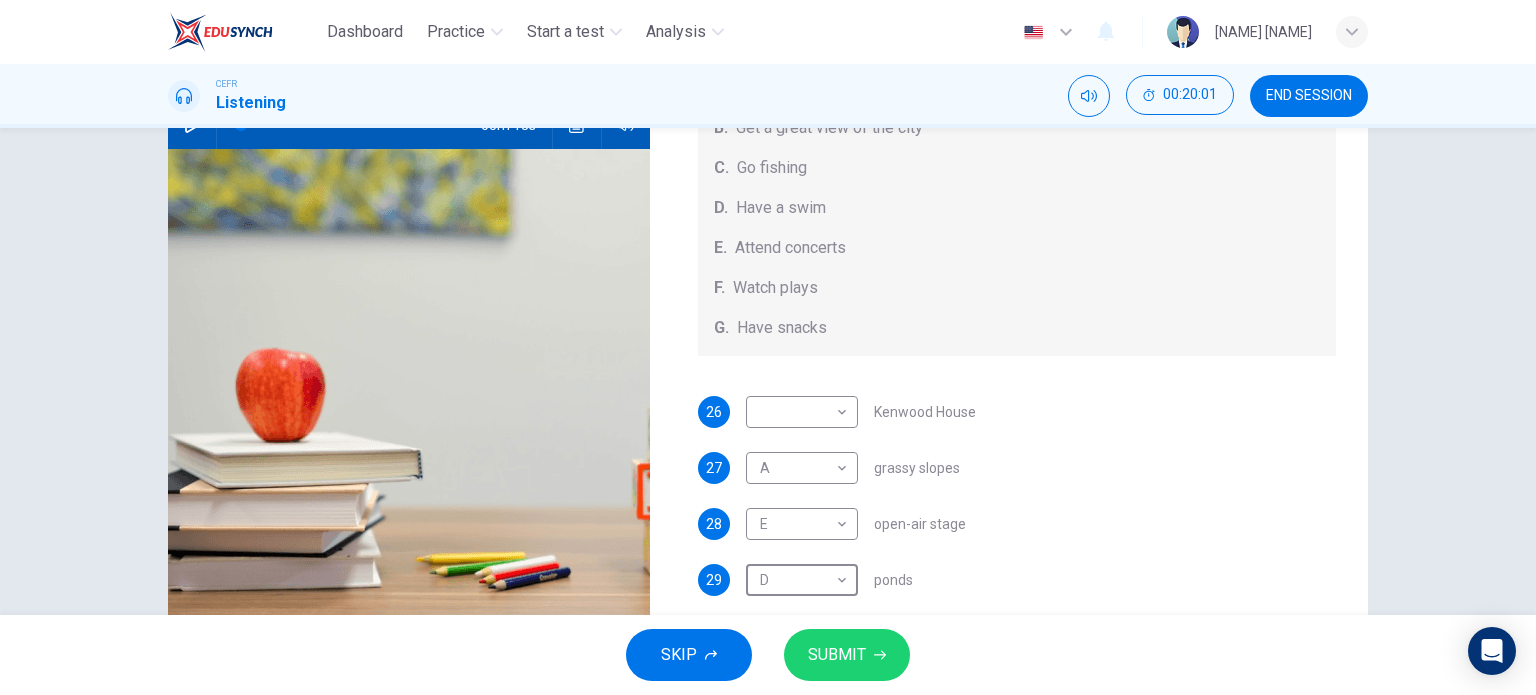 scroll, scrollTop: 184, scrollLeft: 0, axis: vertical 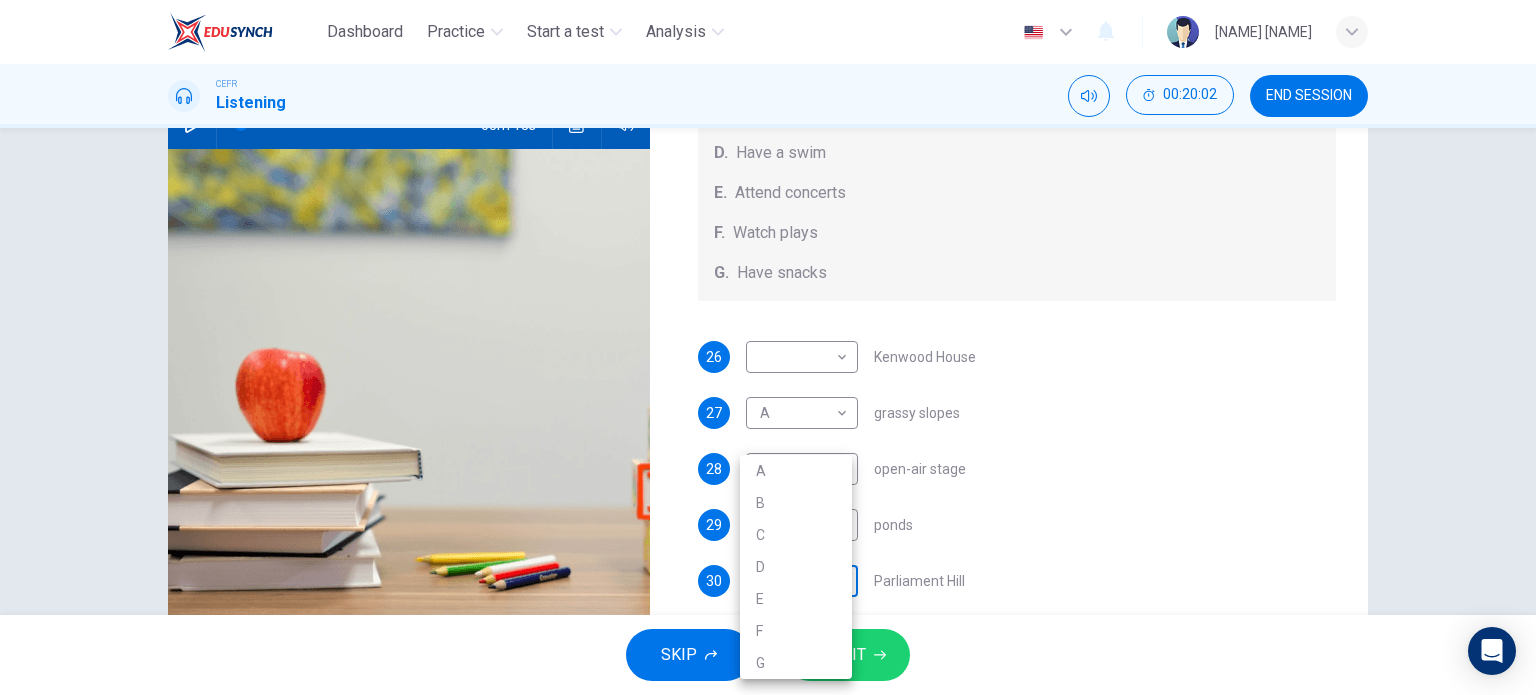 click on "Dashboard Practice Start a test Analysis English en ​ [NAME] CEFR Listening 00:20:02 END SESSION Questions 26 - 30 Which activity can be done at each of the following locations on the heath? Choose  FIVE  answers below and select the correct letter,  A-G , next to the questions. Activities A. Have picnics B. Get a great view of the city C. Go fishing D. Have a swim E. Attend concerts F. Watch plays G. Have snacks 26 ​ ​ Kenwood House 27 A A ​ grassy slopes 28 E E ​ open-air stage 29 D D ​ ponds 30 ​ ​ Parliament Hill Hampstead Audio Tour 05m 13s SKIP SUBMIT EduSynch - Online Language Proficiency Testing
Dashboard Practice Start a test Analysis Notifications © Copyright  2025 A B C D E F G" at bounding box center (768, 347) 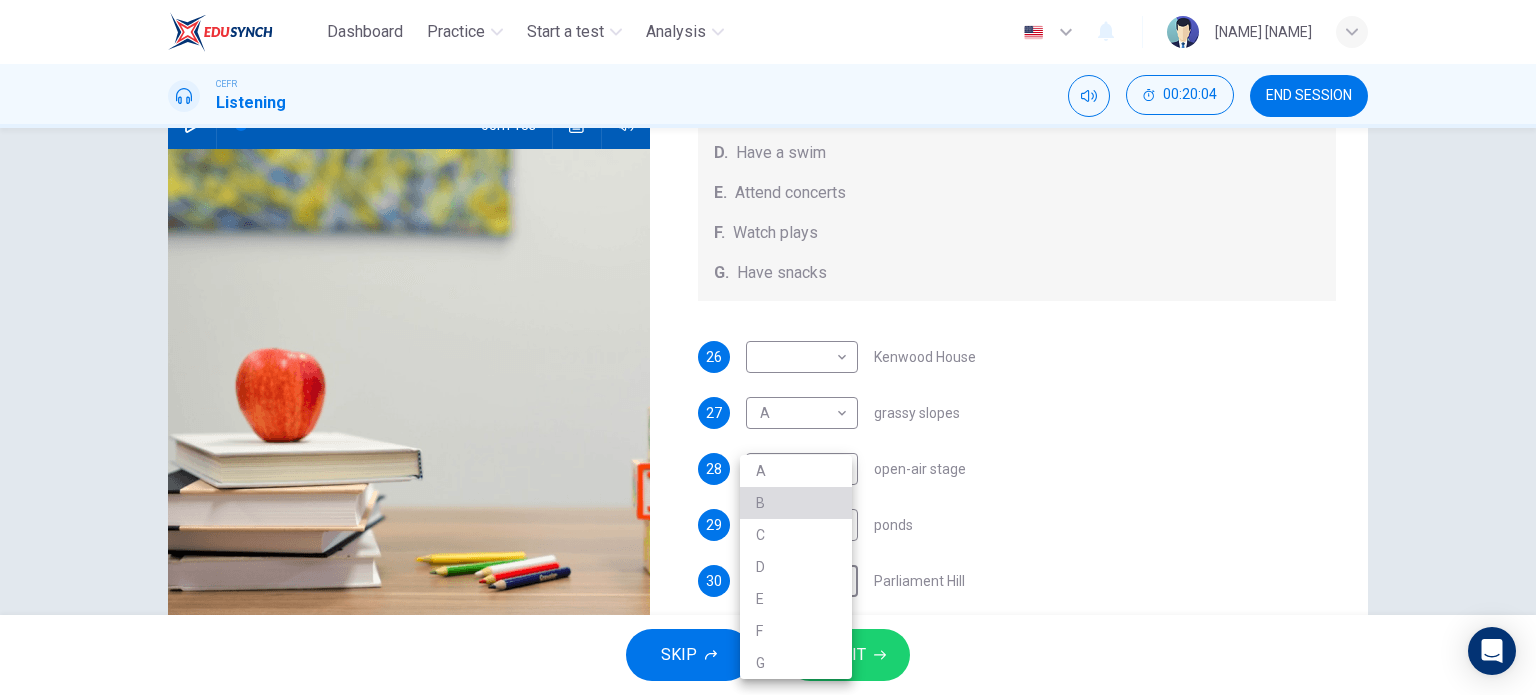 click on "B" at bounding box center (796, 503) 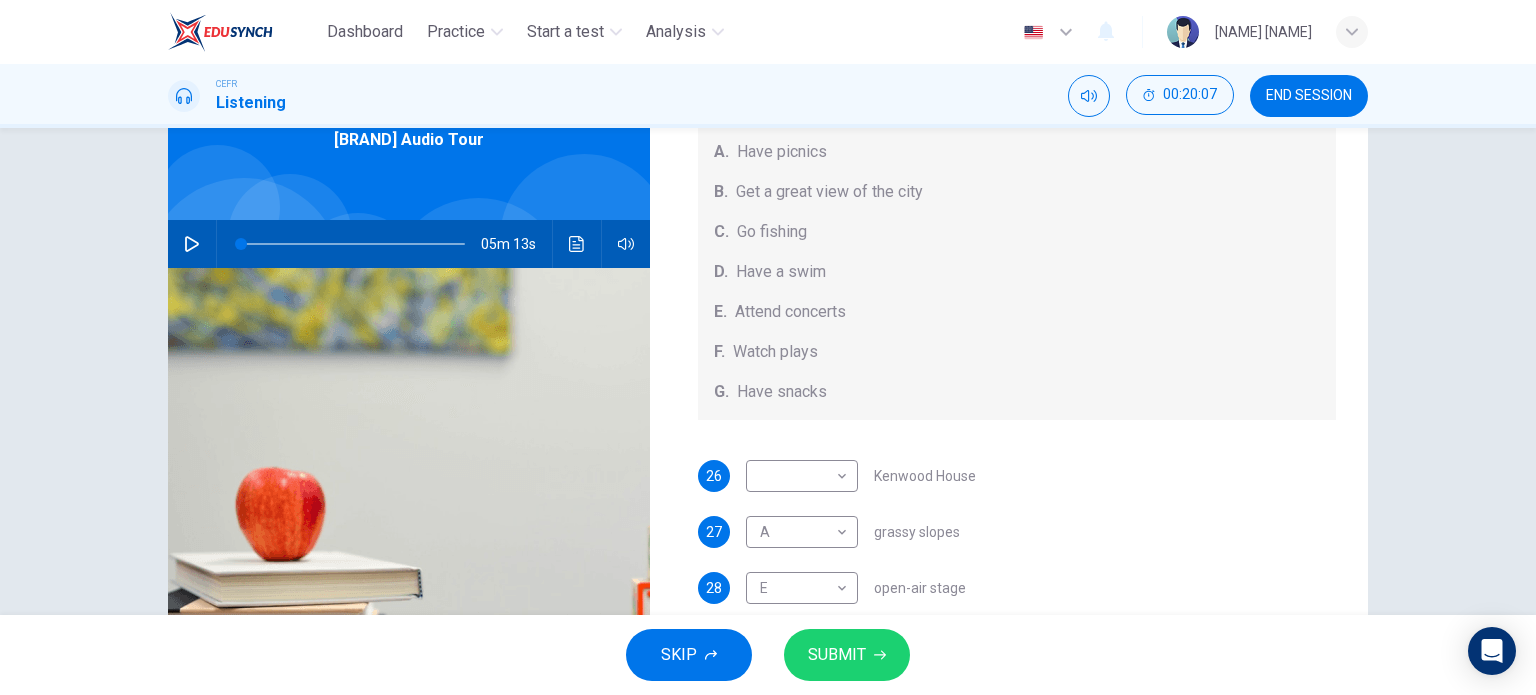scroll, scrollTop: 108, scrollLeft: 0, axis: vertical 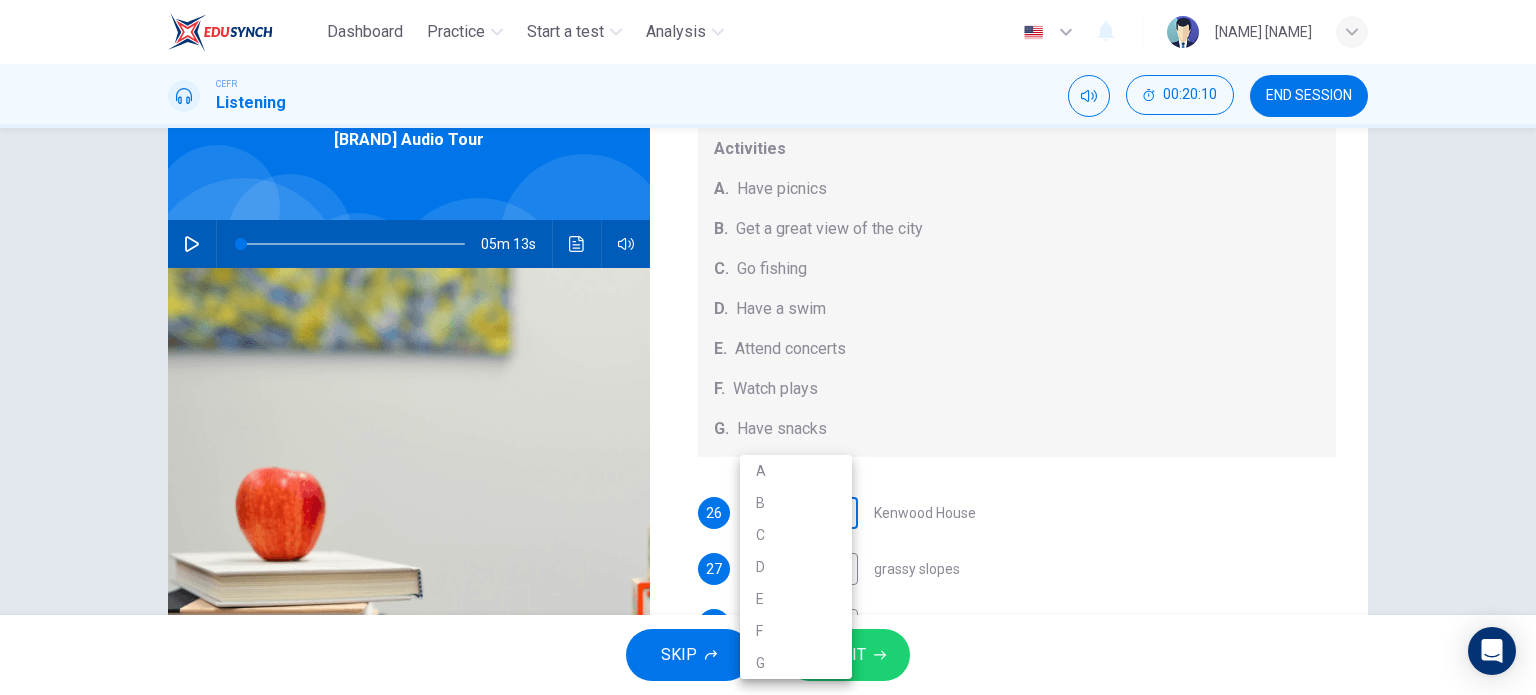 click on "Dashboard Practice Start a test Analysis English en ​ [NAME] CEFR Listening 00:20:10 END SESSION Questions 26 - 30 Which activity can be done at each of the following locations on the heath? Choose  FIVE  answers below and select the correct letter,  A-G , next to the questions. Activities A. Have picnics B. Get a great view of the city C. Go fishing D. Have a swim E. Attend concerts F. Watch plays G. Have snacks 26 ​ ​ Kenwood House 27 A A ​ grassy slopes 28 E E ​ open-air stage 29 D D ​ ponds 30 B B ​ Parliament Hill Hampstead Audio Tour 05m 13s SKIP SUBMIT EduSynch - Online Language Proficiency Testing
Dashboard Practice Start a test Analysis Notifications © Copyright  2025 A B C D E F G" at bounding box center [768, 347] 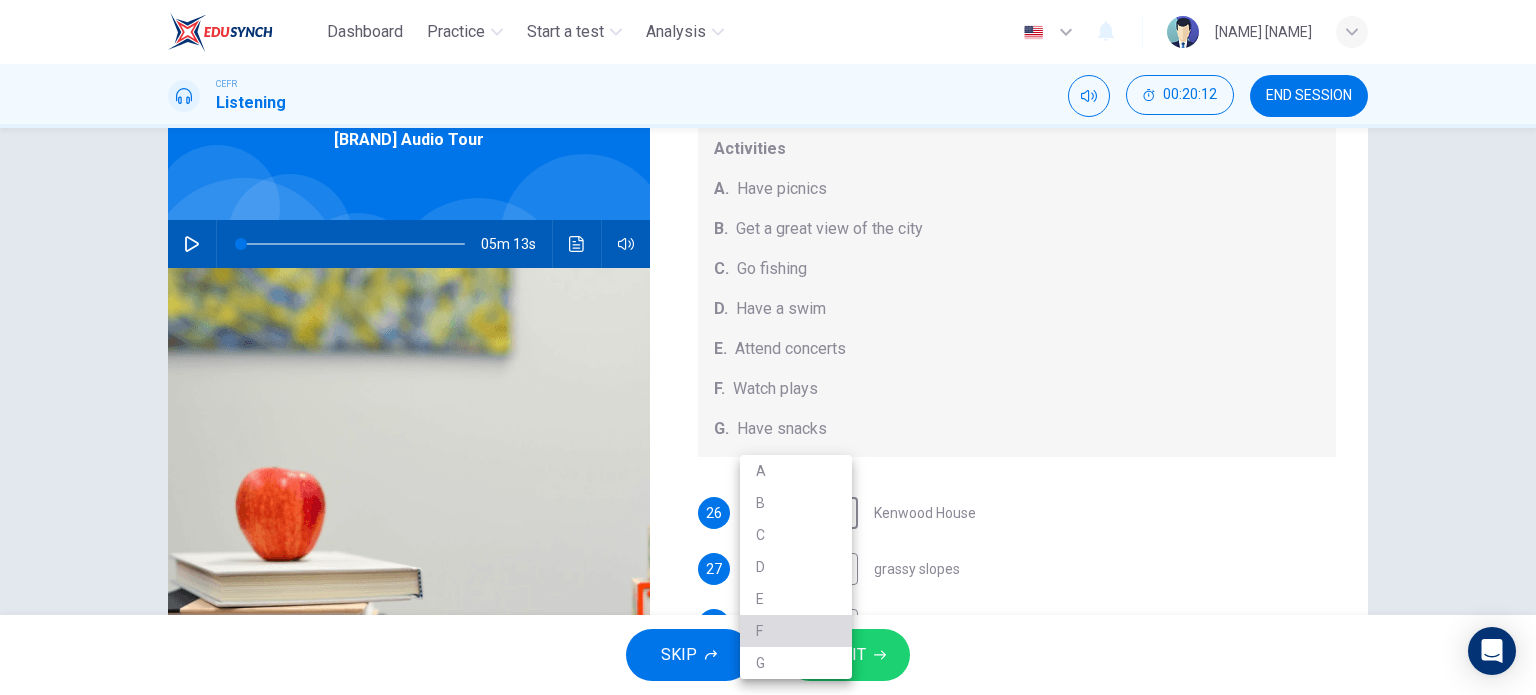 click on "F" at bounding box center (796, 631) 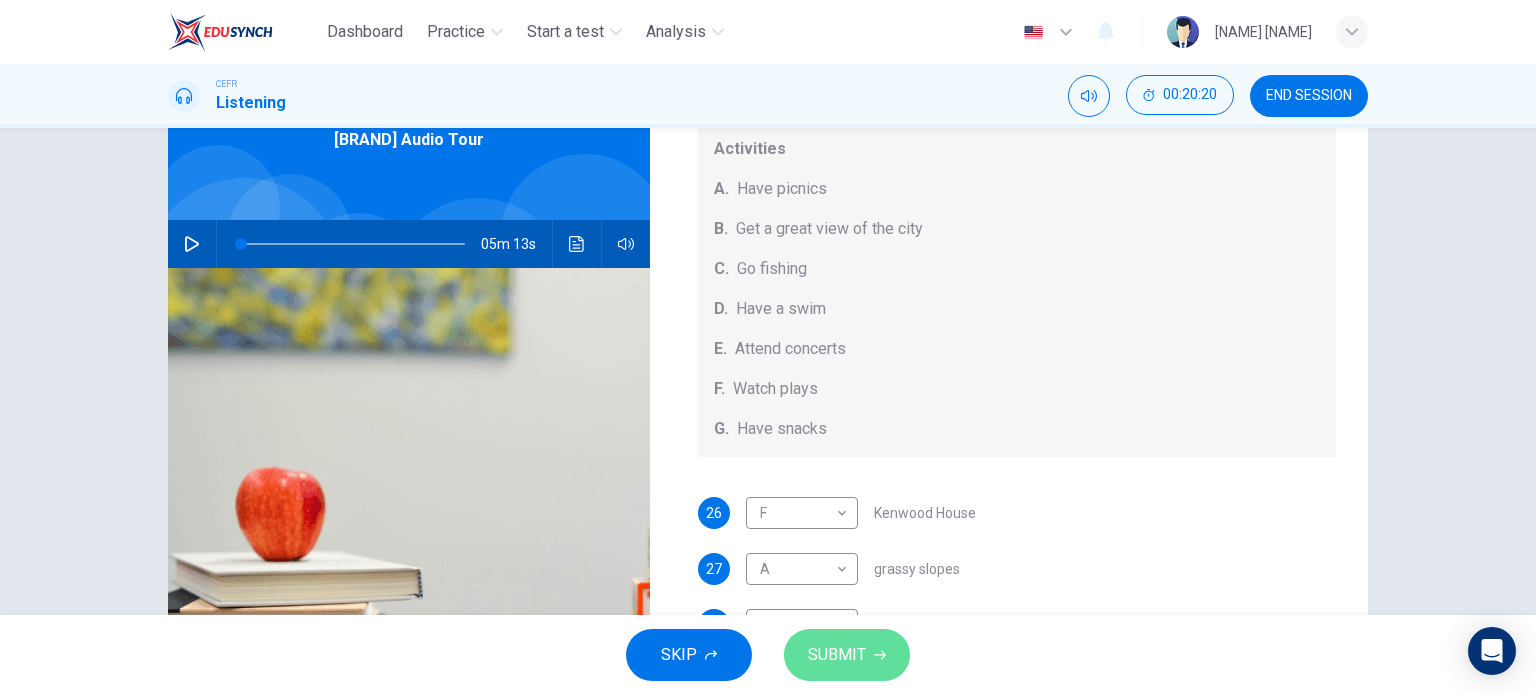 click on "SUBMIT" at bounding box center [847, 655] 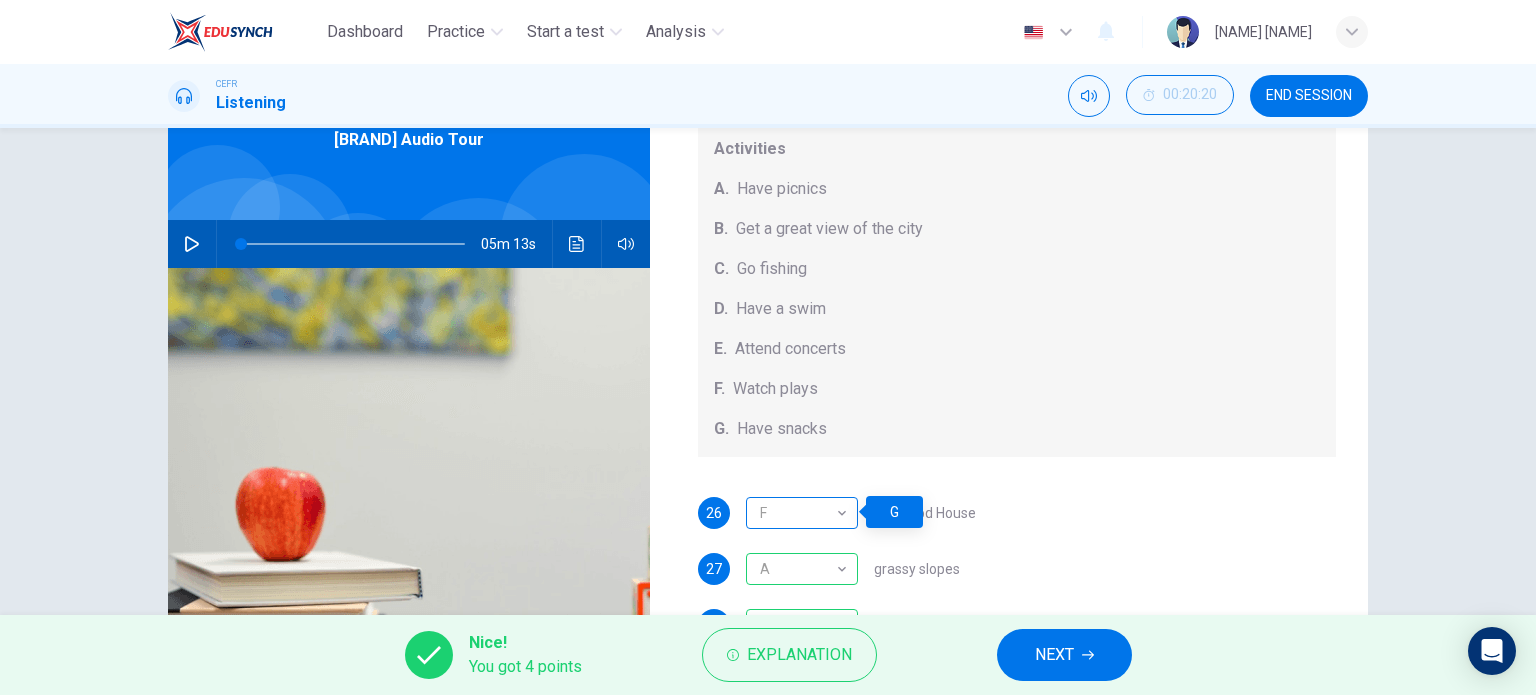 click on "F" at bounding box center (798, 513) 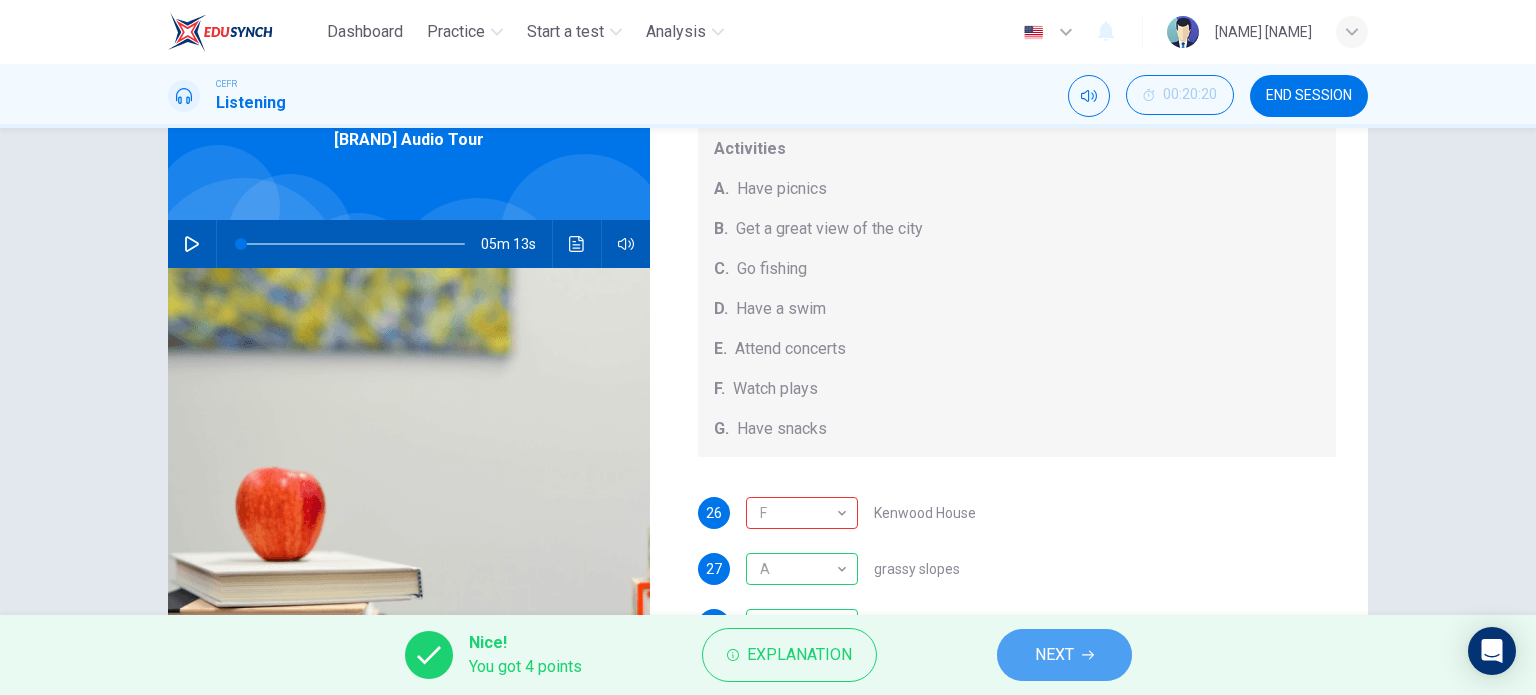 click on "NEXT" at bounding box center [1054, 655] 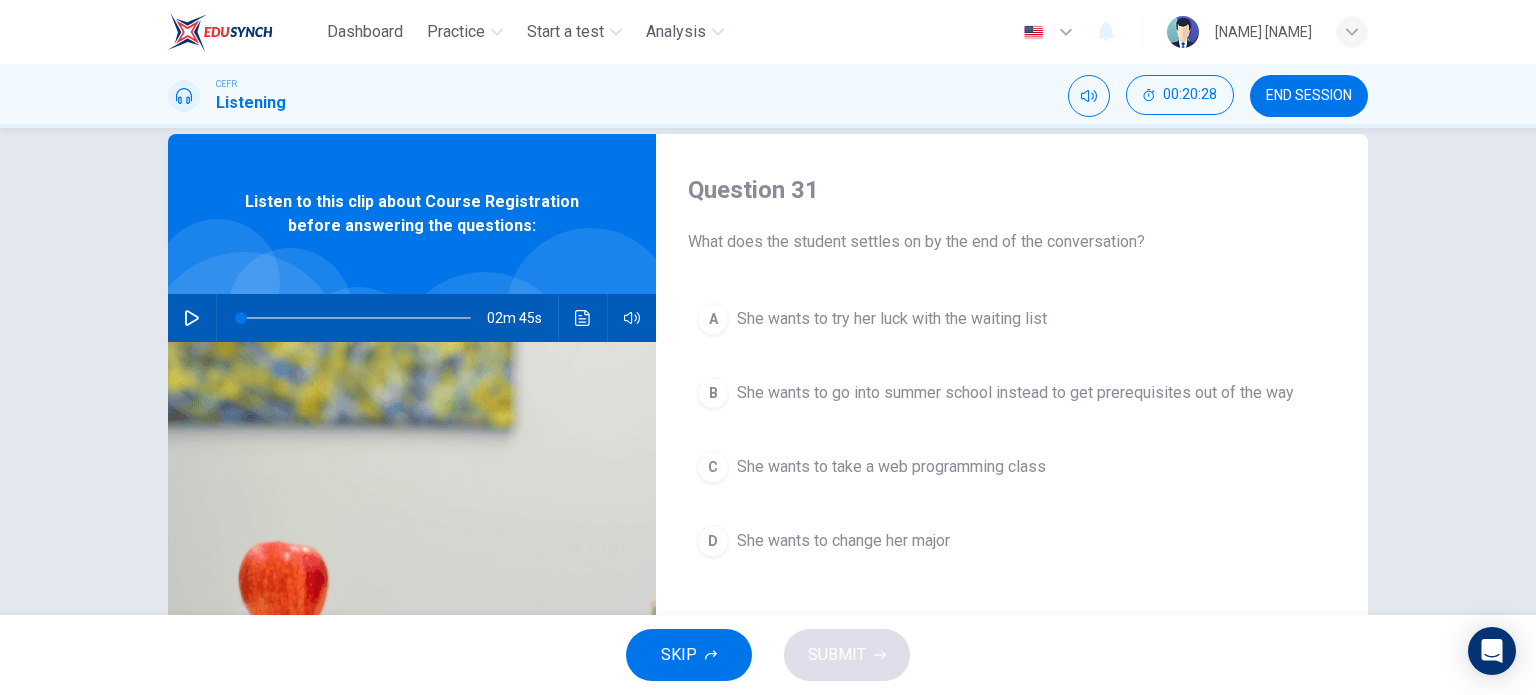 scroll, scrollTop: 35, scrollLeft: 0, axis: vertical 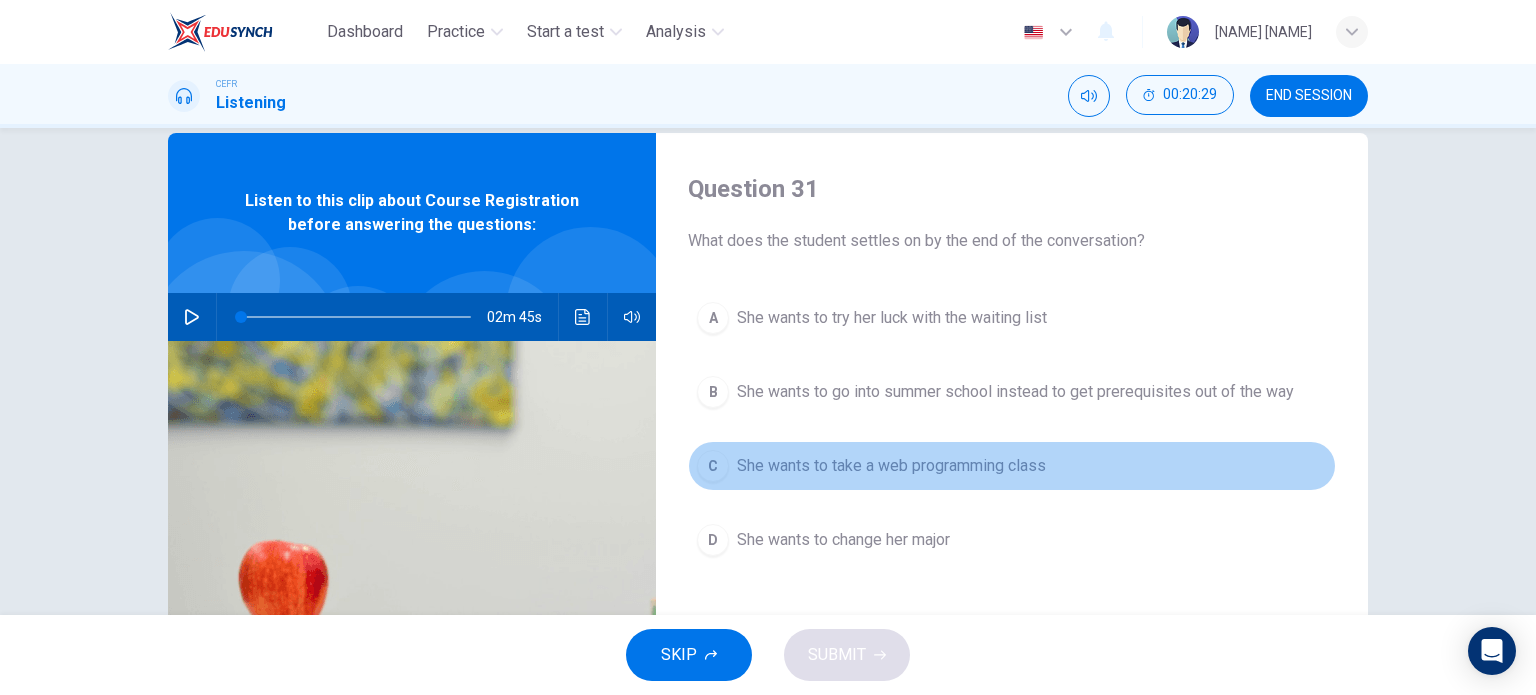 click on "She wants to take a web programming class" at bounding box center (892, 318) 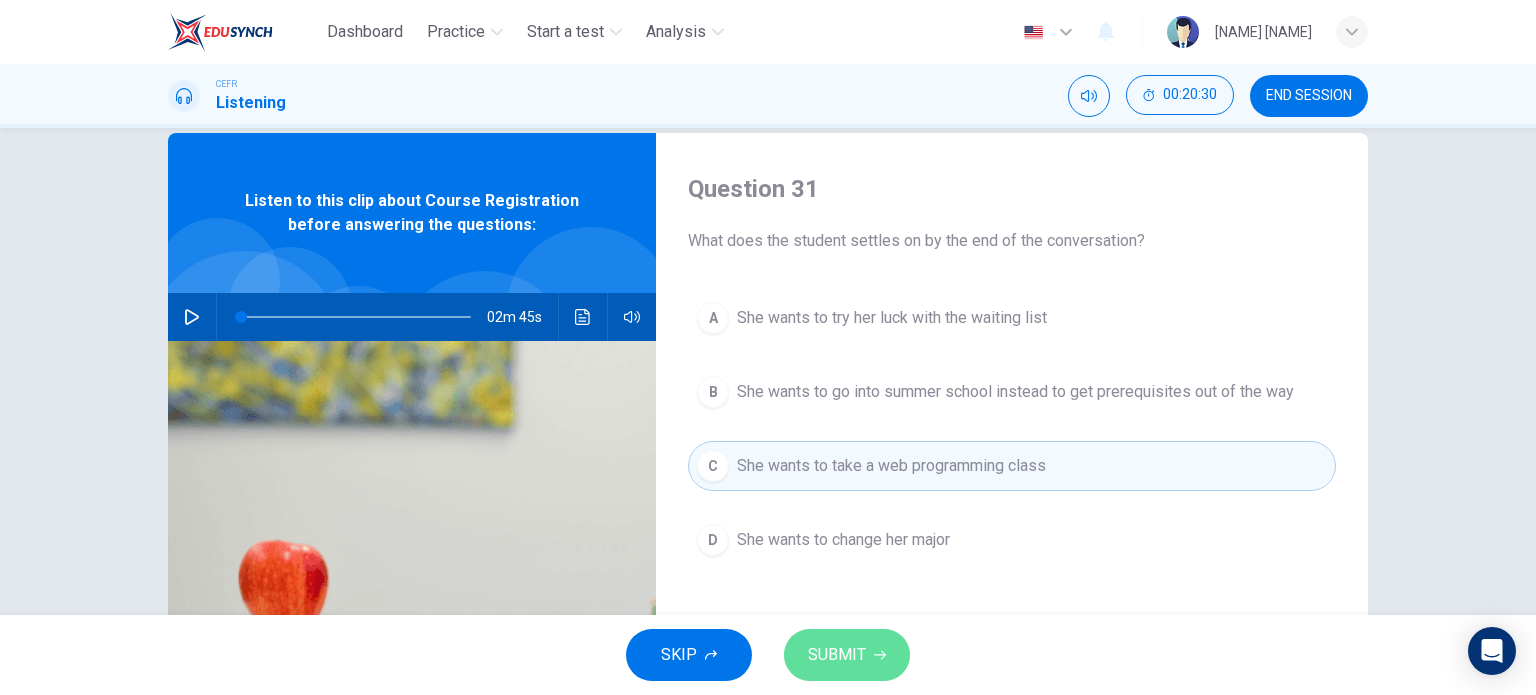 click on "SUBMIT" at bounding box center [847, 655] 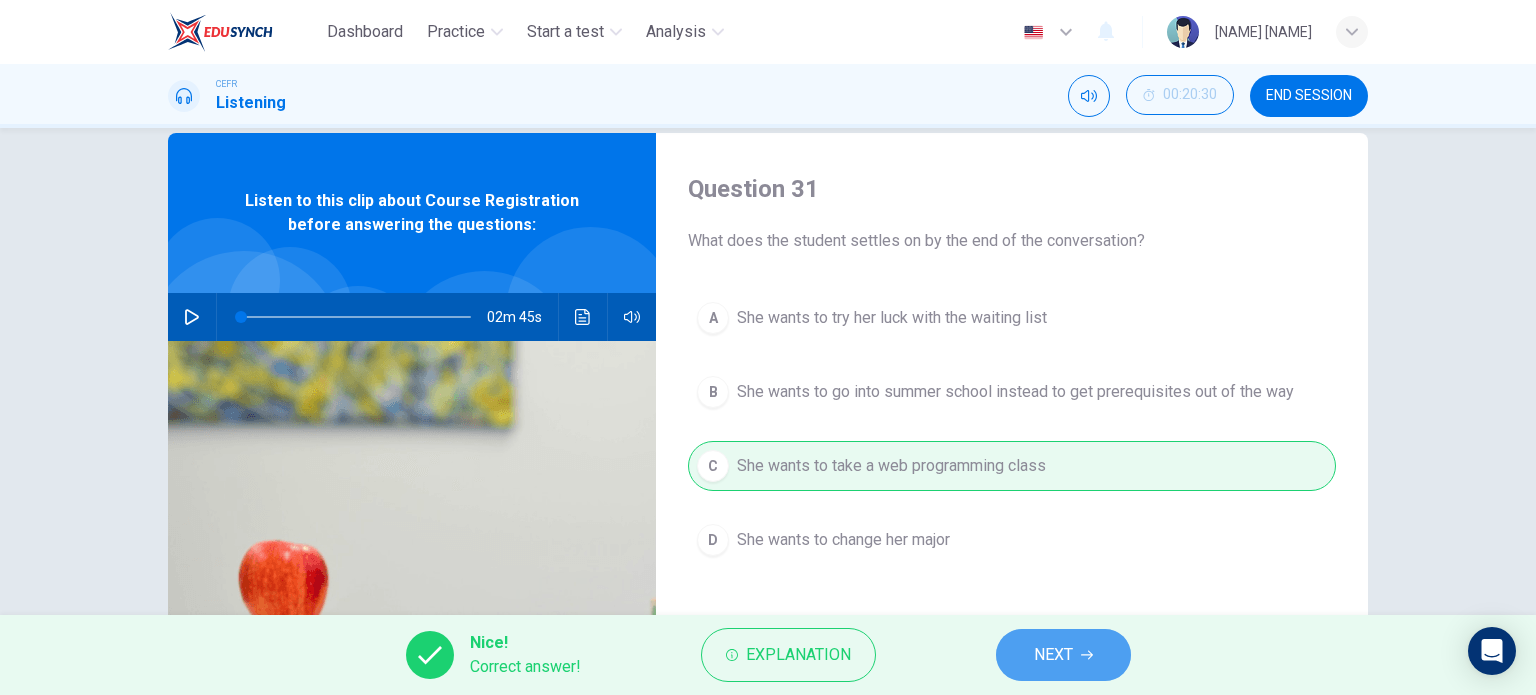 click on "NEXT" at bounding box center [1053, 655] 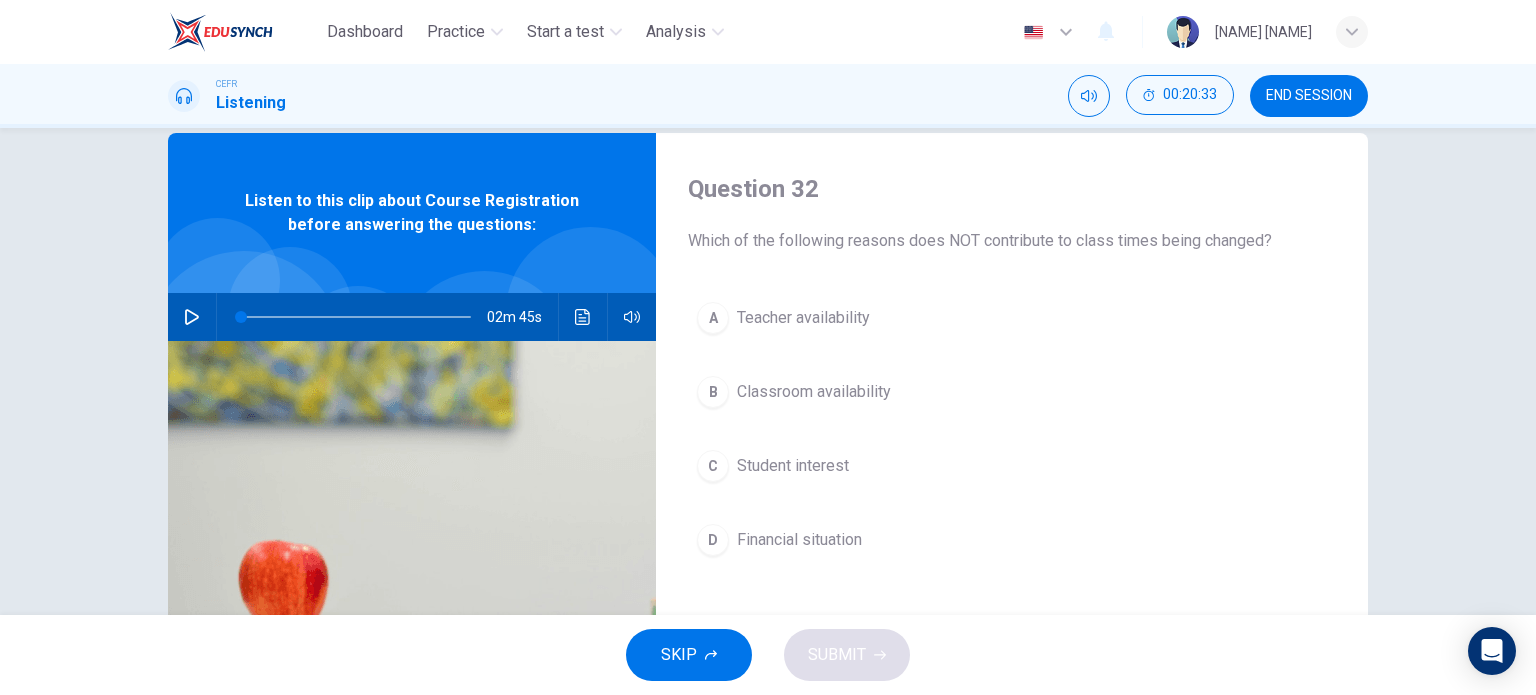 click on "D Financial situation" at bounding box center [1012, 540] 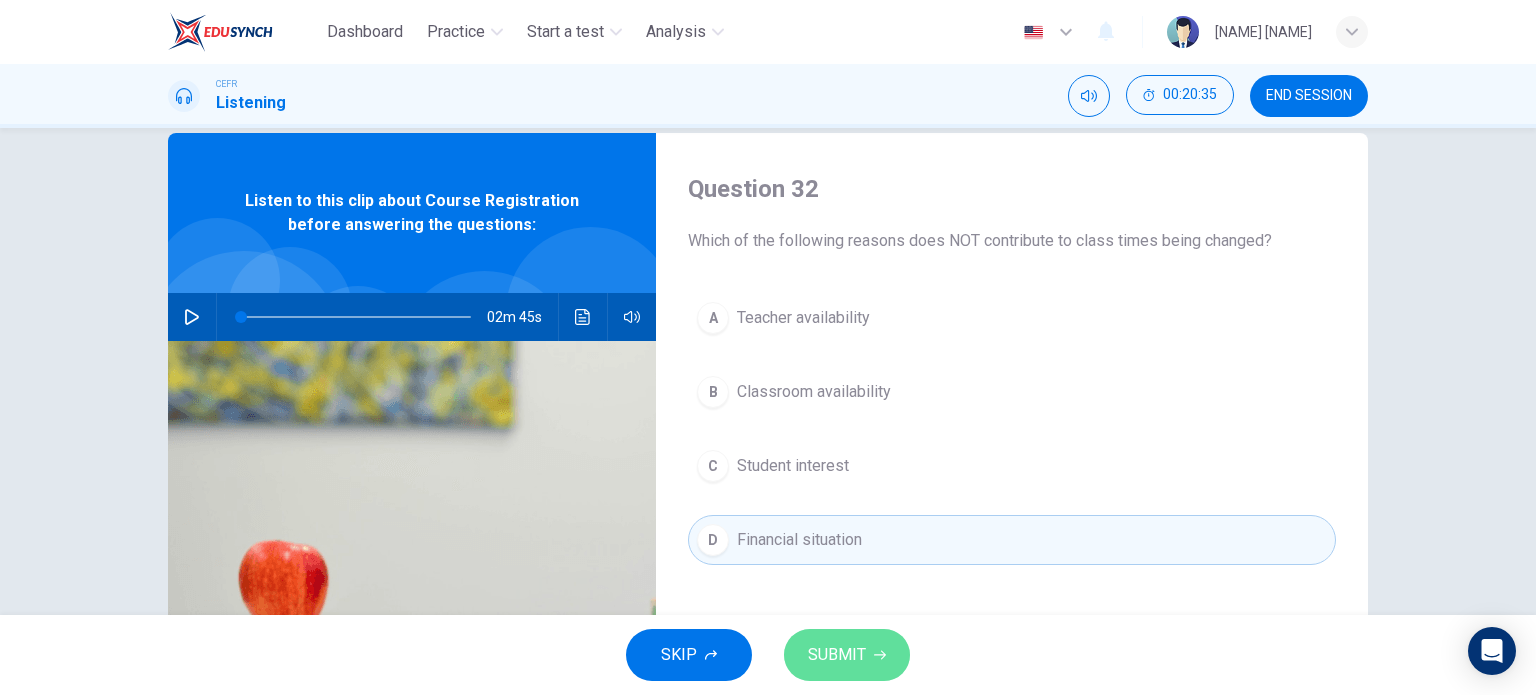 click on "SUBMIT" at bounding box center [837, 655] 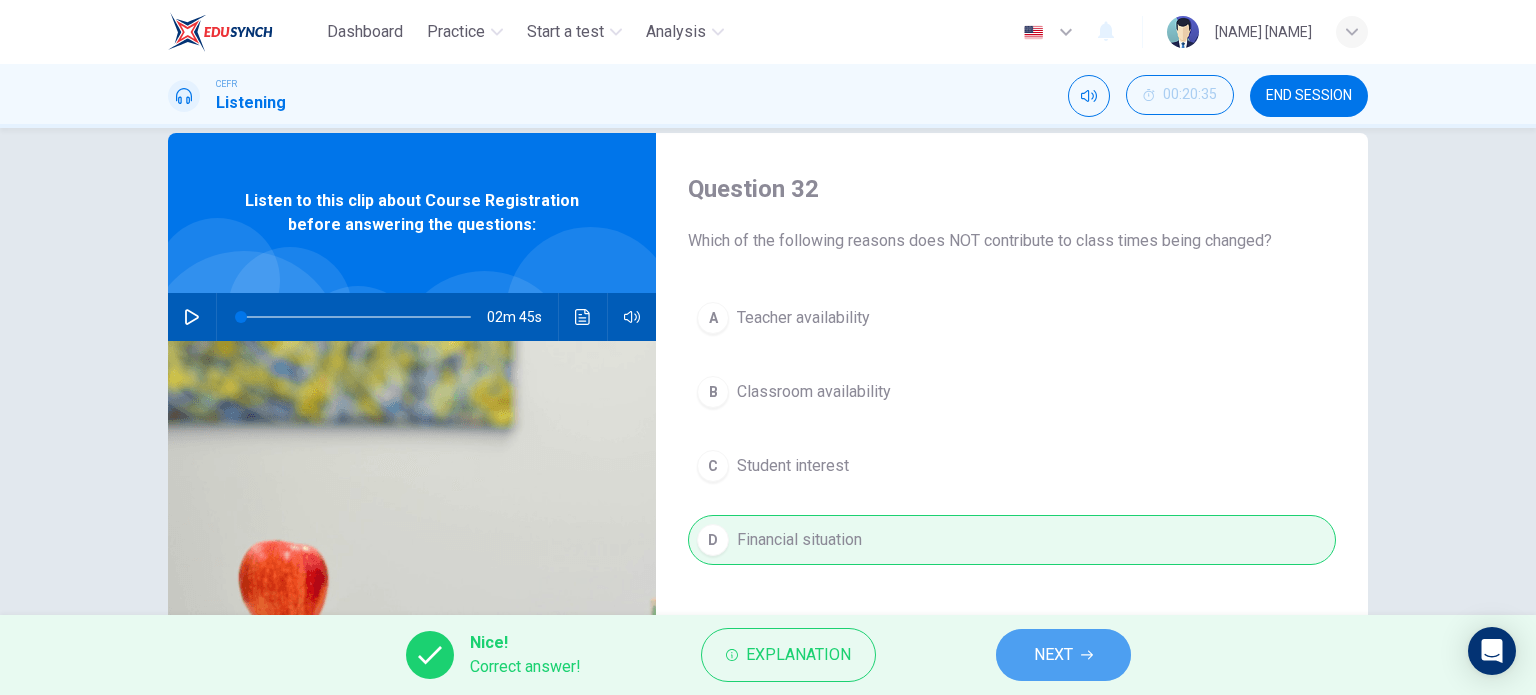 click on "NEXT" at bounding box center (1063, 655) 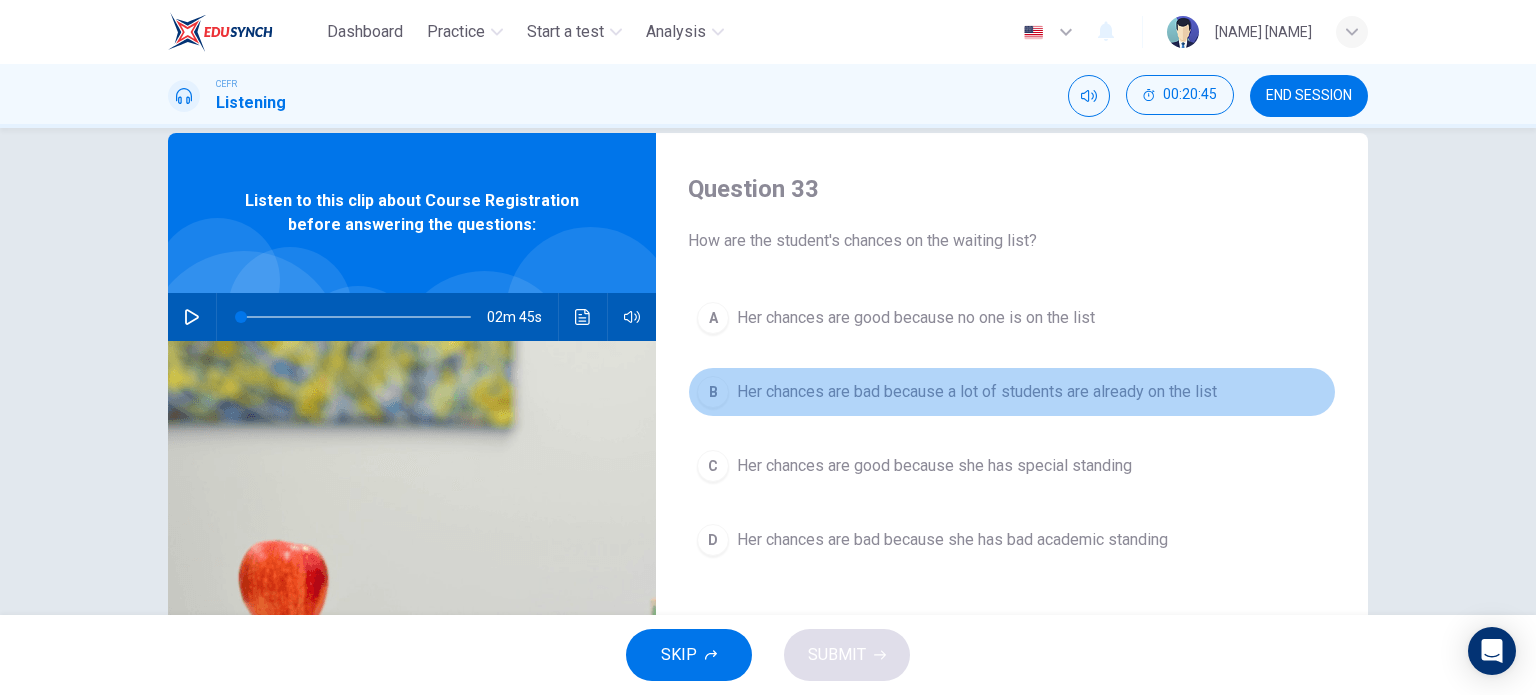 click on "Her chances are bad because a lot of students are already on the list" at bounding box center [916, 318] 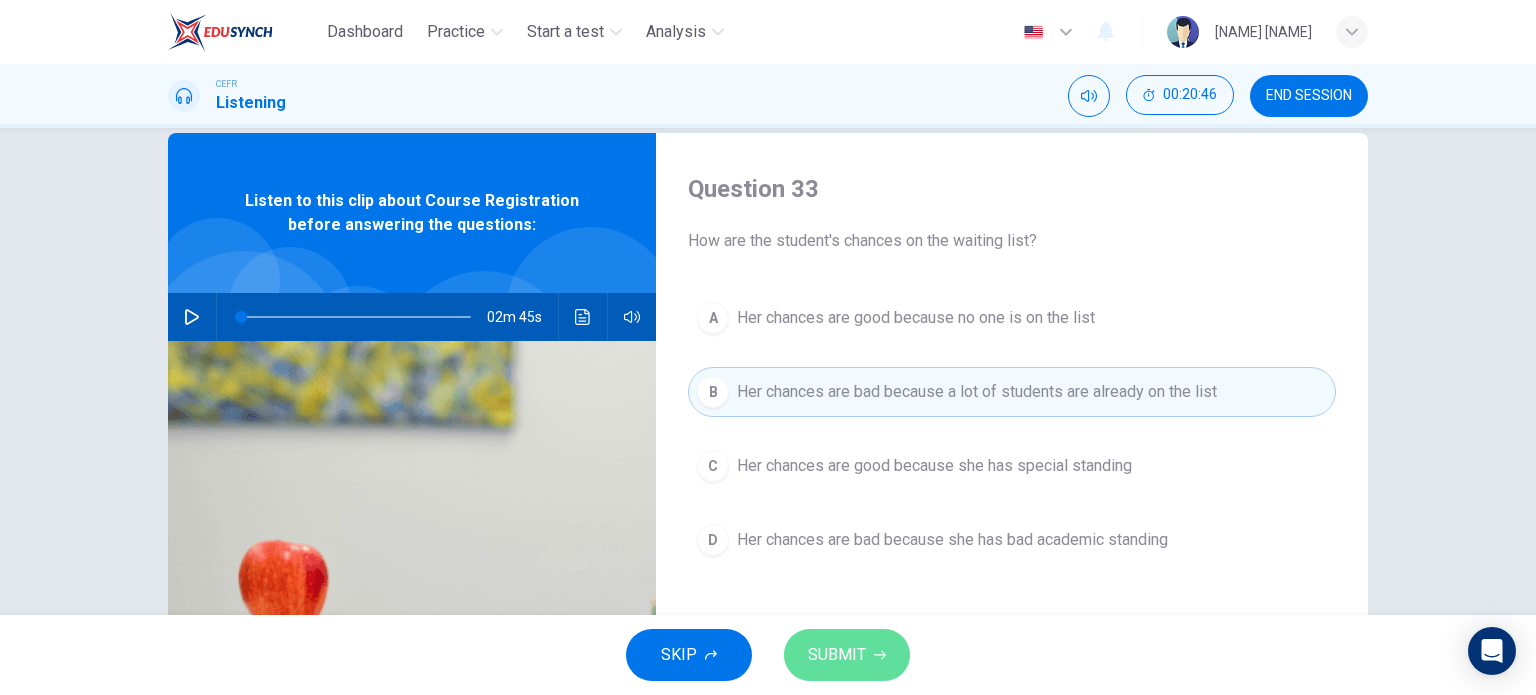 click on "SUBMIT" at bounding box center (847, 655) 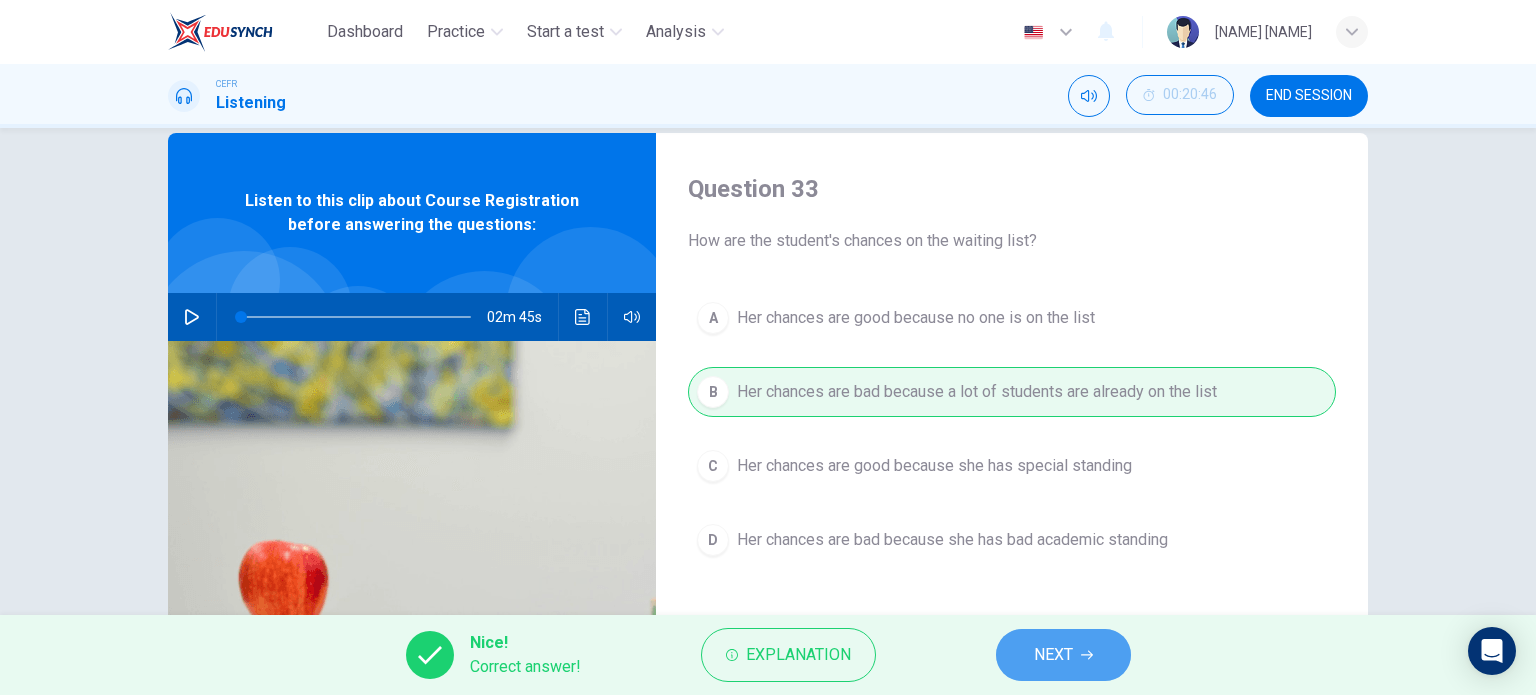 click on "NEXT" at bounding box center [1053, 655] 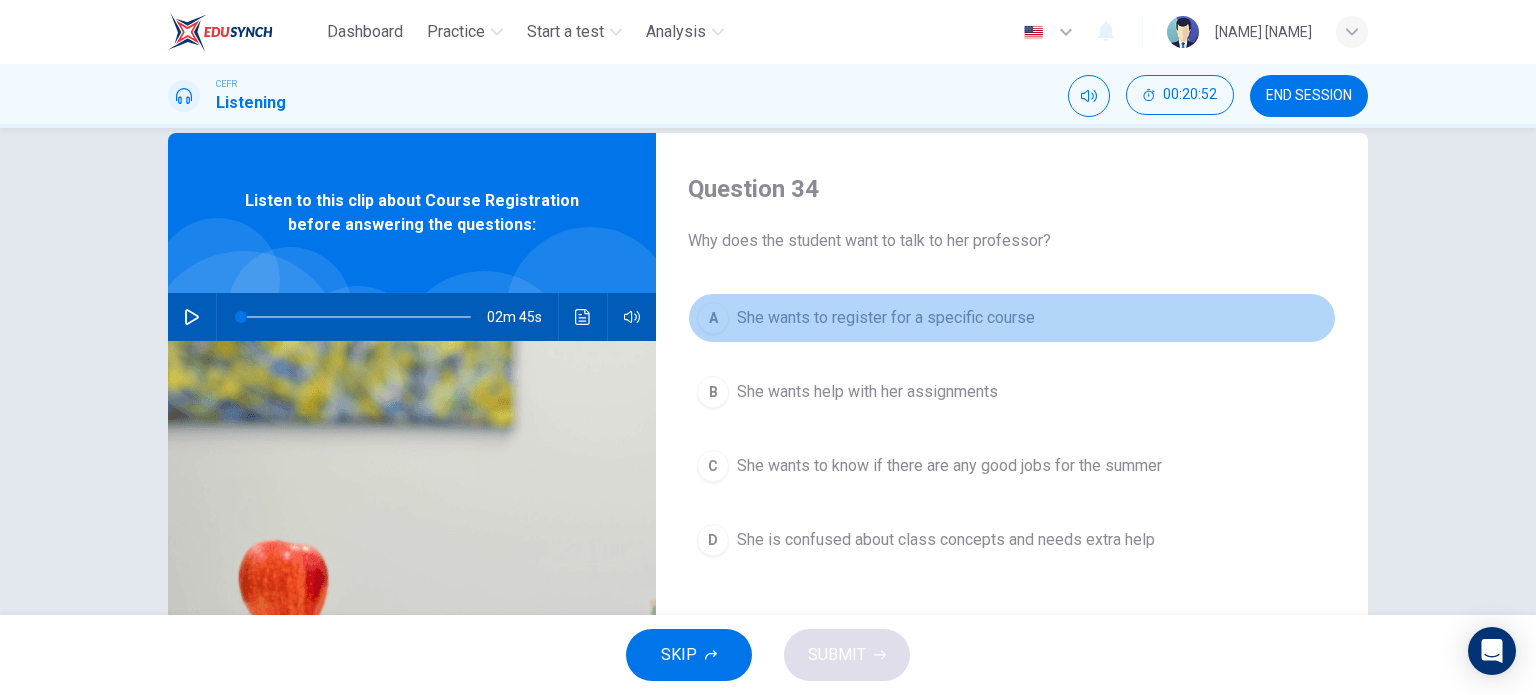 click on "She wants to register for a specific course" at bounding box center [886, 318] 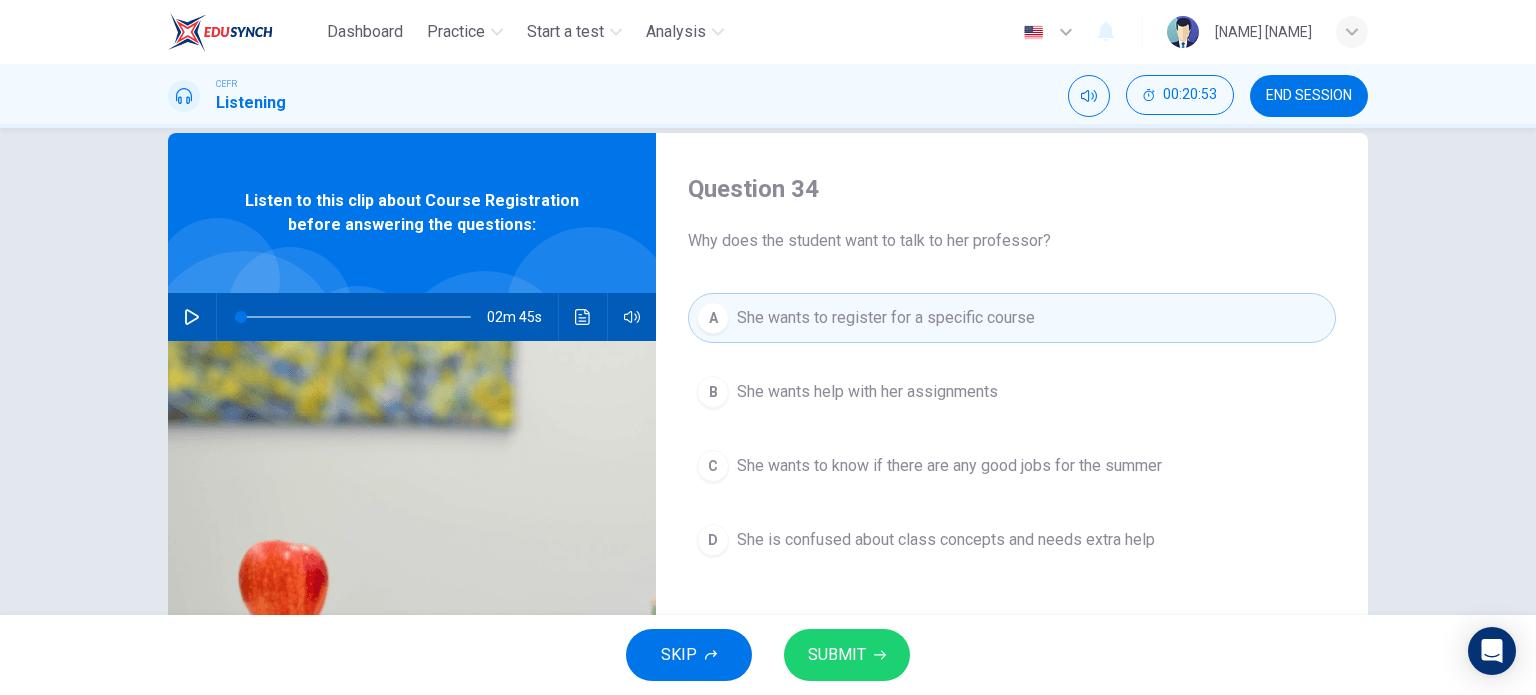 click at bounding box center (880, 655) 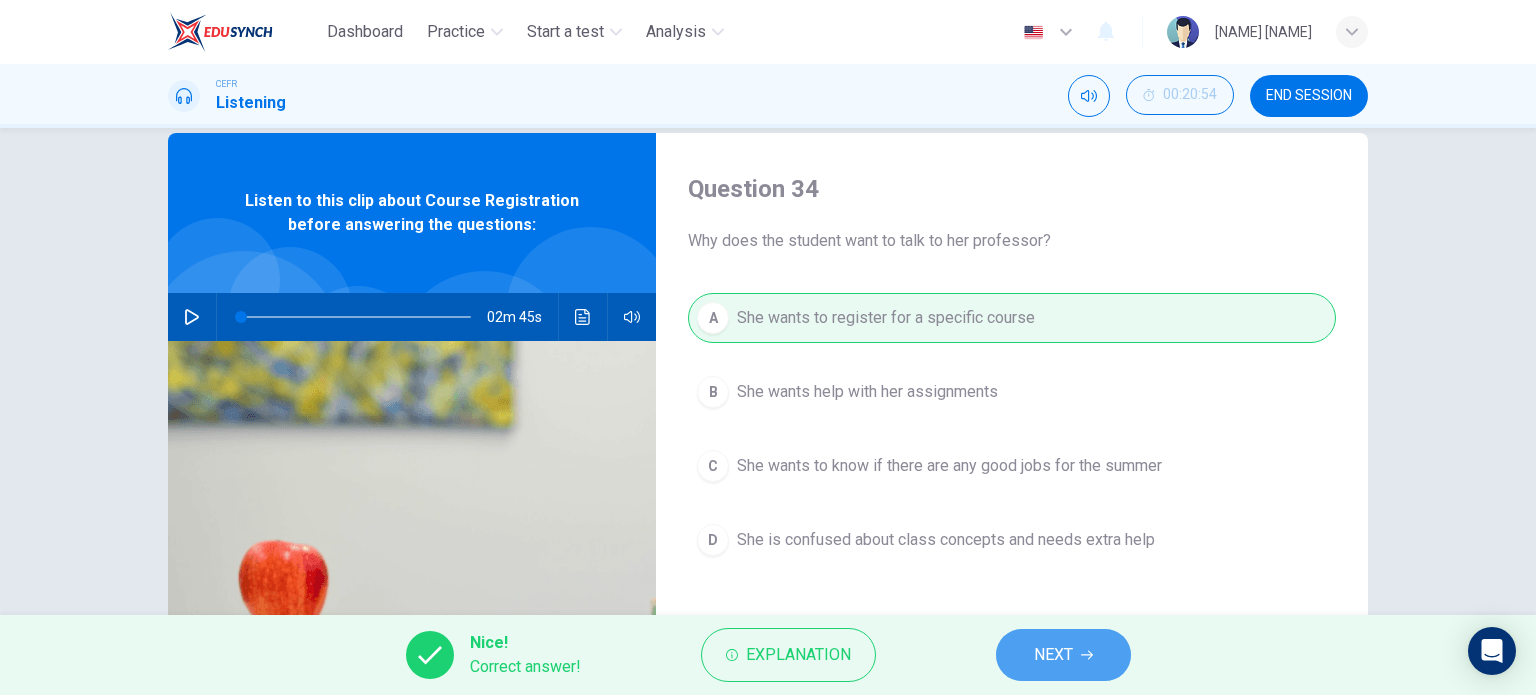 click on "NEXT" at bounding box center [1063, 655] 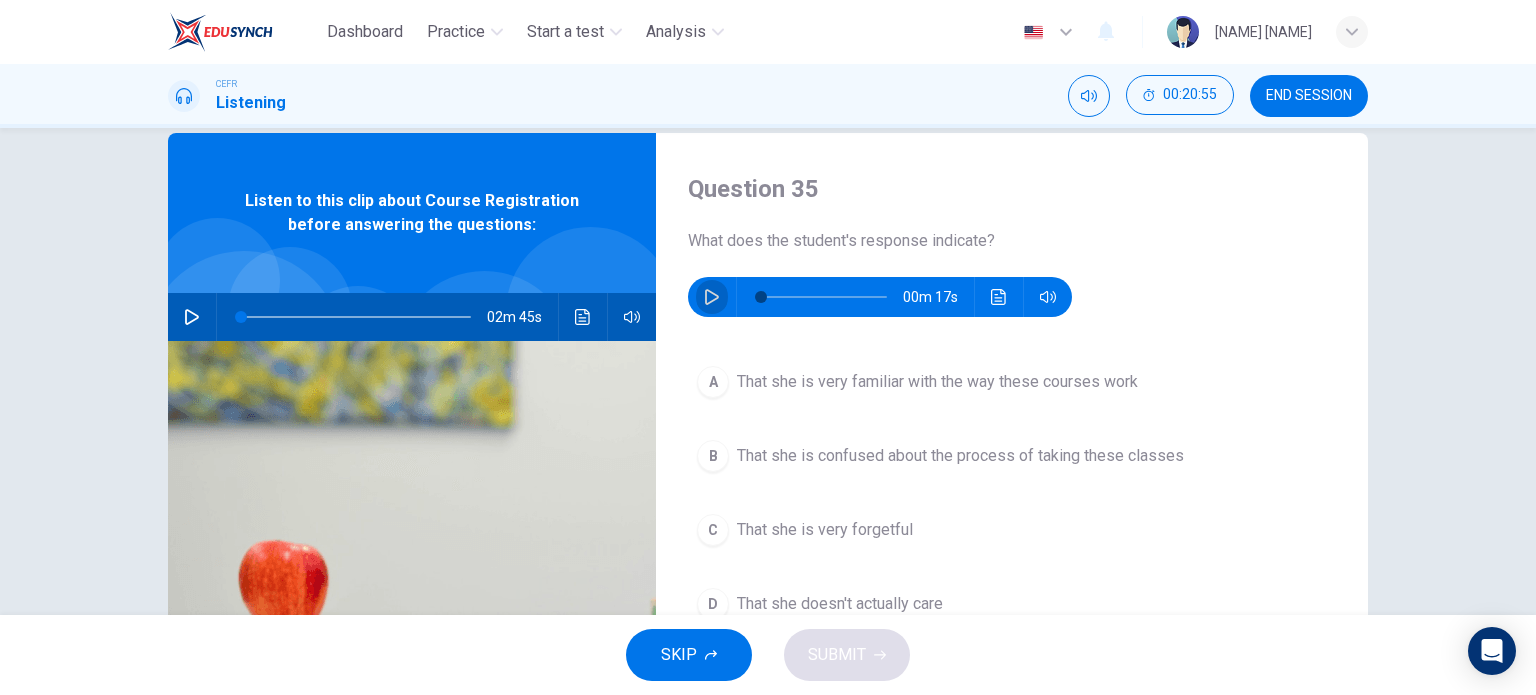 click at bounding box center [712, 297] 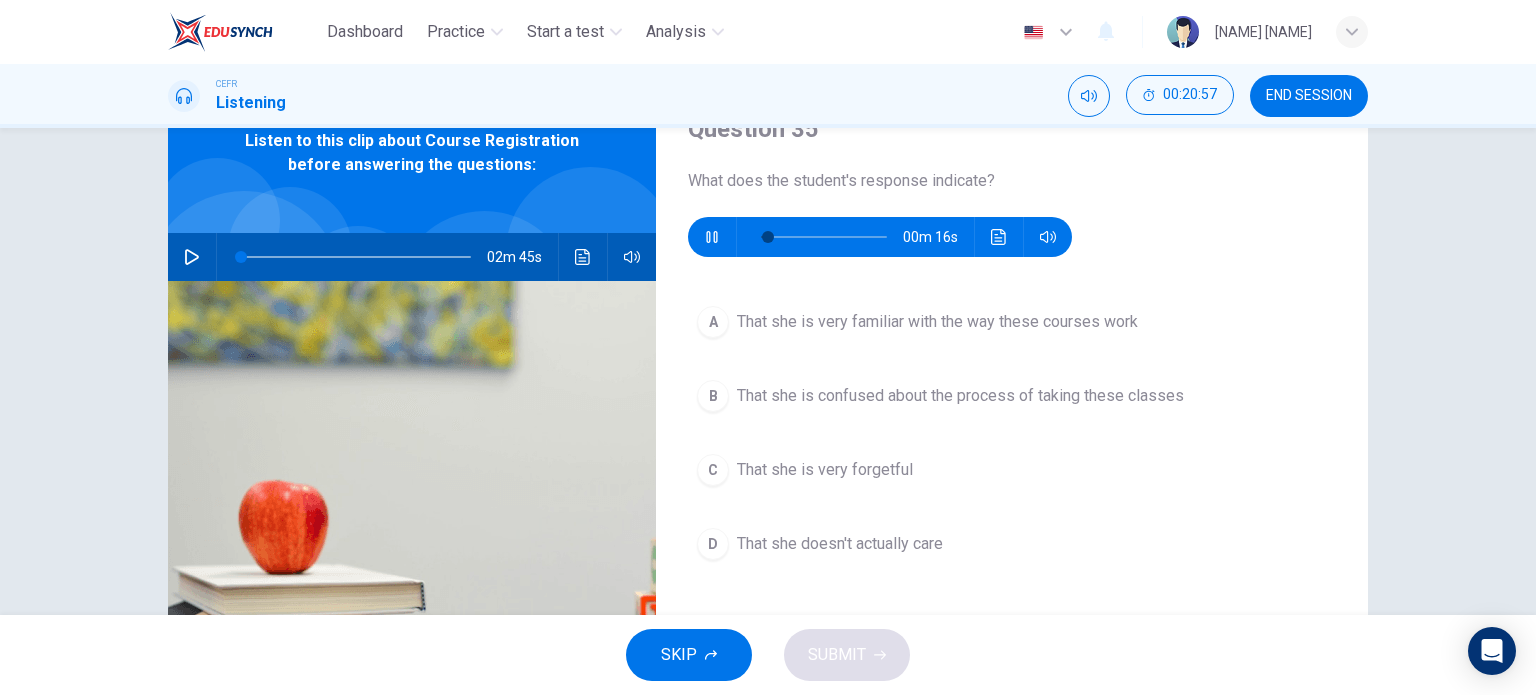 scroll, scrollTop: 103, scrollLeft: 0, axis: vertical 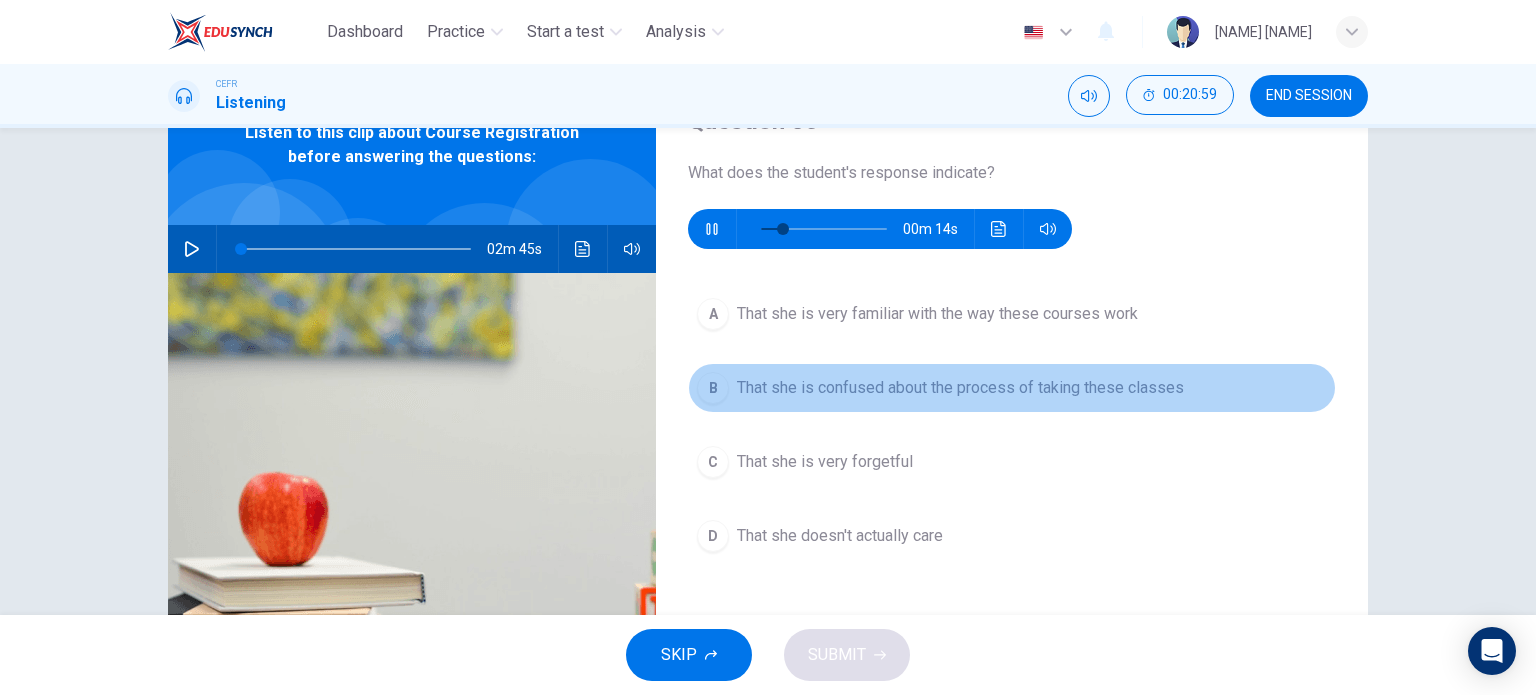click on "That she is confused about the process of taking these classes" at bounding box center (937, 314) 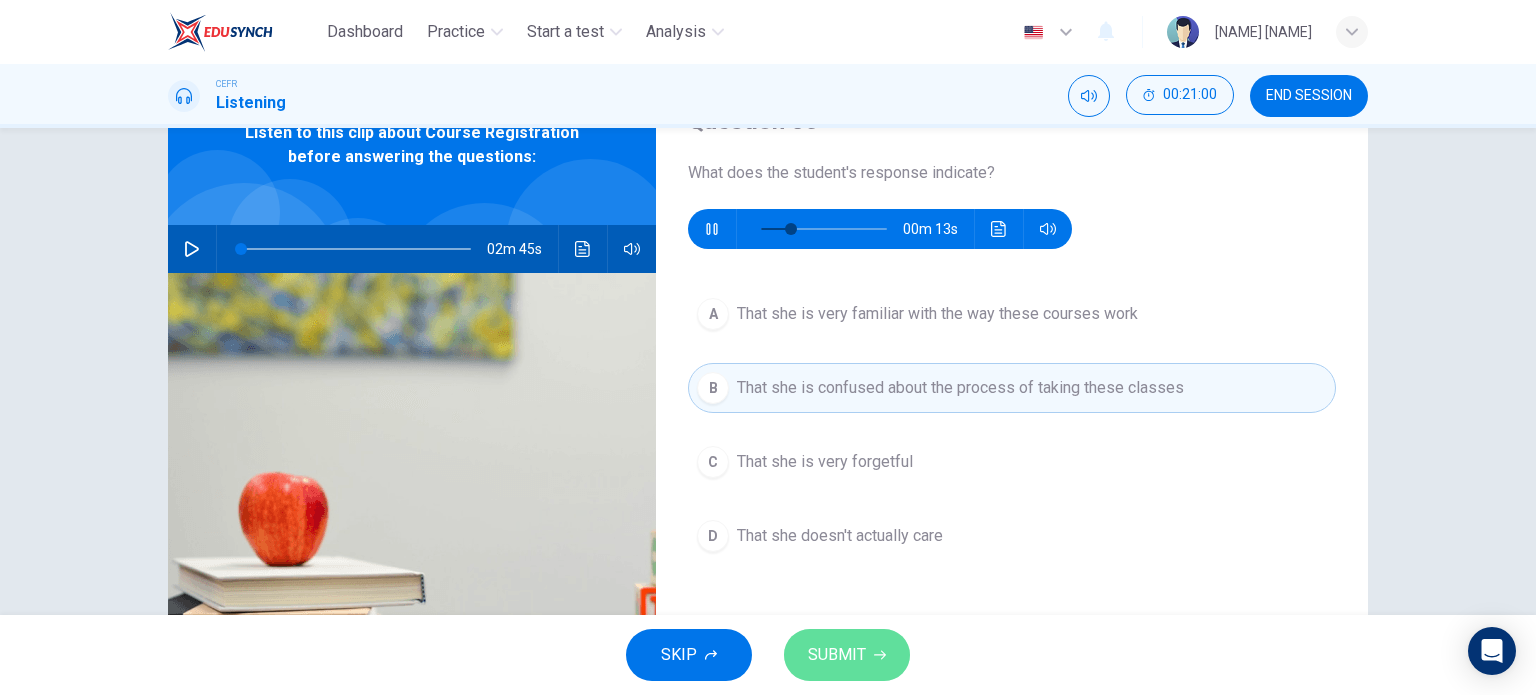 click on "SUBMIT" at bounding box center [847, 655] 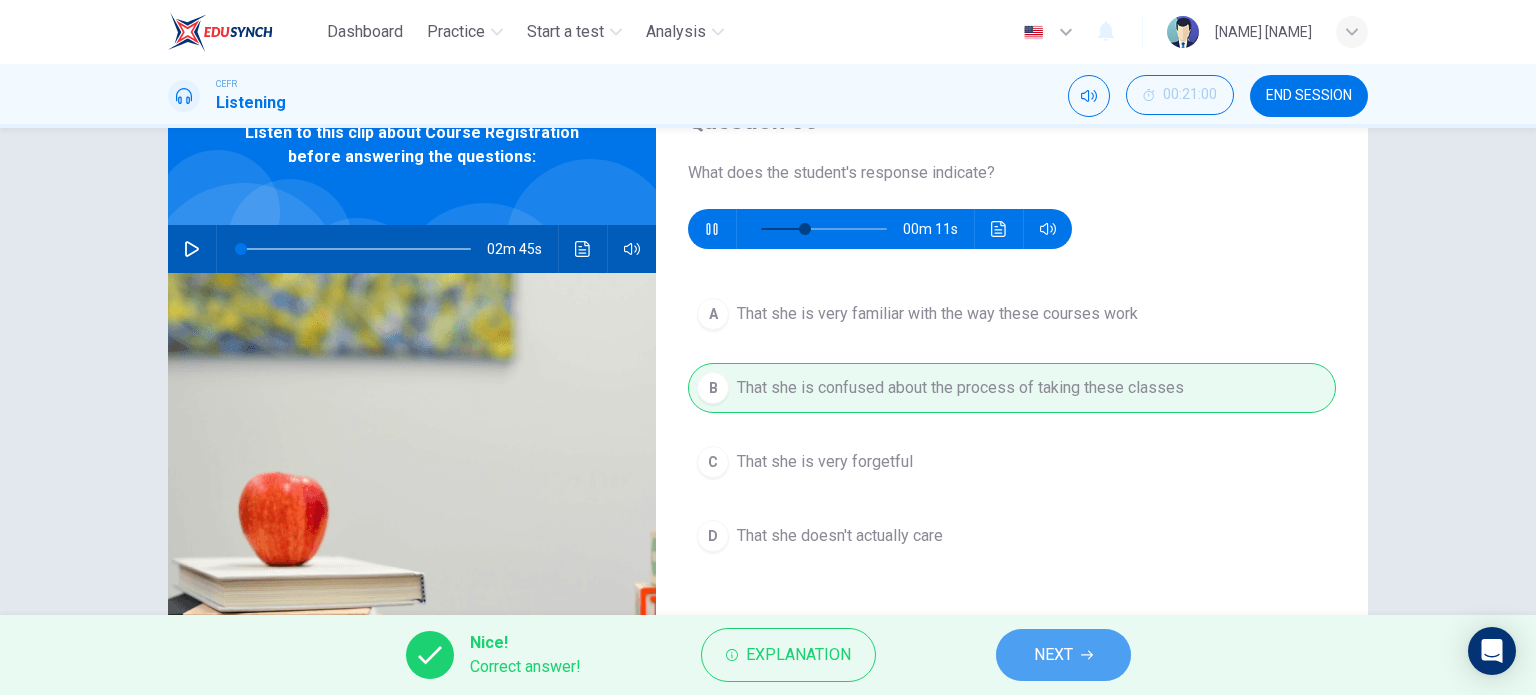click on "NEXT" at bounding box center (1053, 655) 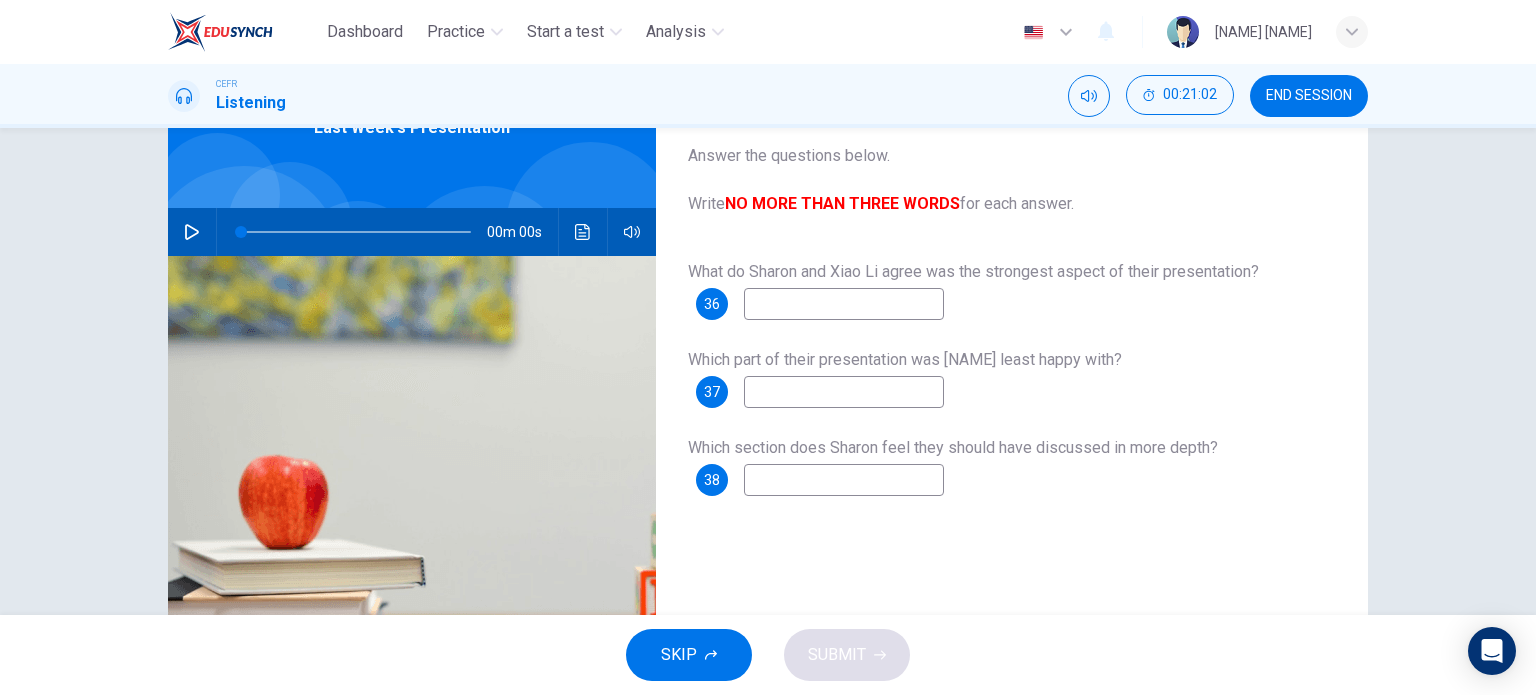 scroll, scrollTop: 0, scrollLeft: 0, axis: both 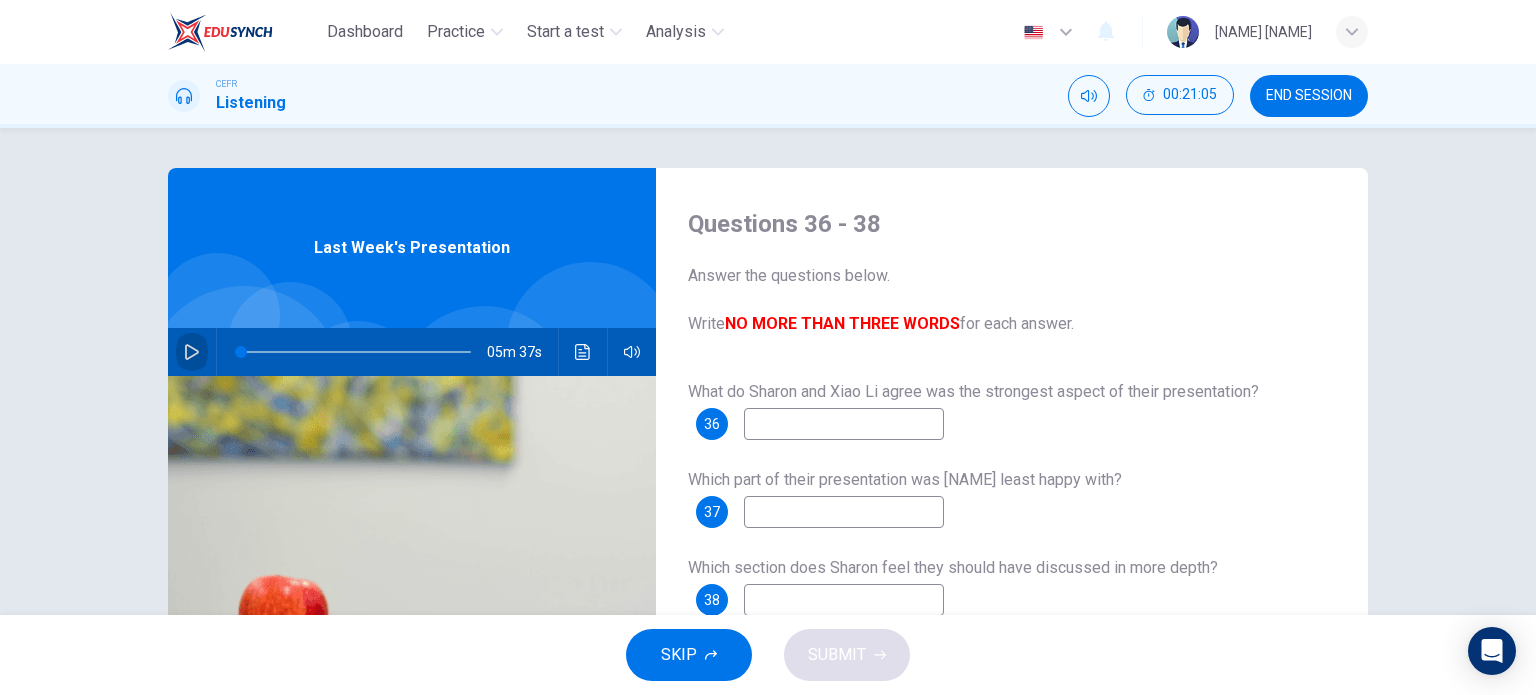click at bounding box center (192, 352) 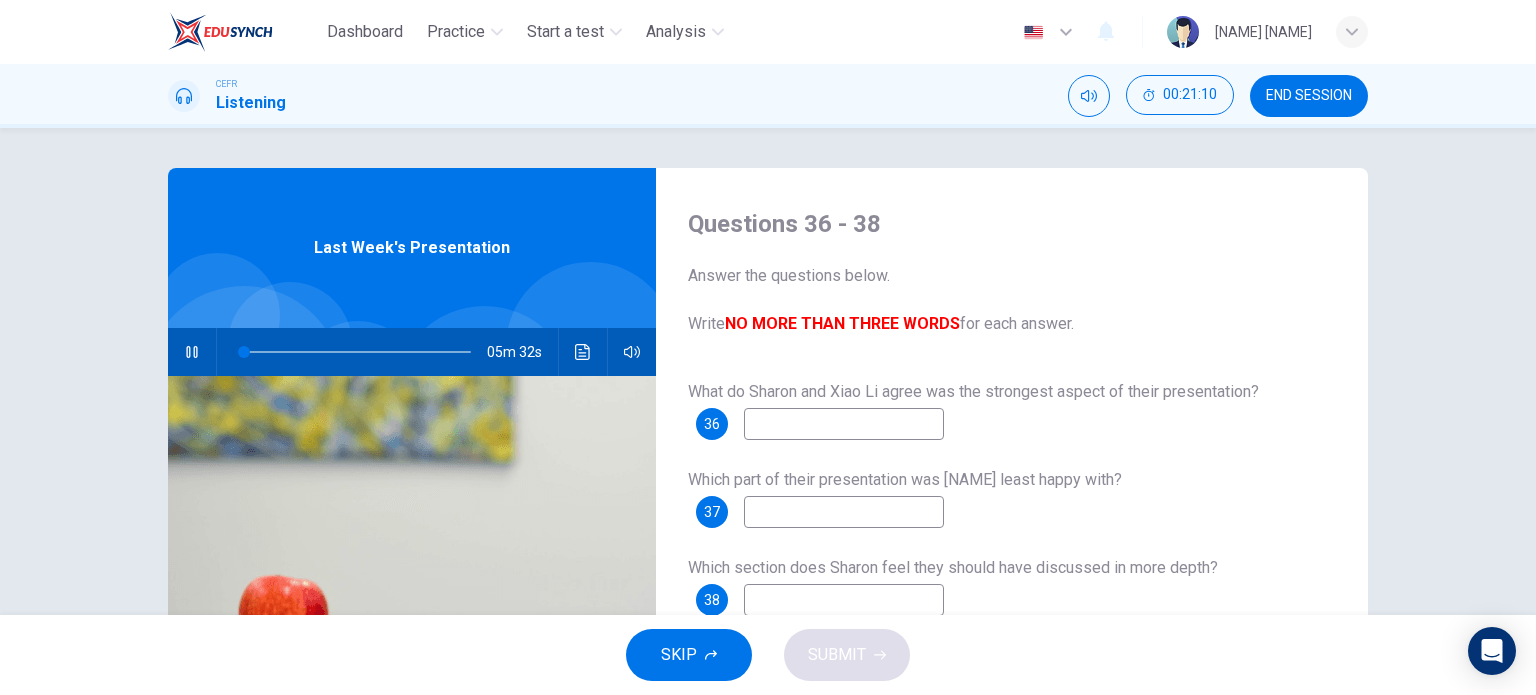 type 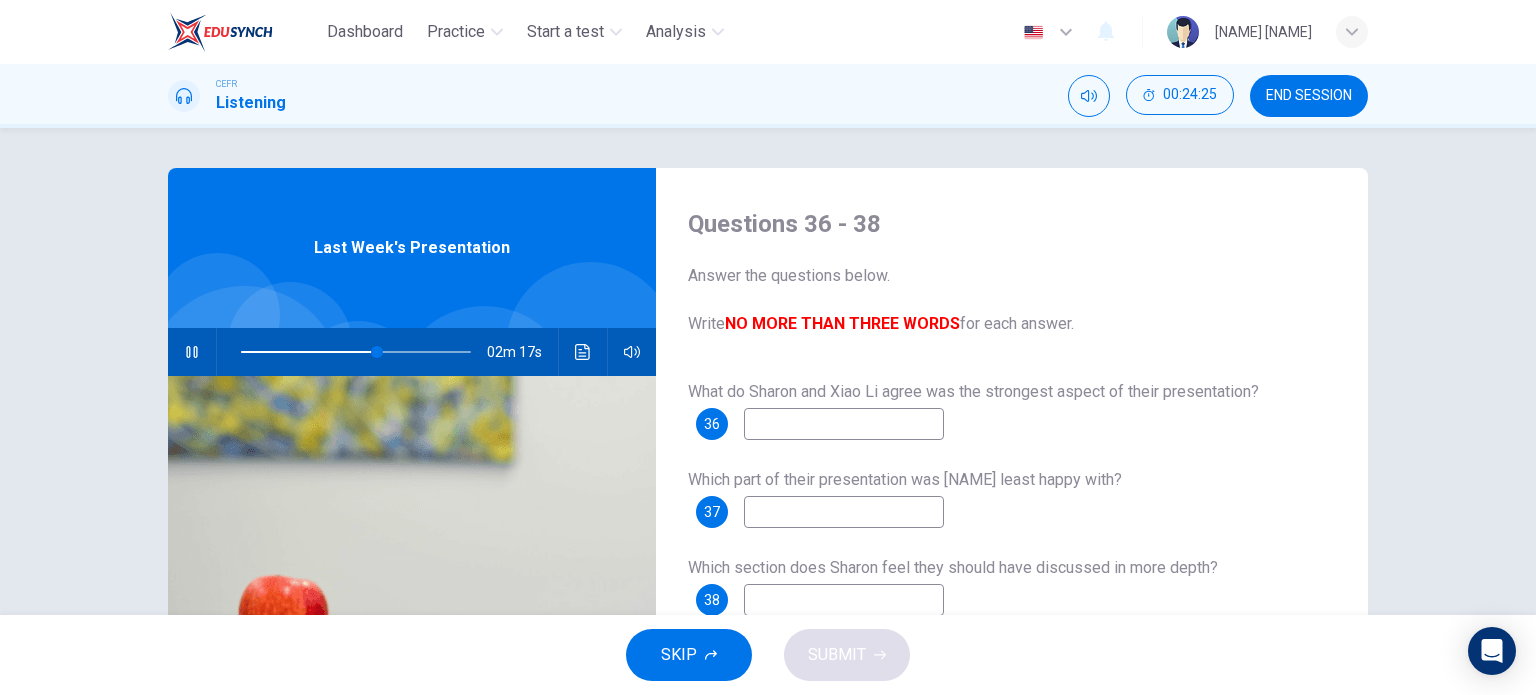 click at bounding box center (192, 352) 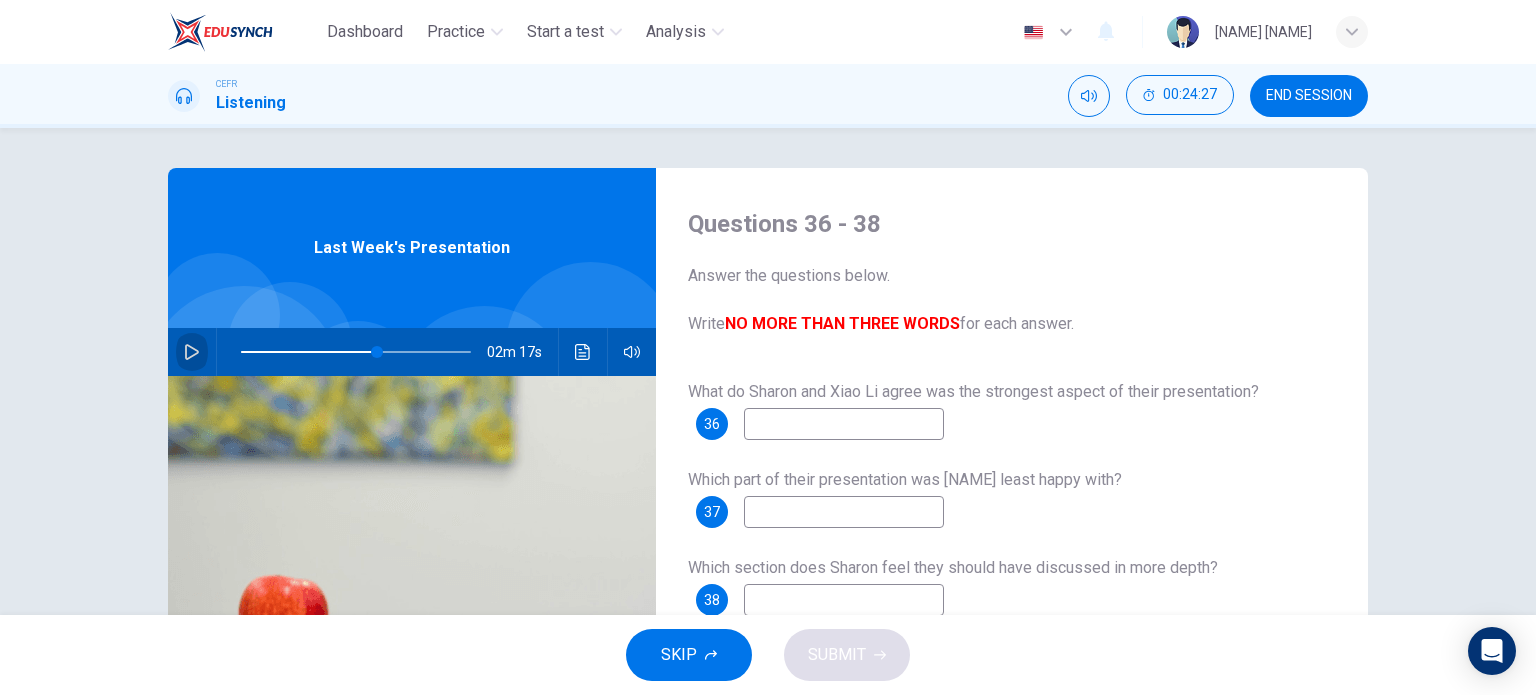 click at bounding box center [192, 352] 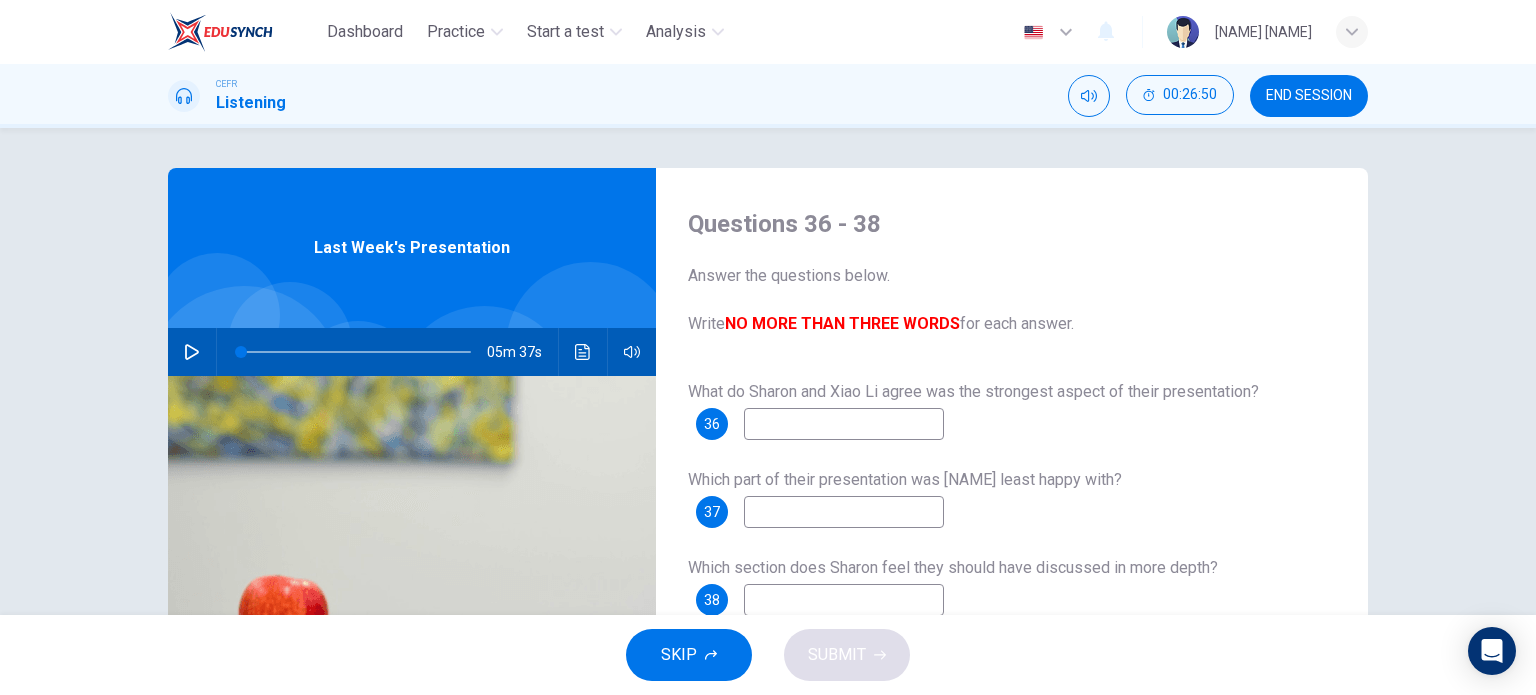 click at bounding box center [844, 424] 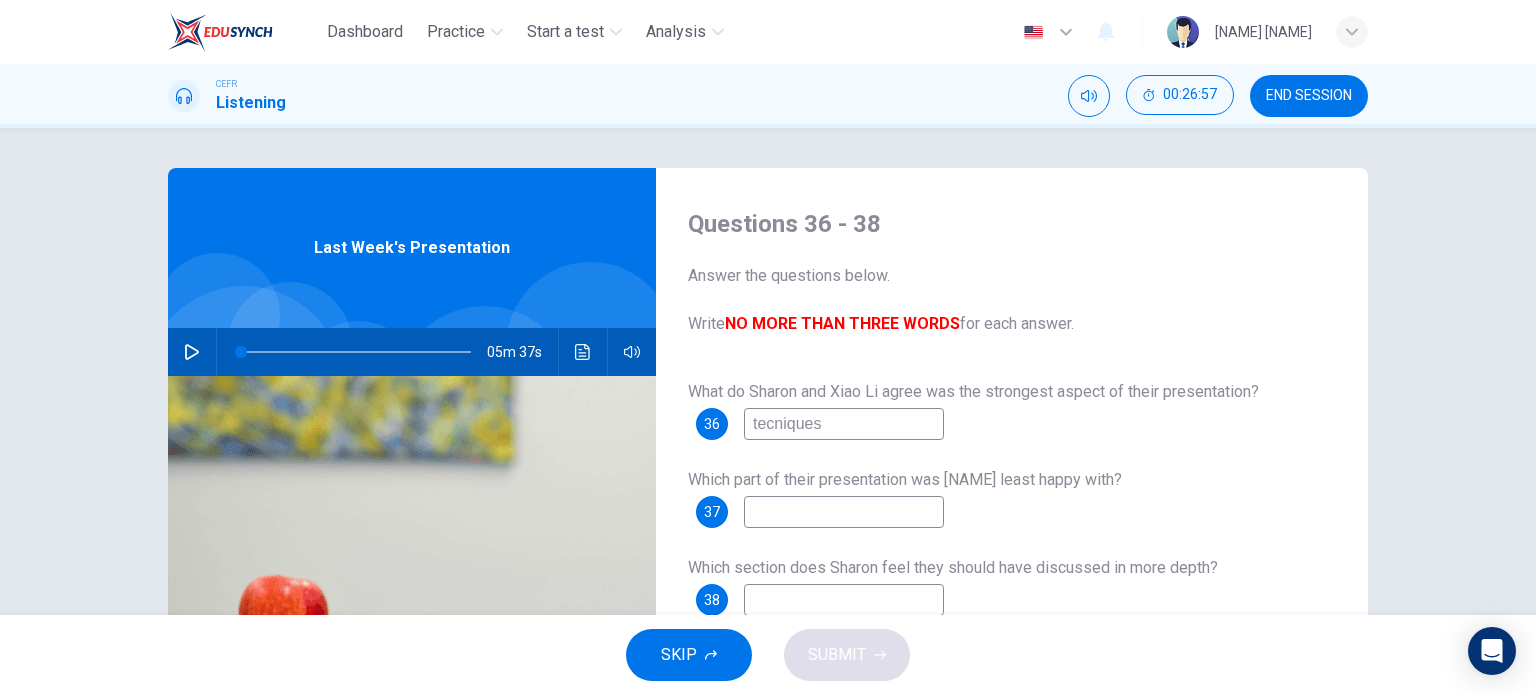 click on "tecniques" at bounding box center [844, 424] 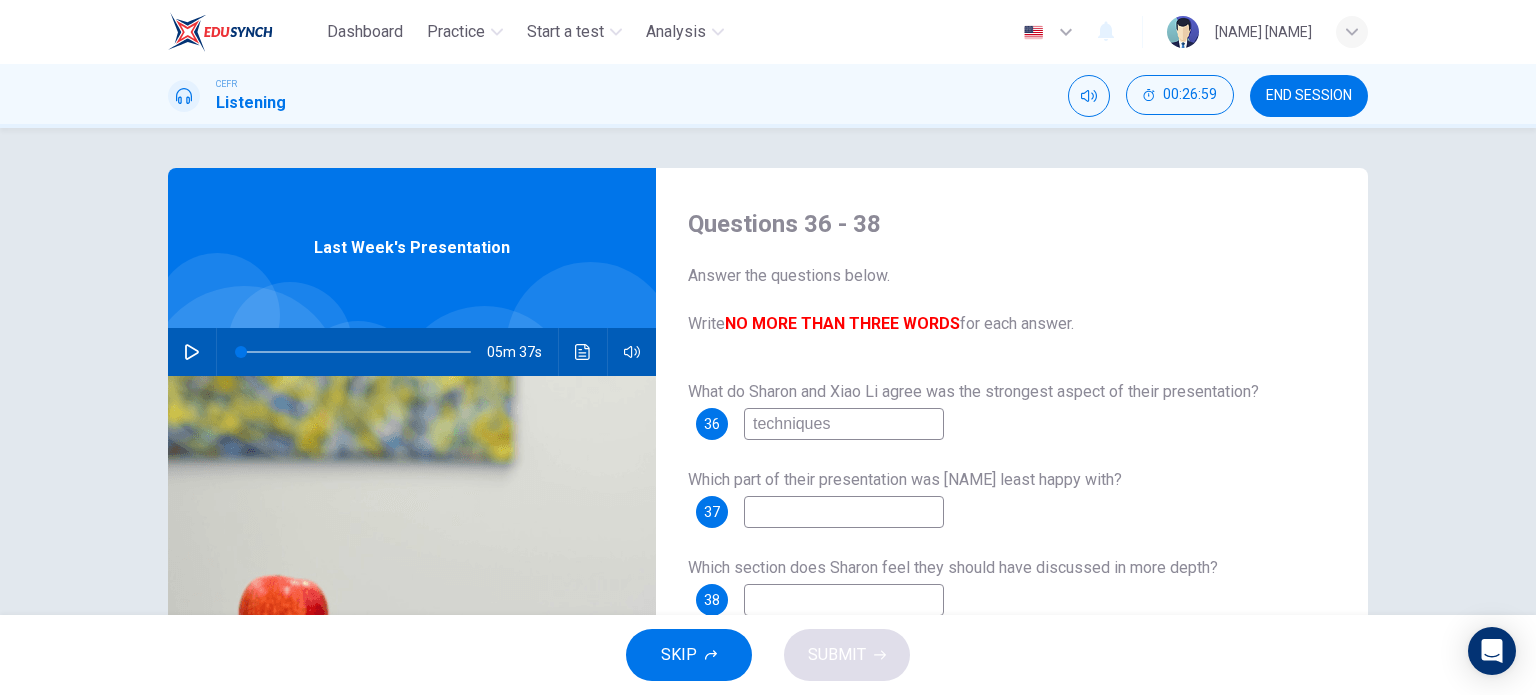 type on "techniques" 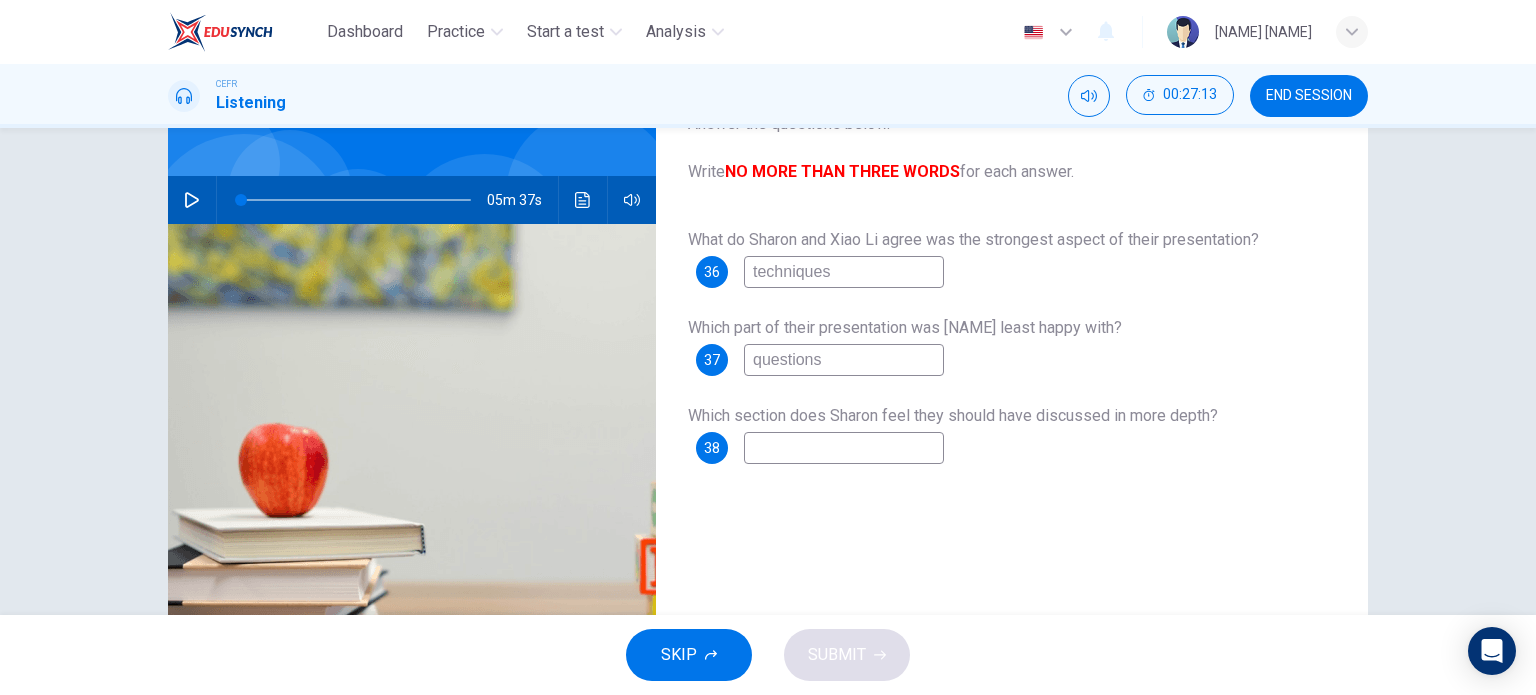 scroll, scrollTop: 164, scrollLeft: 0, axis: vertical 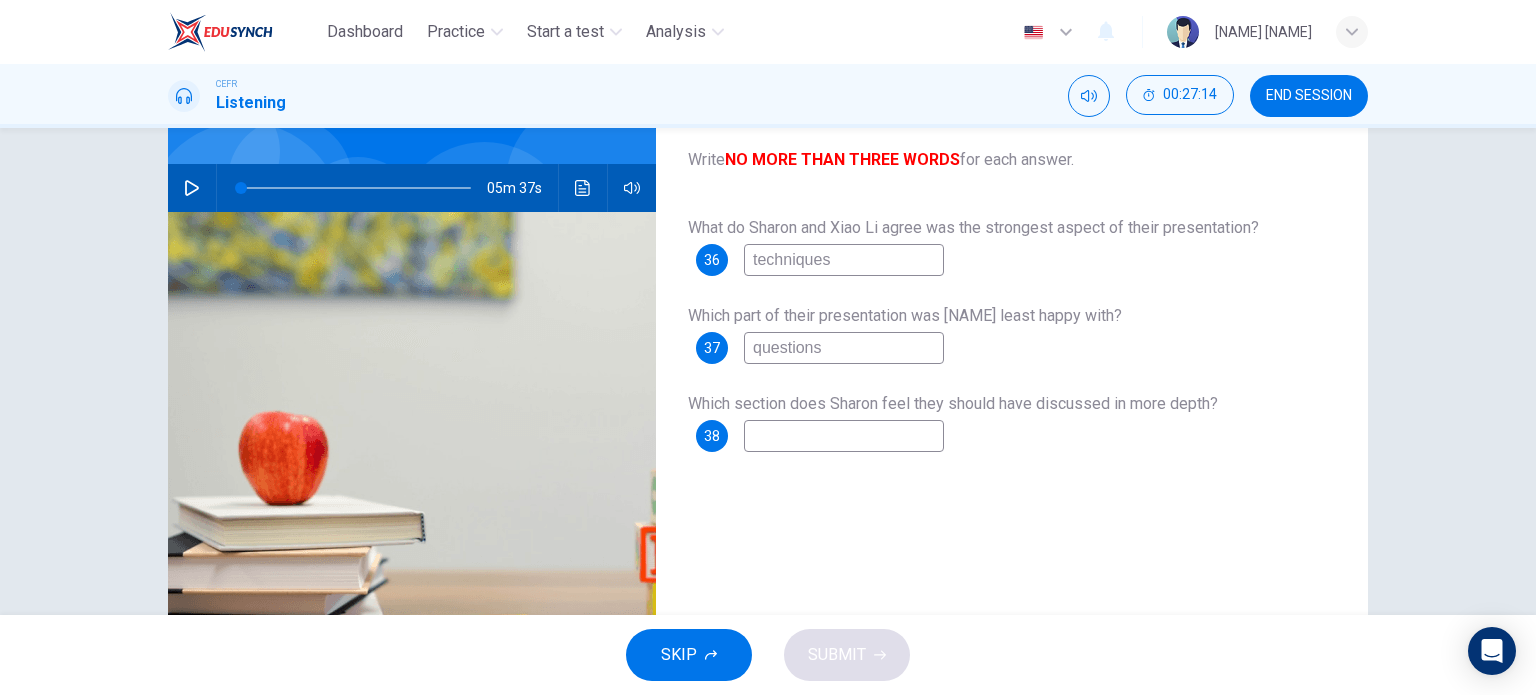 type on "questions" 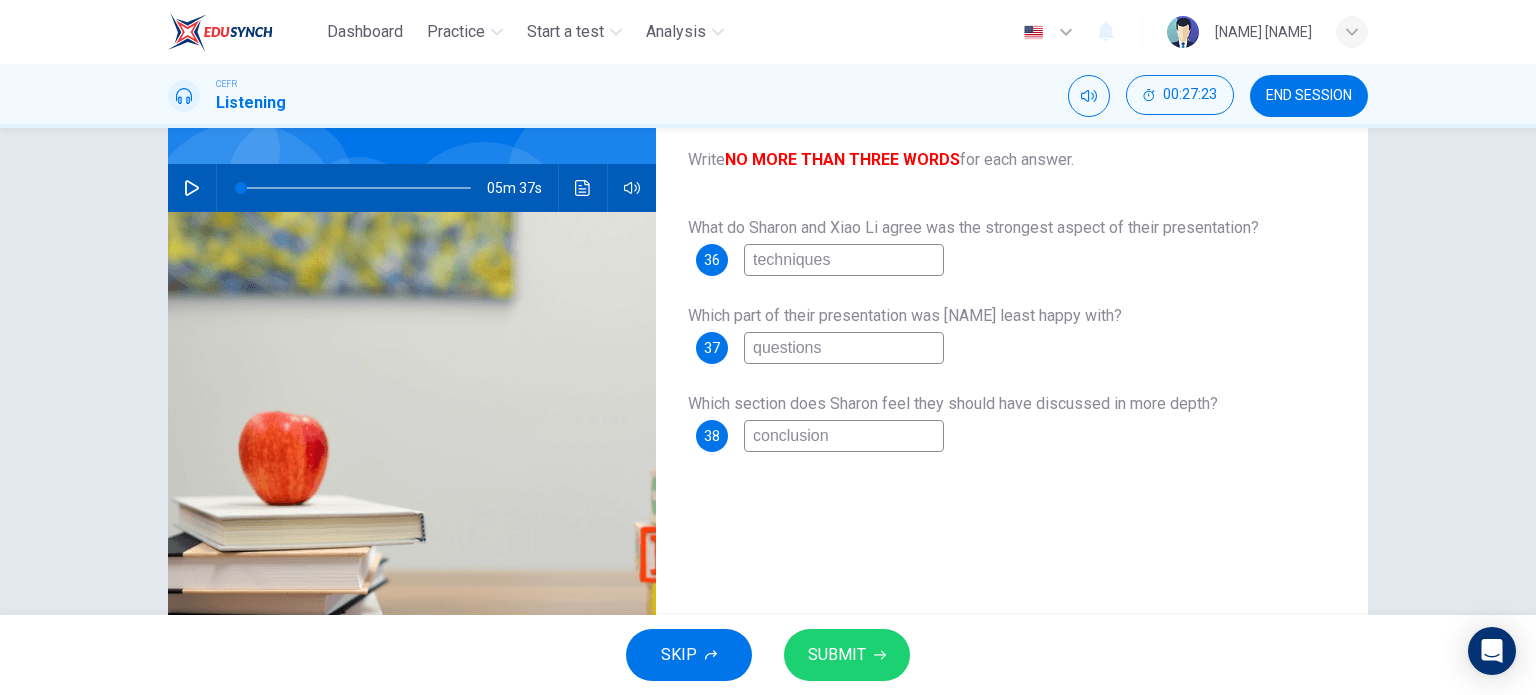 type on "conclusion" 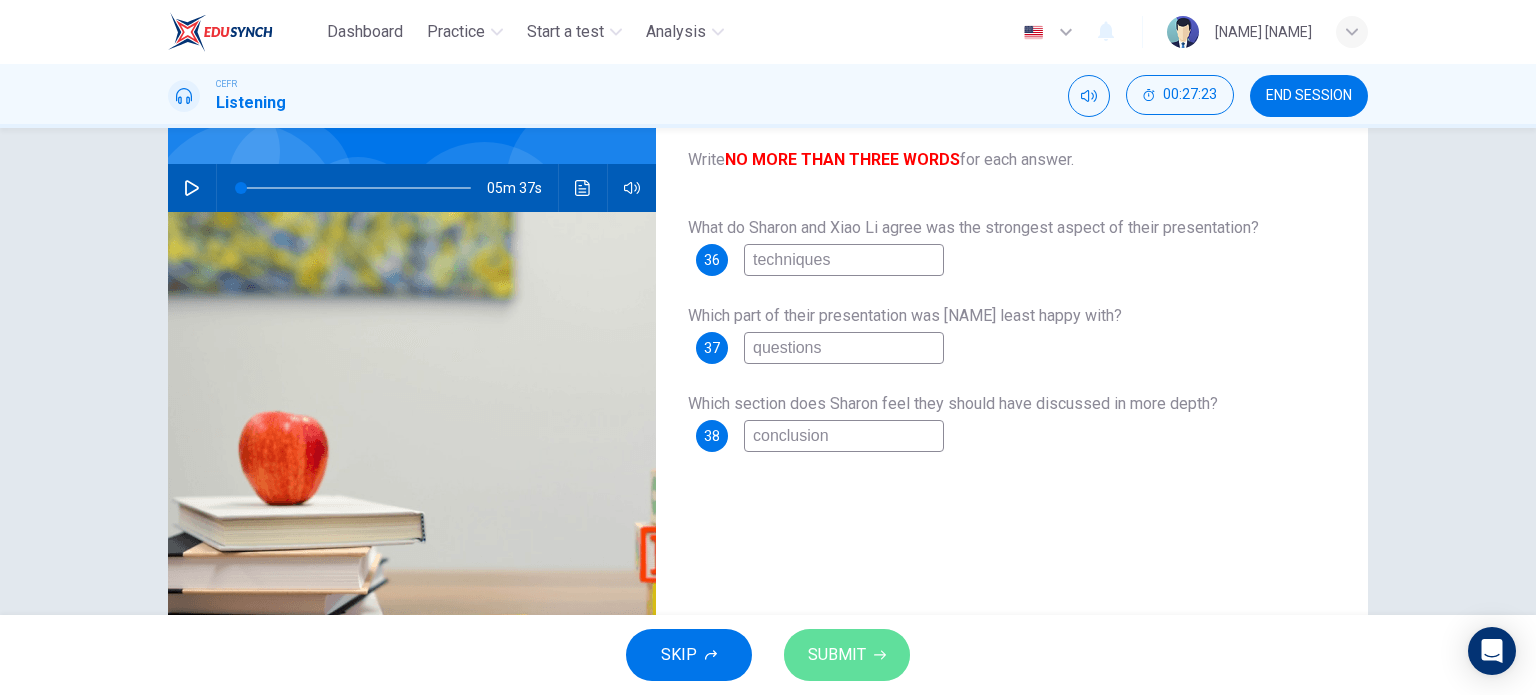 click on "SUBMIT" at bounding box center (837, 655) 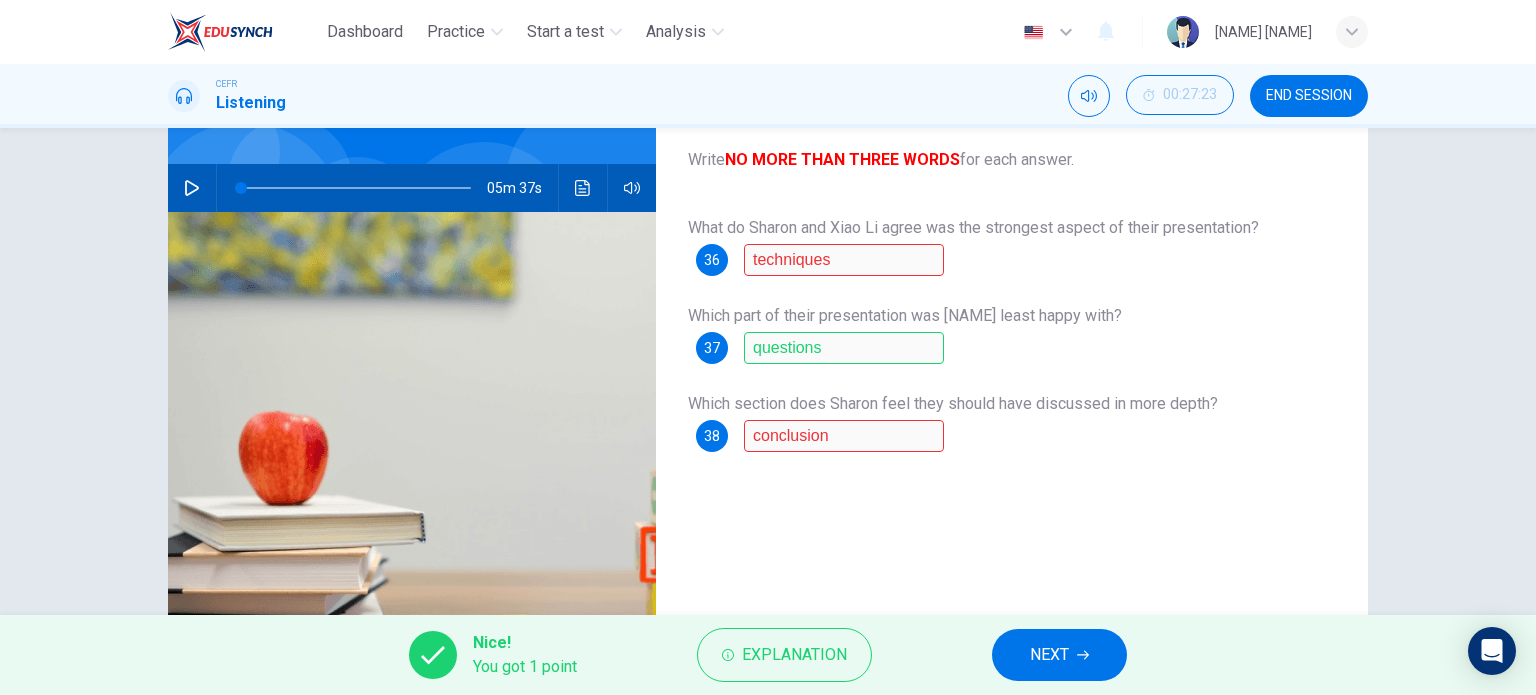click on "Explanation" at bounding box center (794, 655) 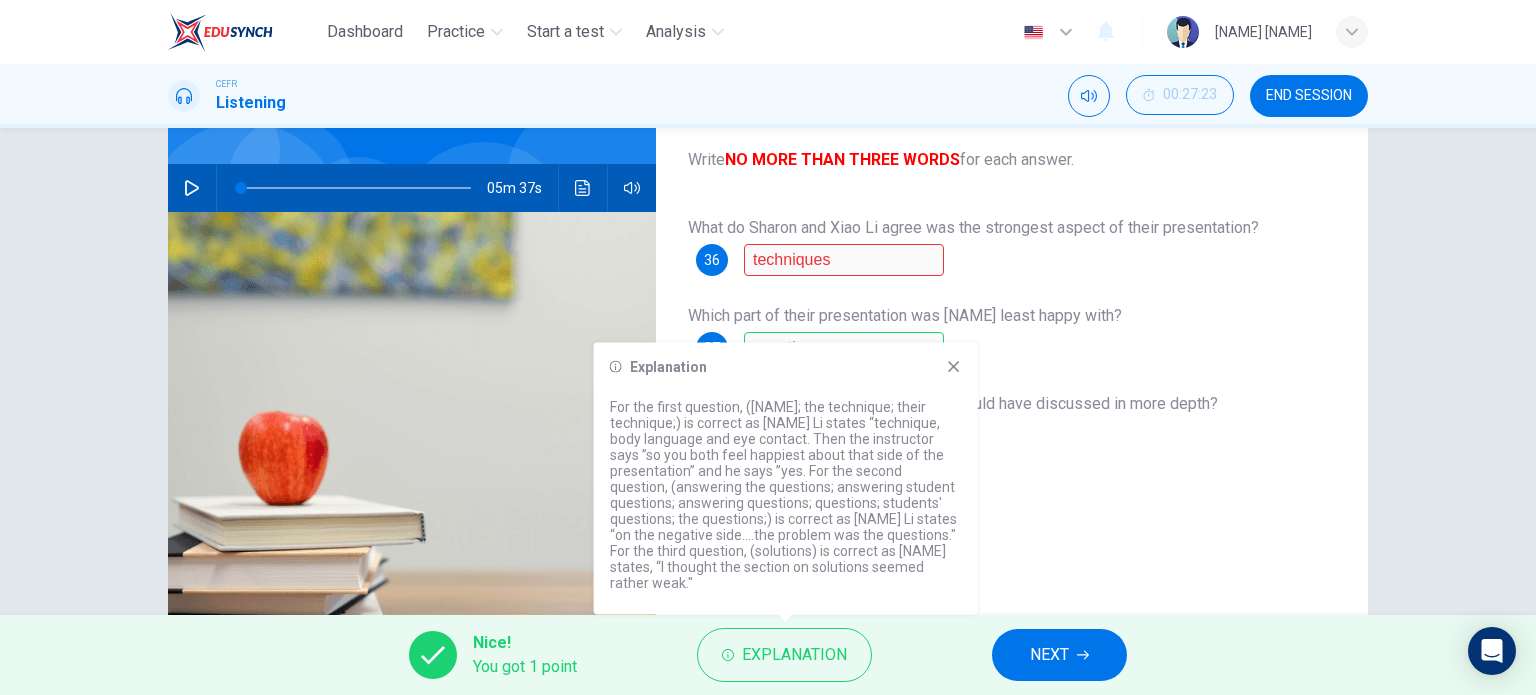 click at bounding box center [954, 367] 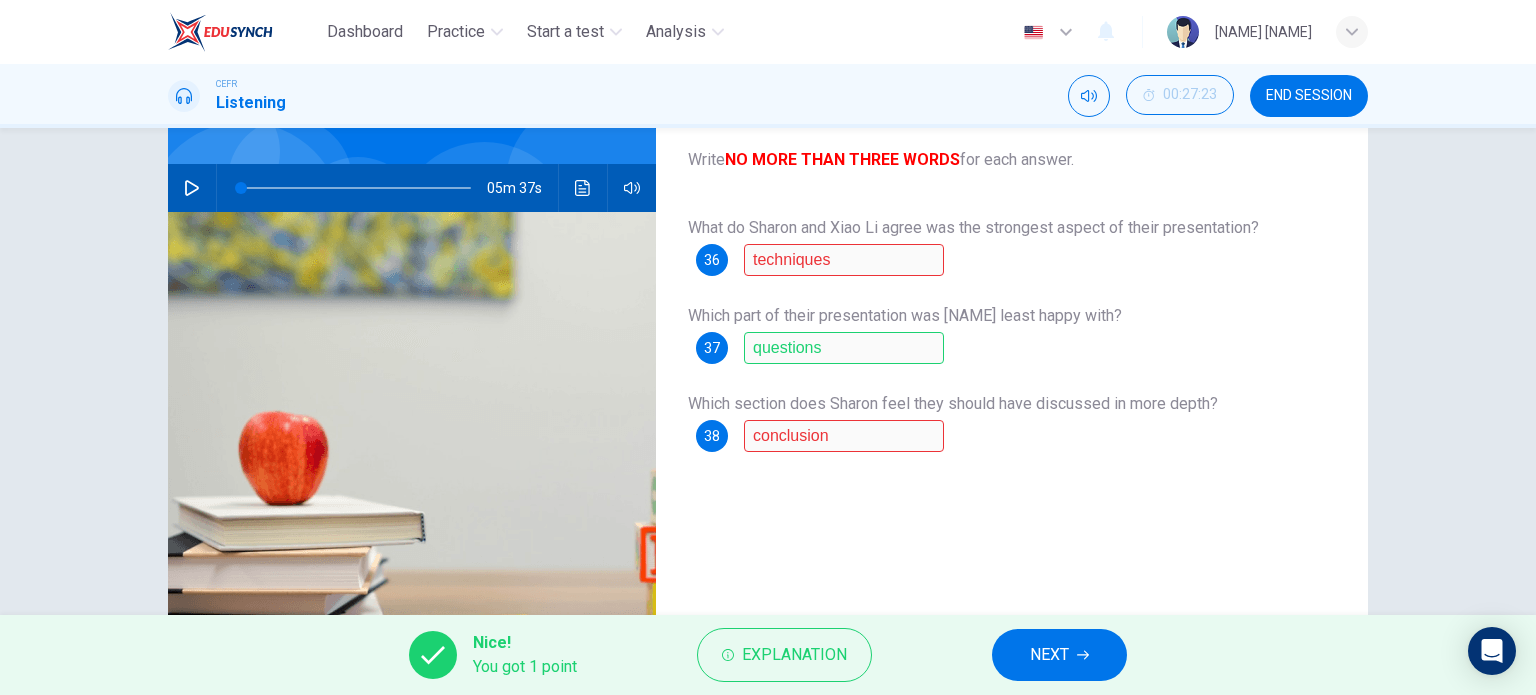 click on "Nice! You got 1
point Explanation NEXT" at bounding box center [768, 655] 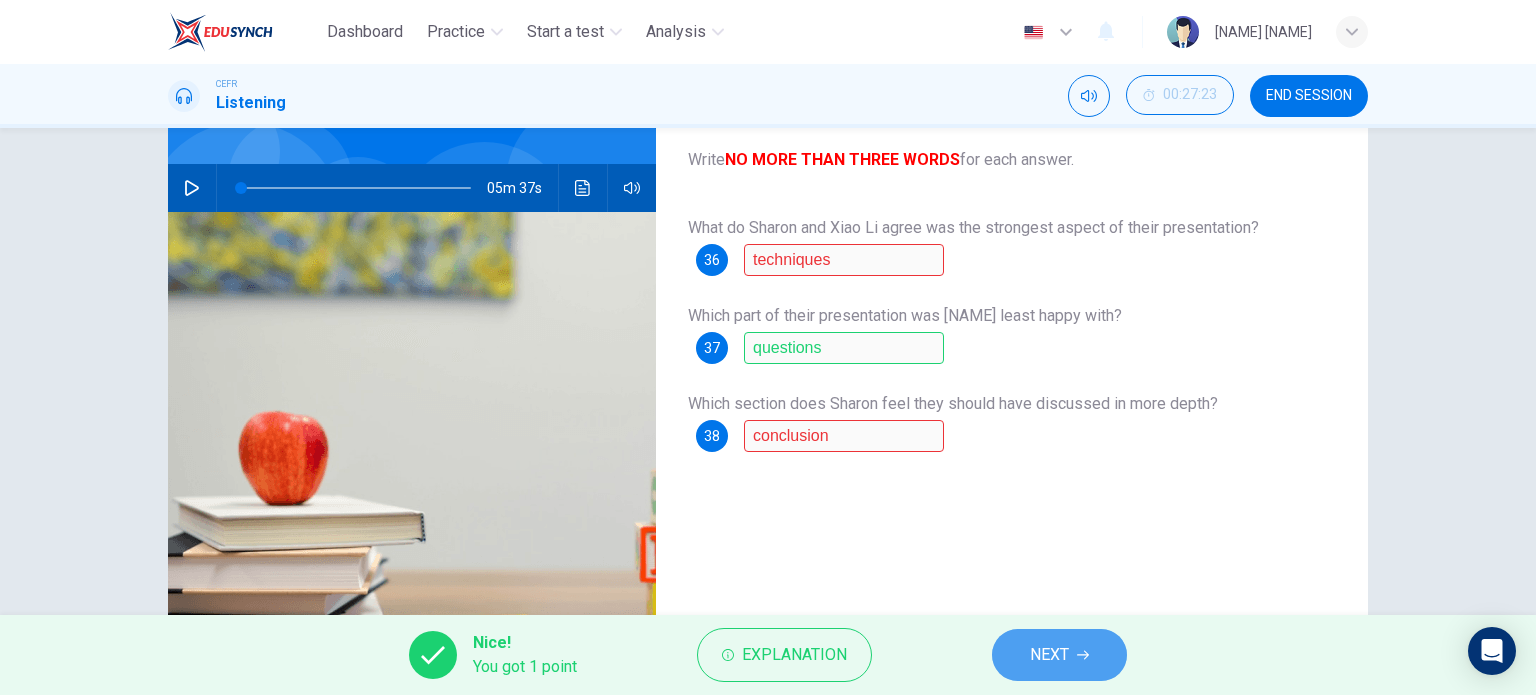 click on "NEXT" at bounding box center (1049, 655) 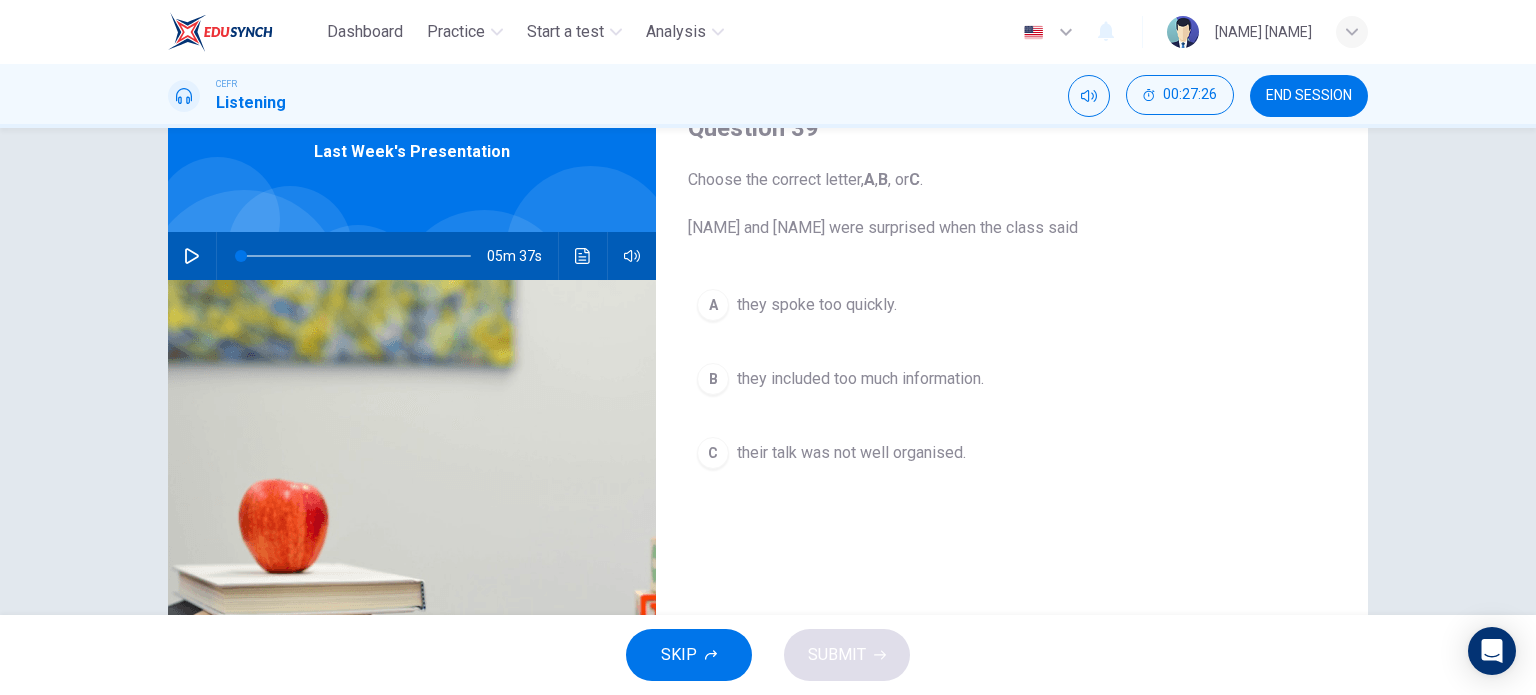 scroll, scrollTop: 96, scrollLeft: 0, axis: vertical 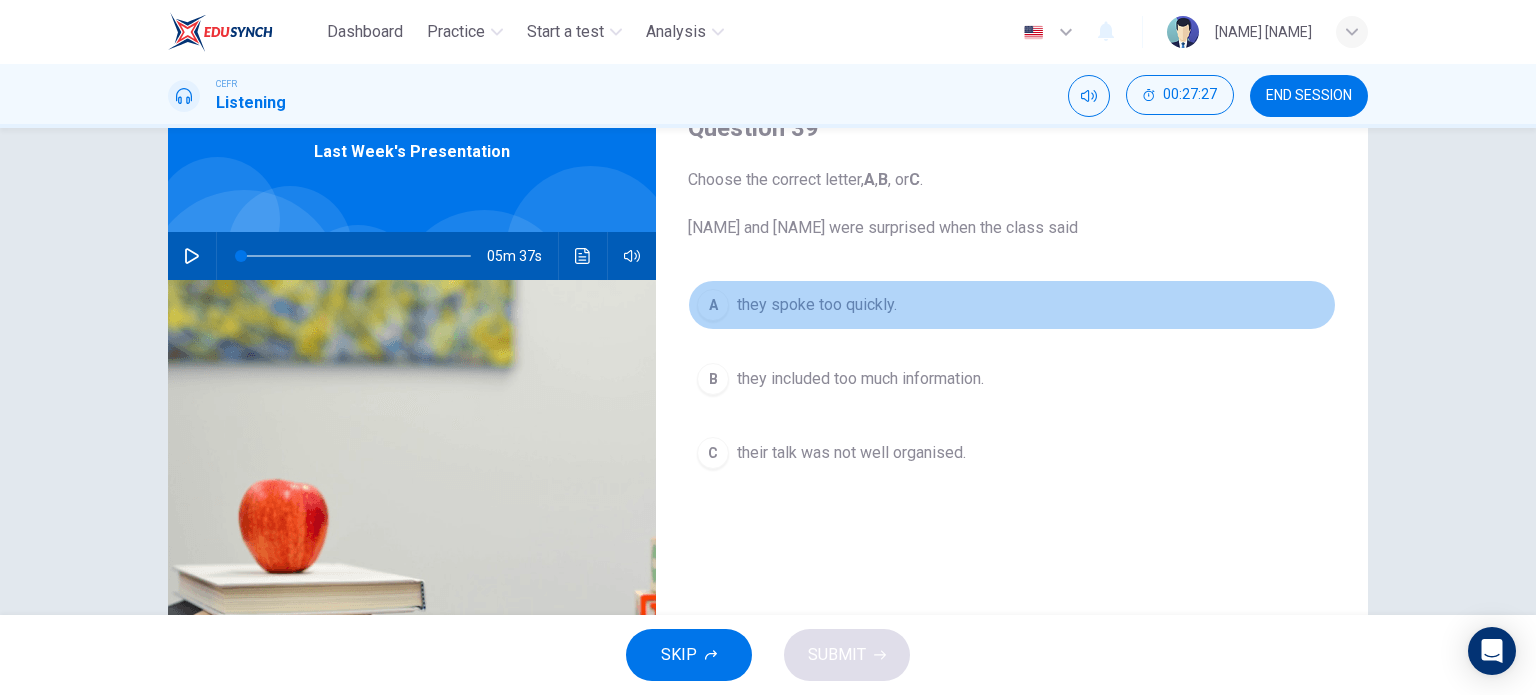 click on "A they spoke too quickly." at bounding box center (1012, 305) 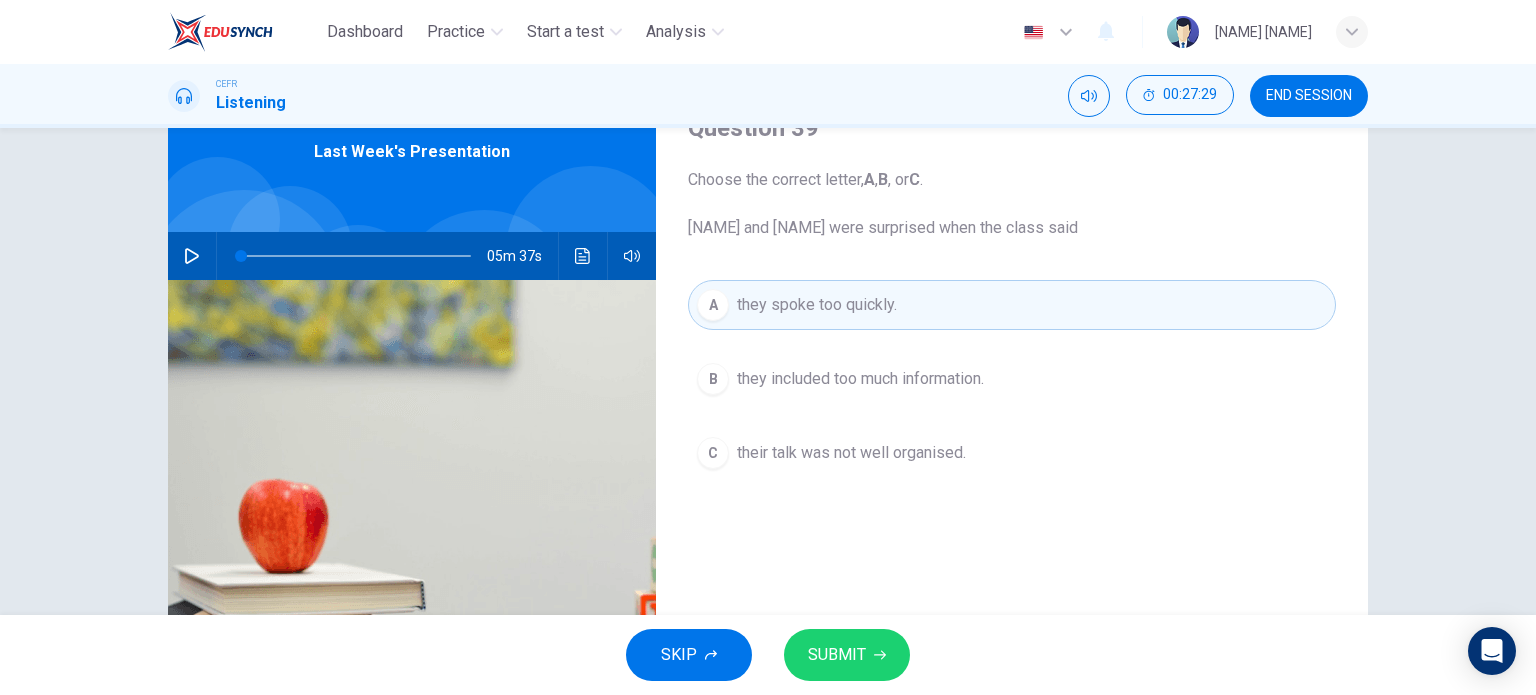 click on "they included too much information." at bounding box center (860, 379) 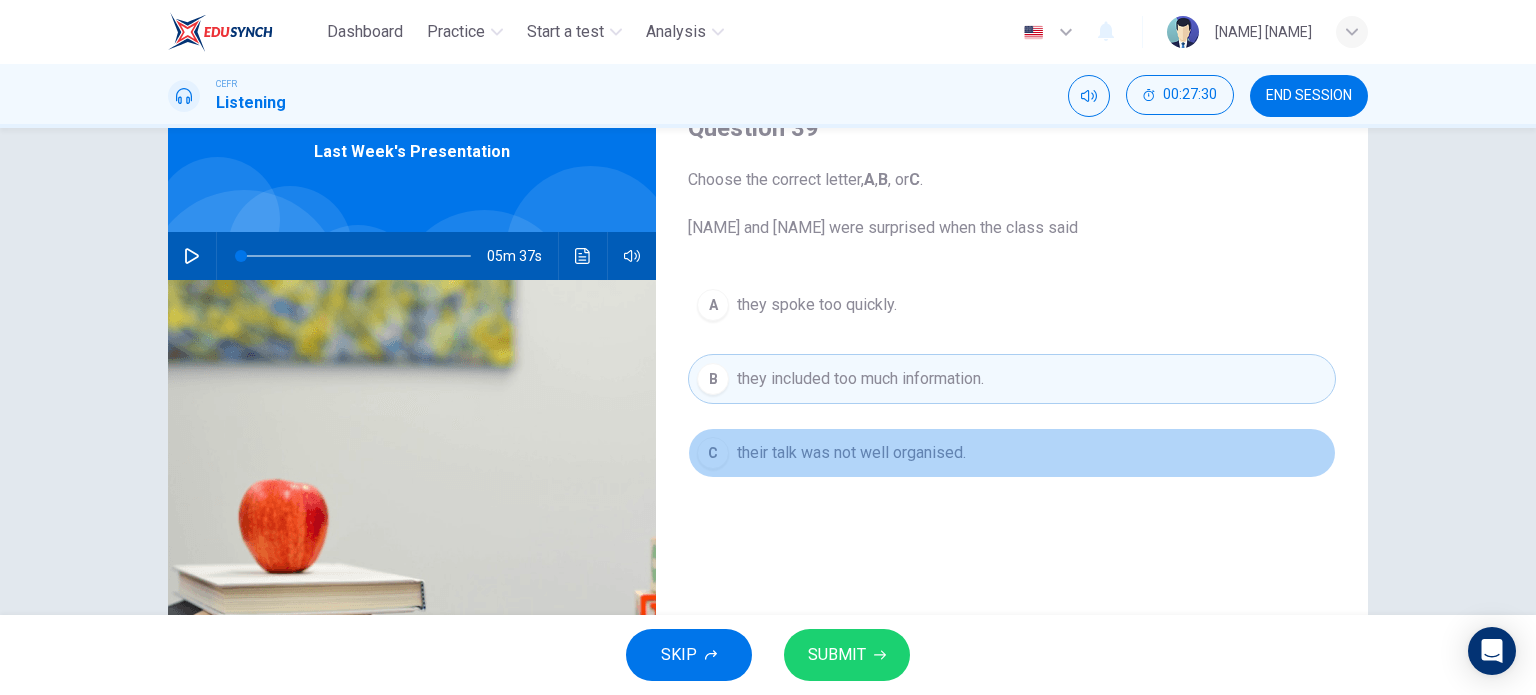 click on "their talk was not well organised." at bounding box center [817, 305] 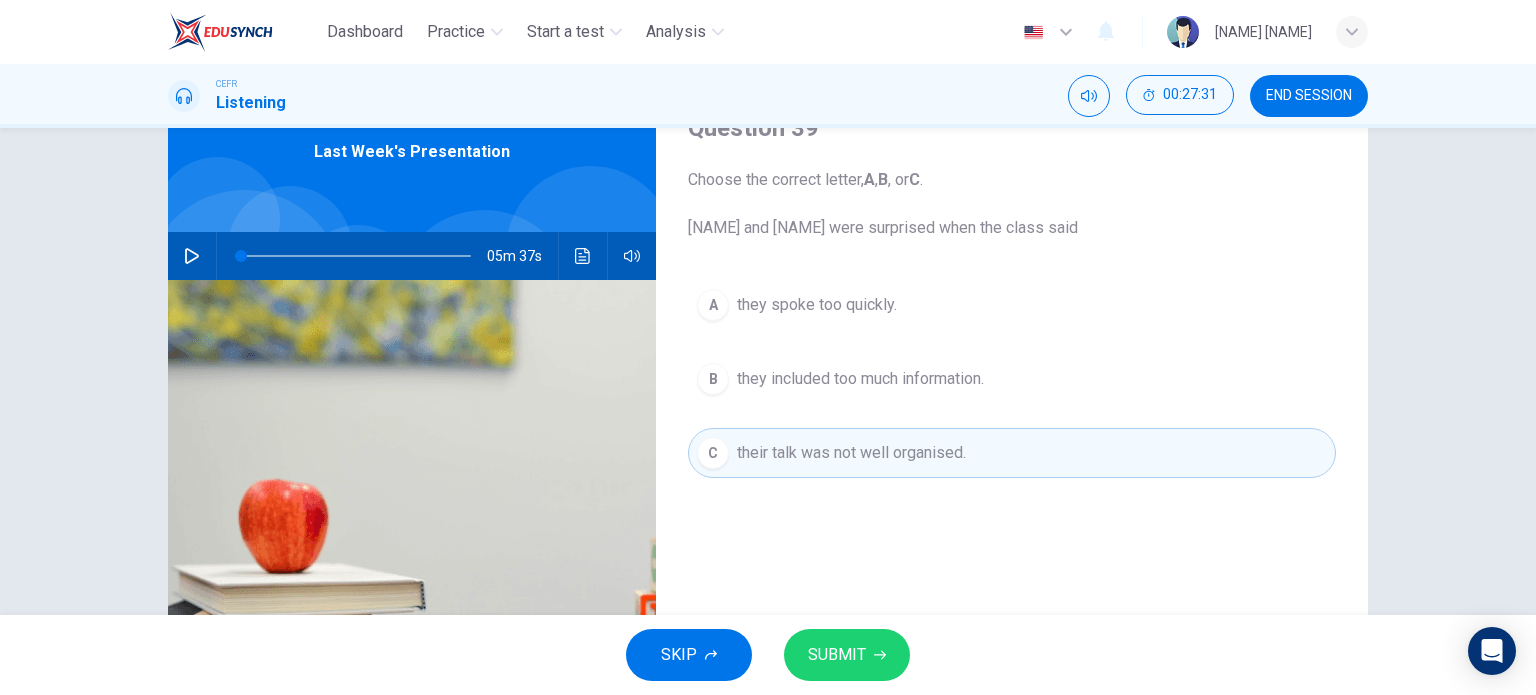 click on "A they spoke too quickly." at bounding box center (1012, 305) 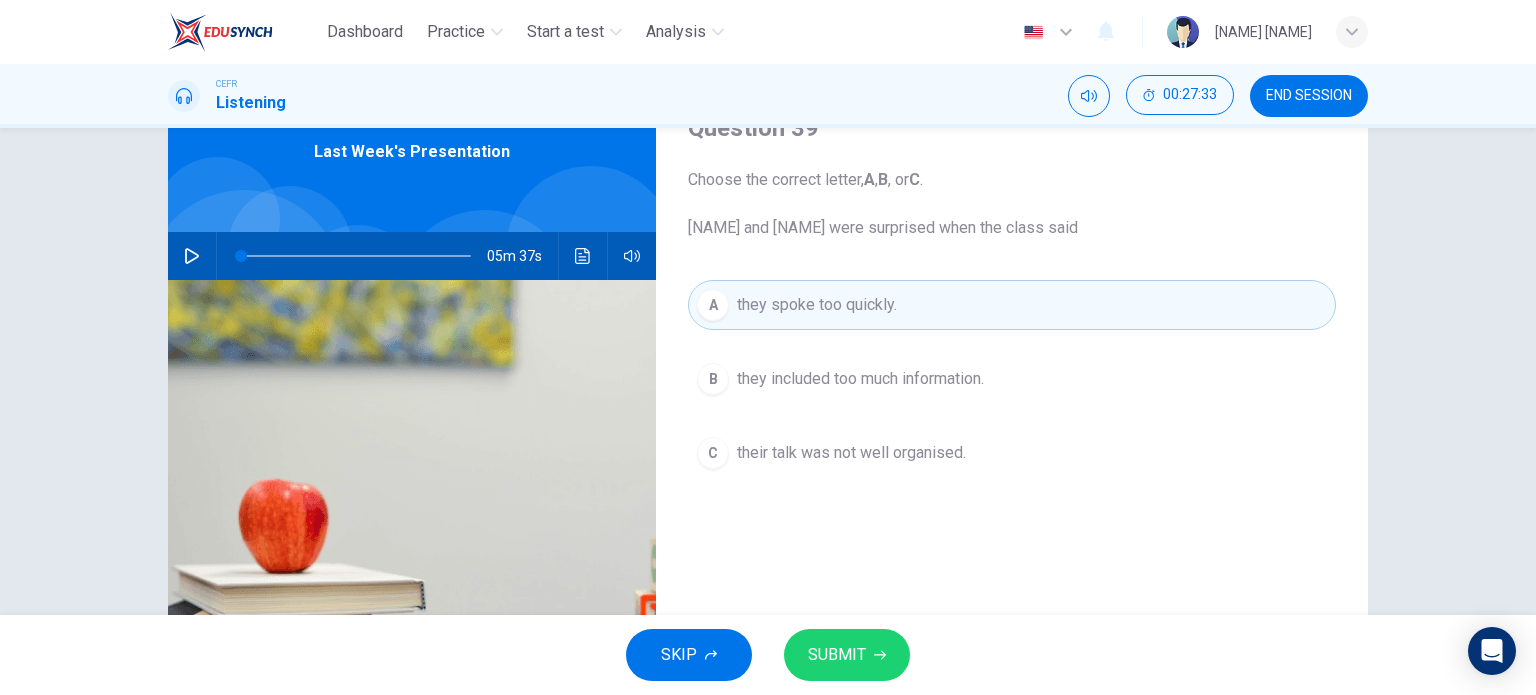 click on "SUBMIT" at bounding box center [837, 655] 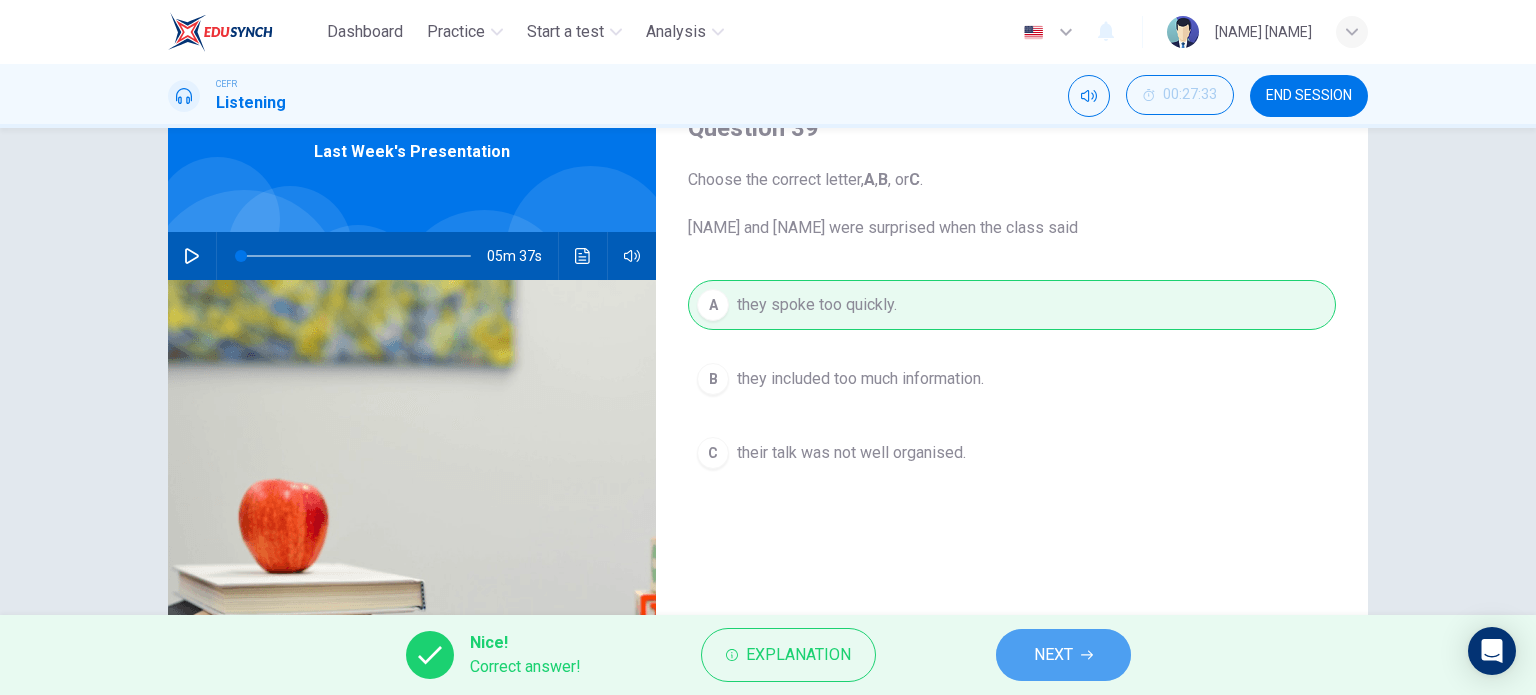 click on "NEXT" at bounding box center [1063, 655] 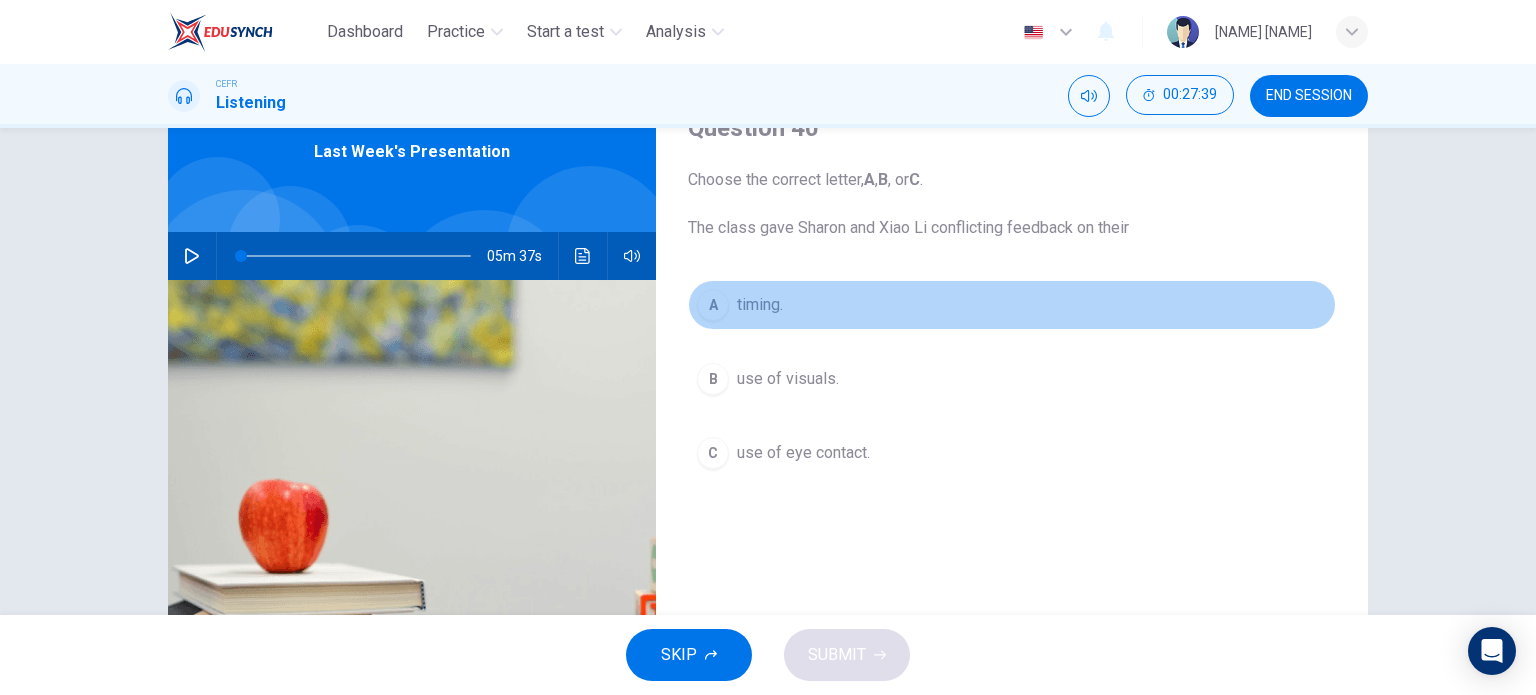 click on "timing." at bounding box center [760, 305] 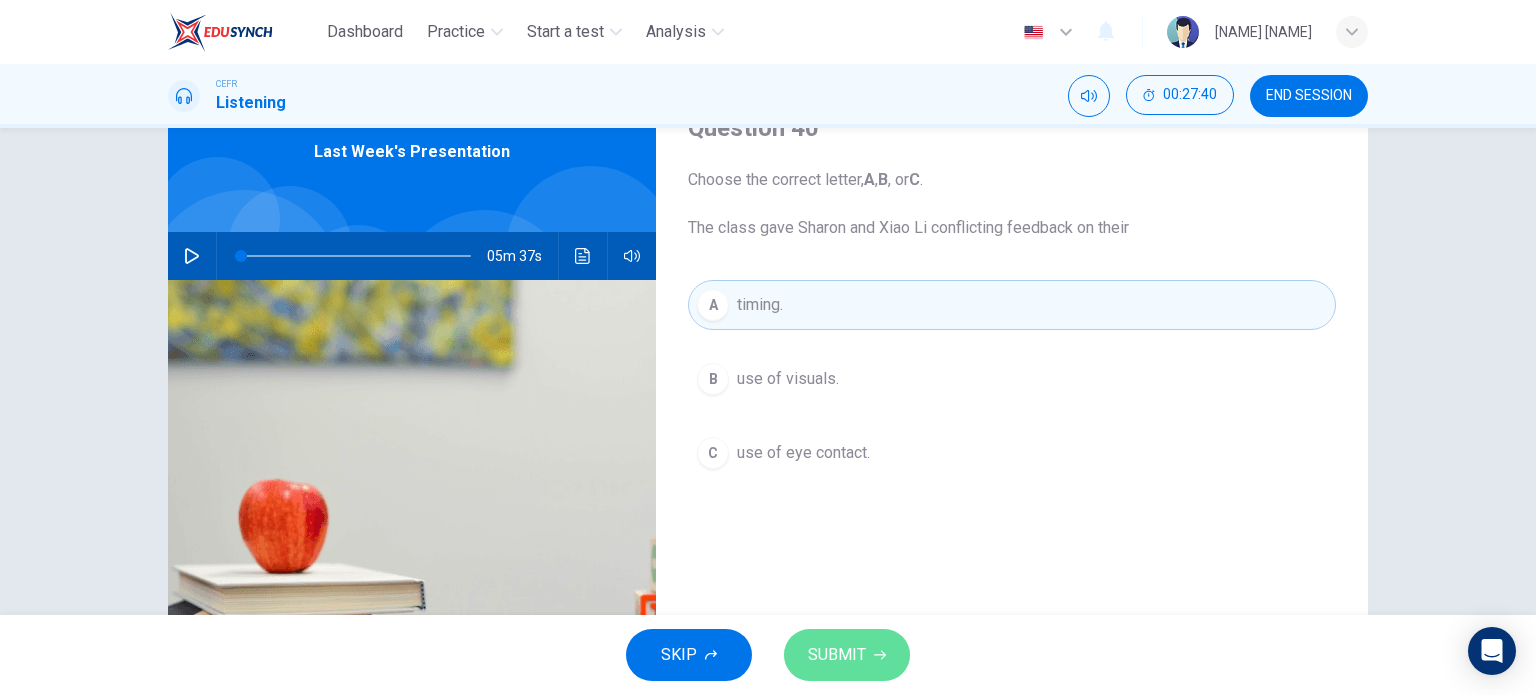 click on "SUBMIT" at bounding box center [837, 655] 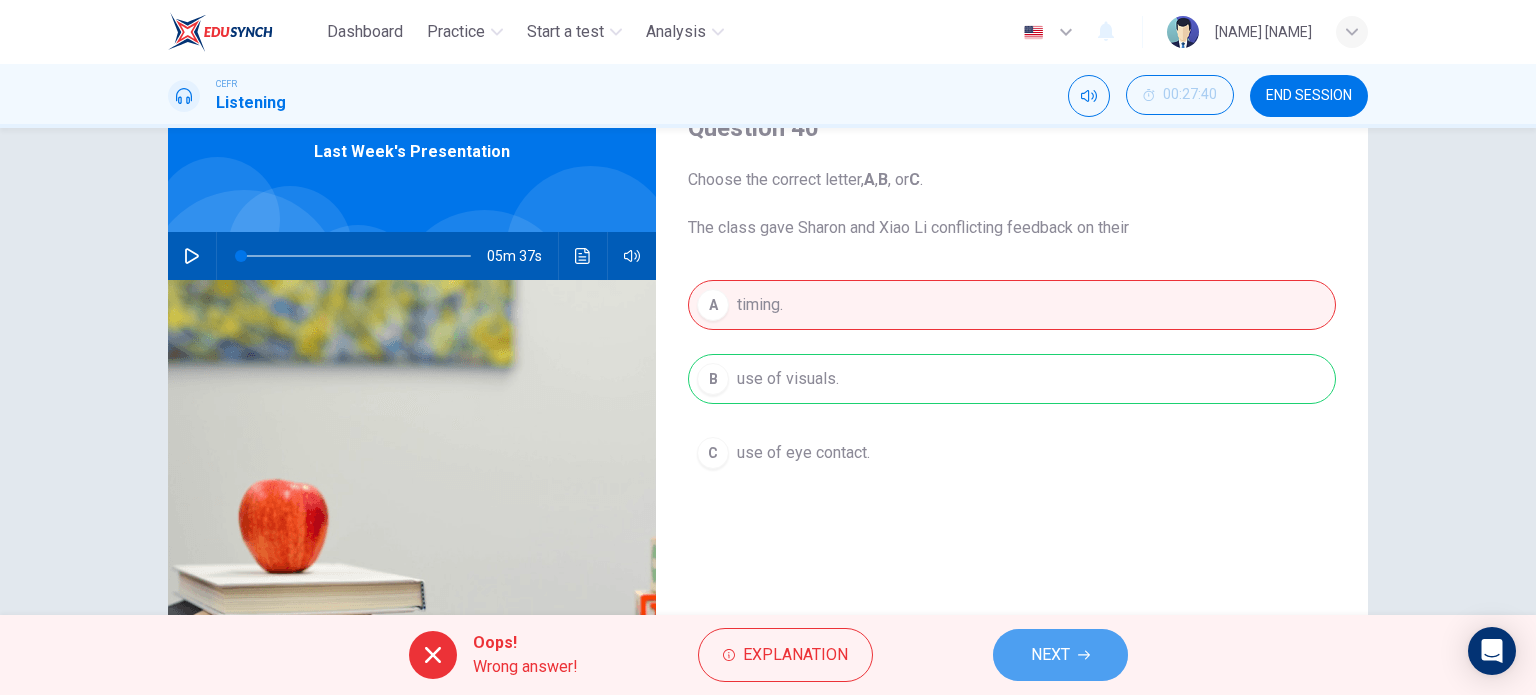 click on "NEXT" at bounding box center (1050, 655) 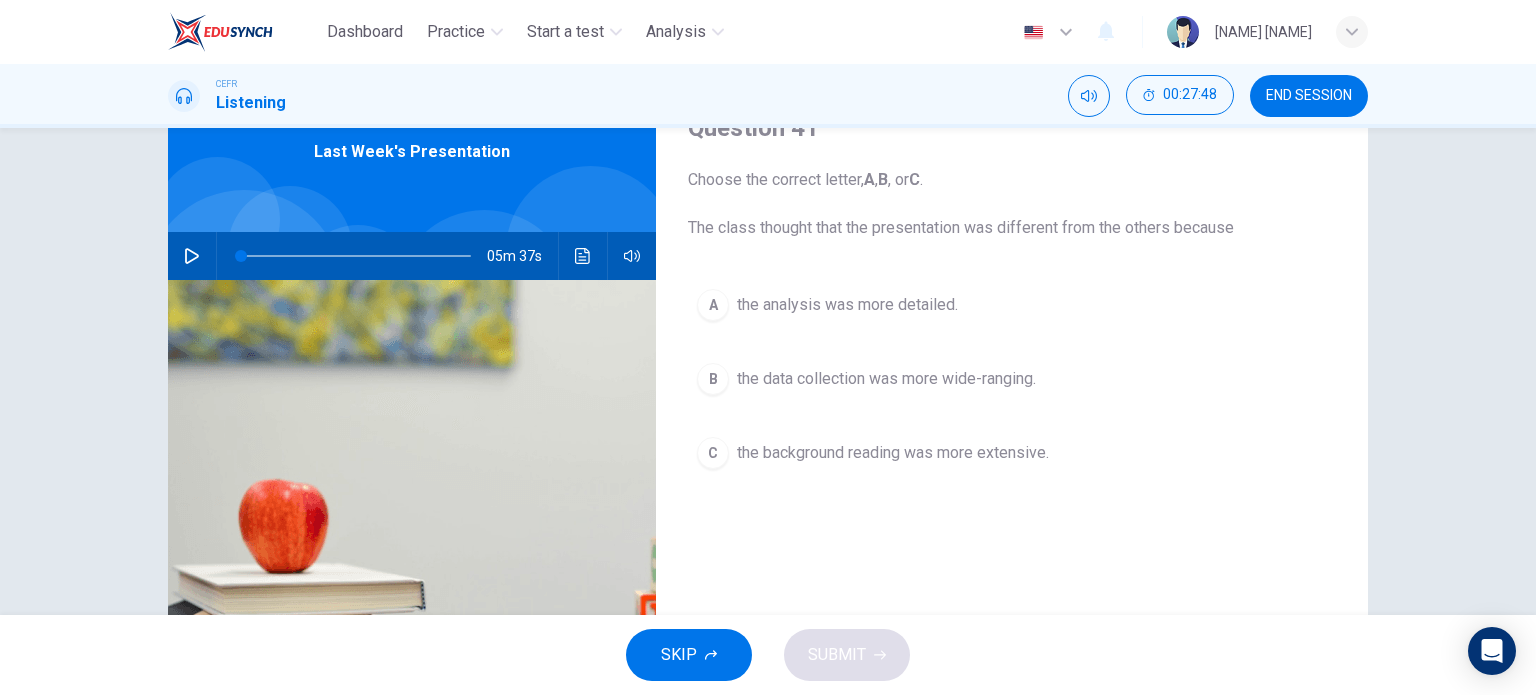 click on "the background reading was more extensive." at bounding box center (847, 305) 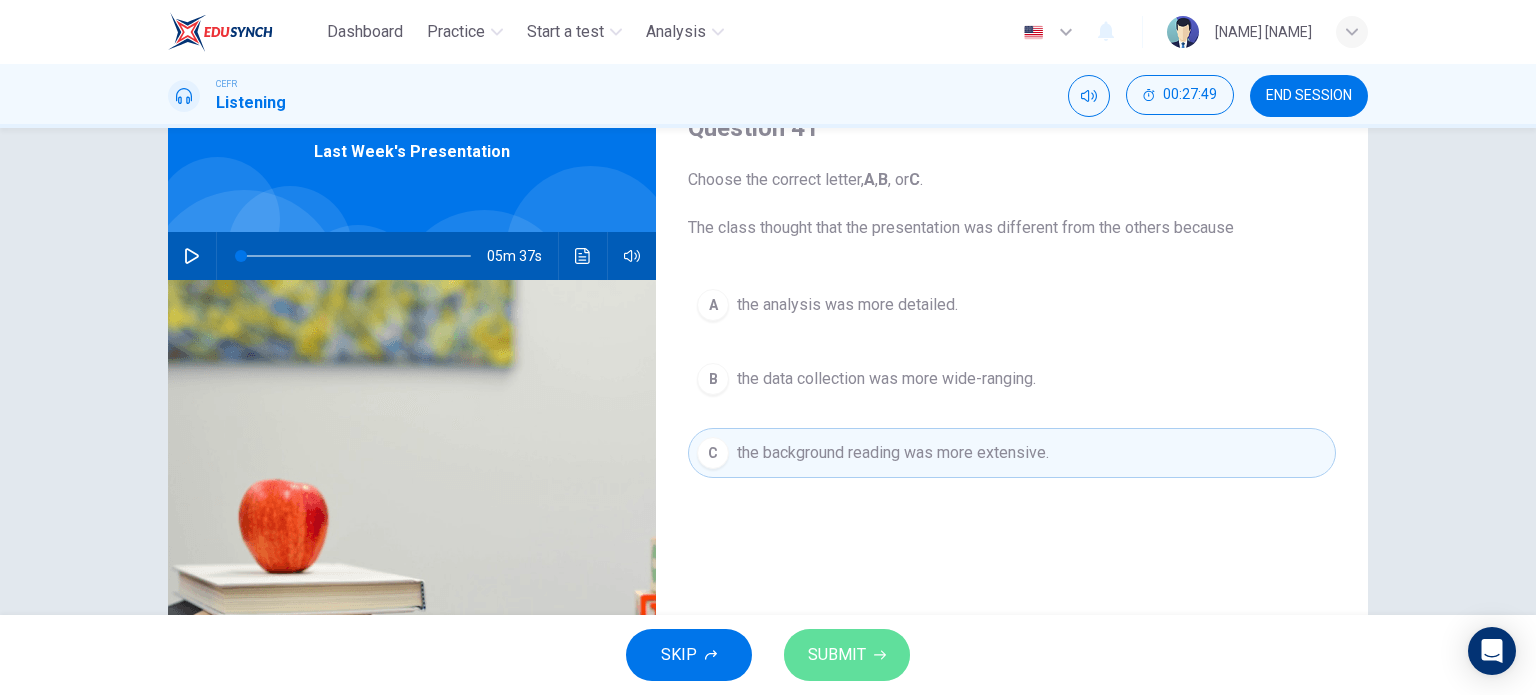 click on "SUBMIT" at bounding box center (837, 655) 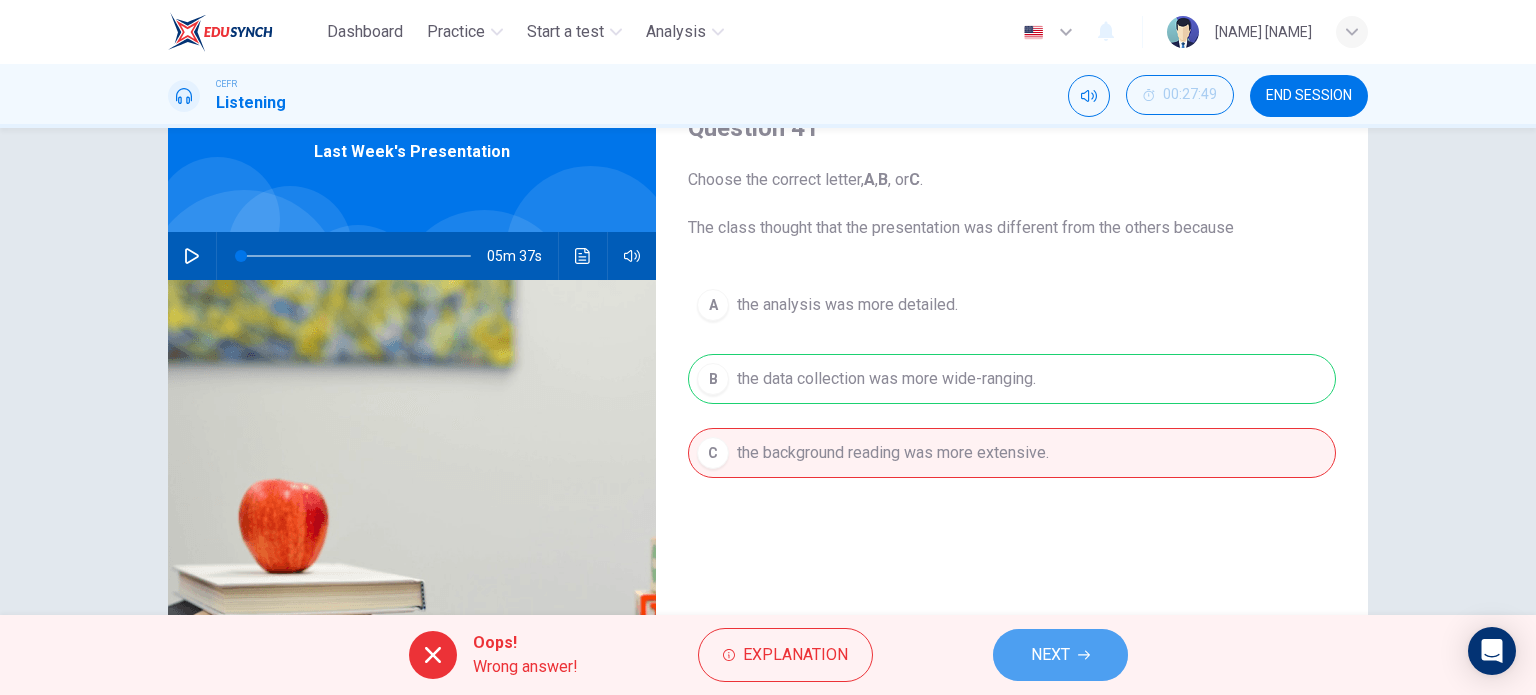 click on "NEXT" at bounding box center [1060, 655] 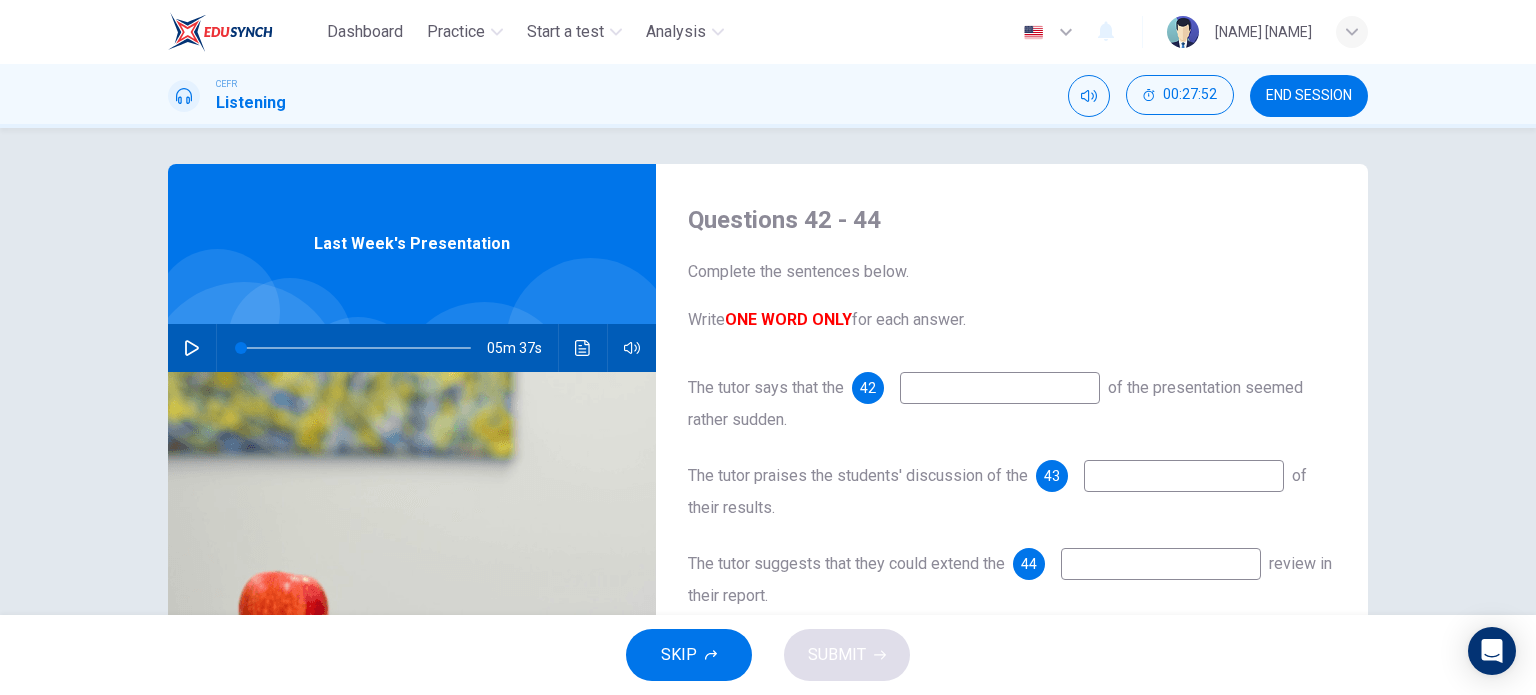 scroll, scrollTop: 4, scrollLeft: 0, axis: vertical 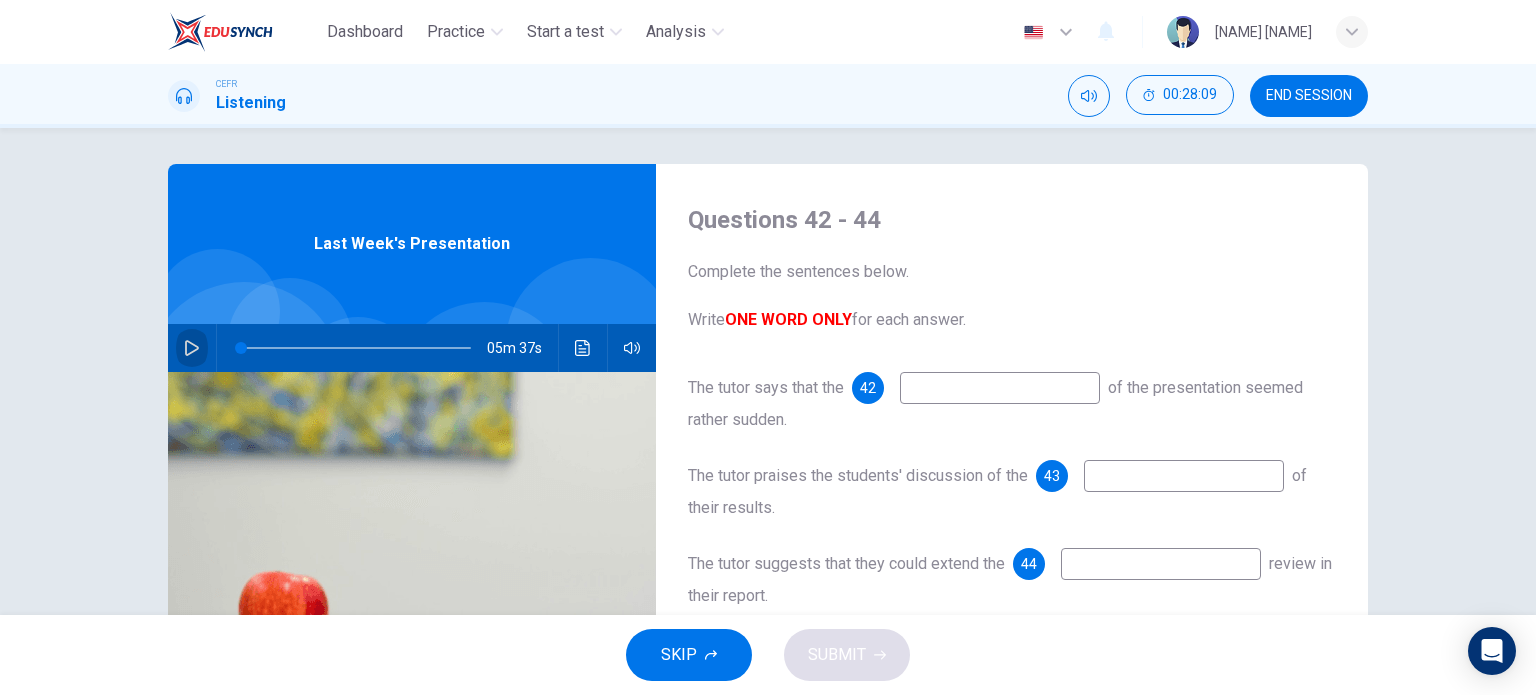 click at bounding box center (192, 348) 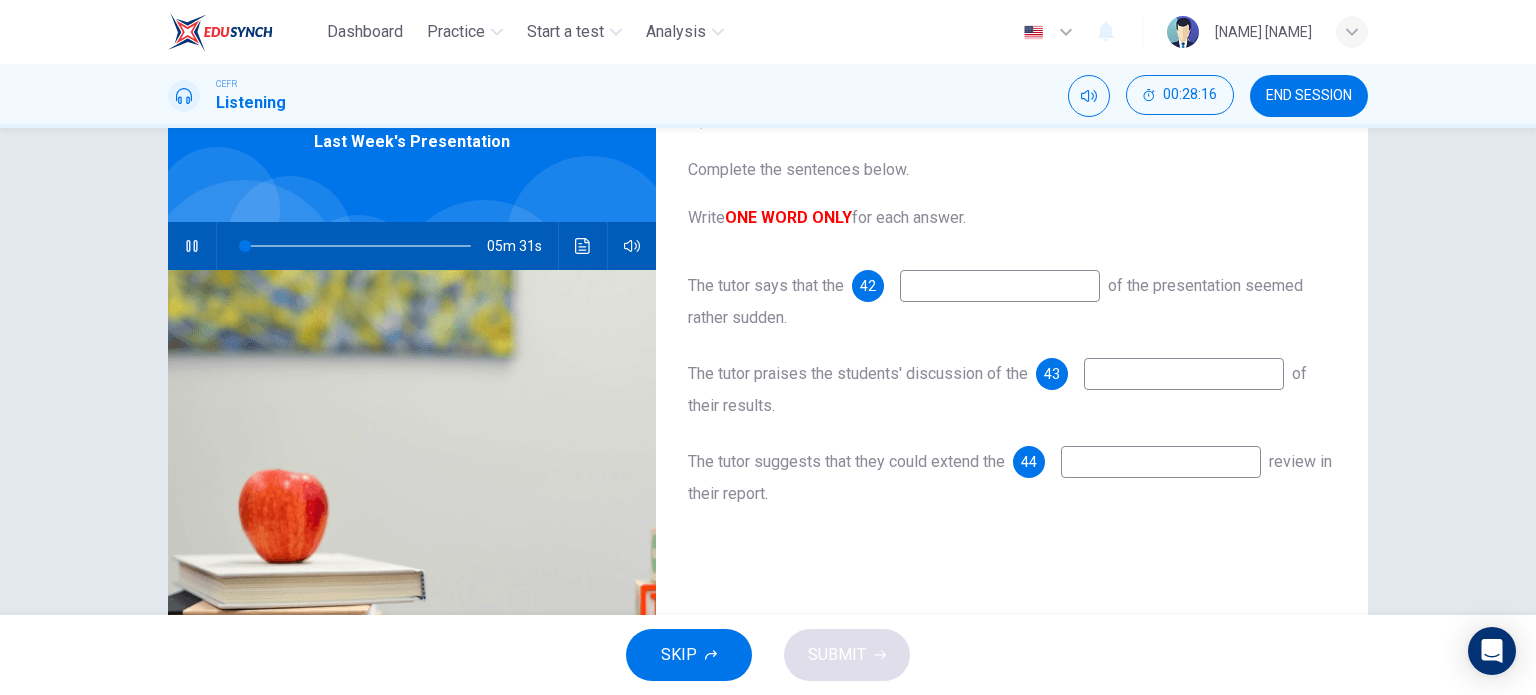 scroll, scrollTop: 92, scrollLeft: 0, axis: vertical 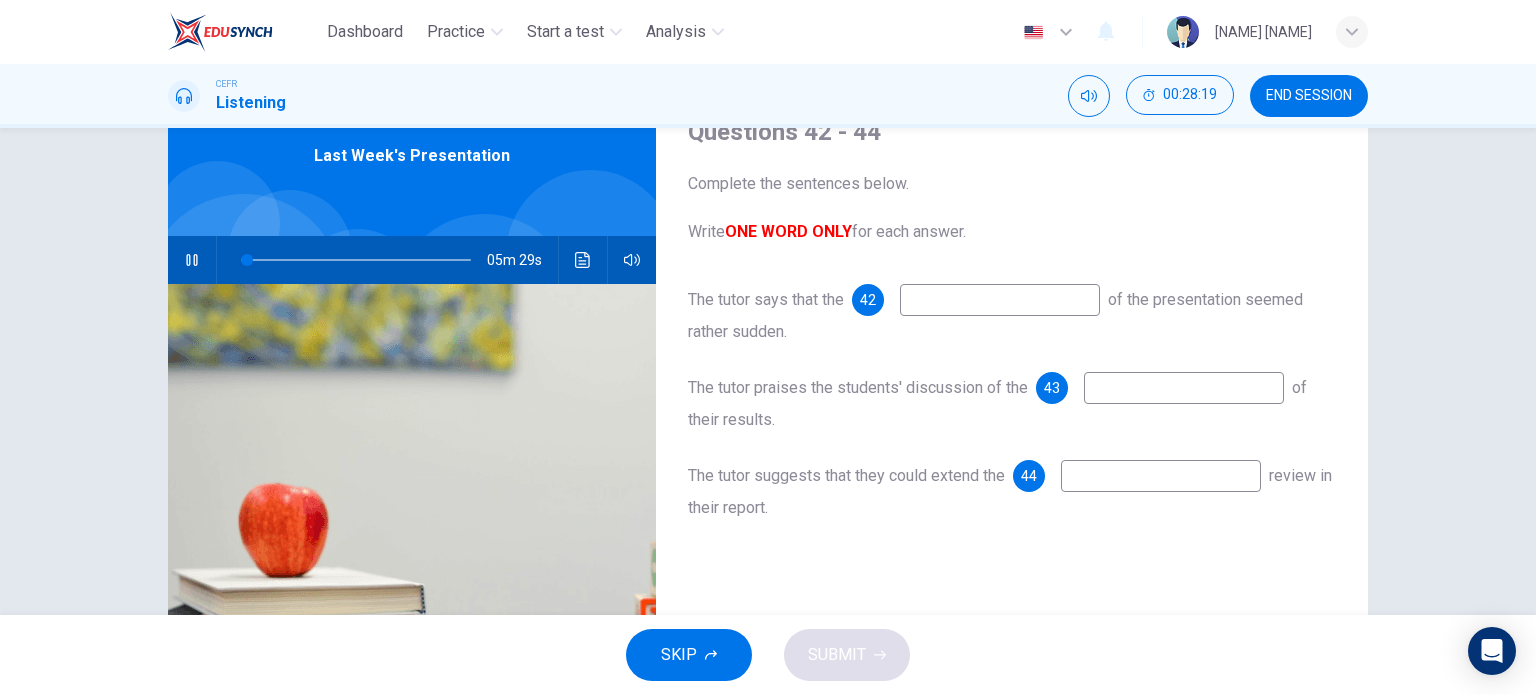 click on "05m 29s" at bounding box center (412, 260) 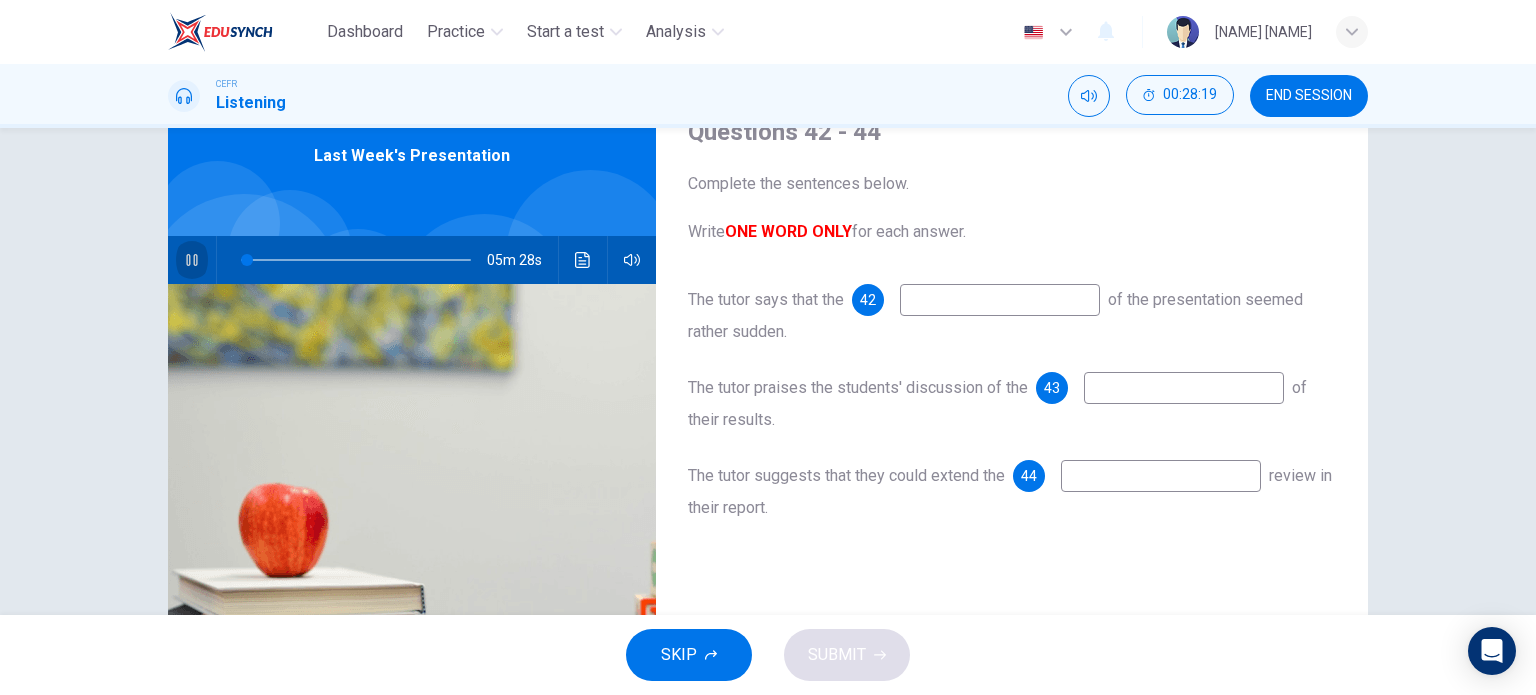 click at bounding box center [192, 260] 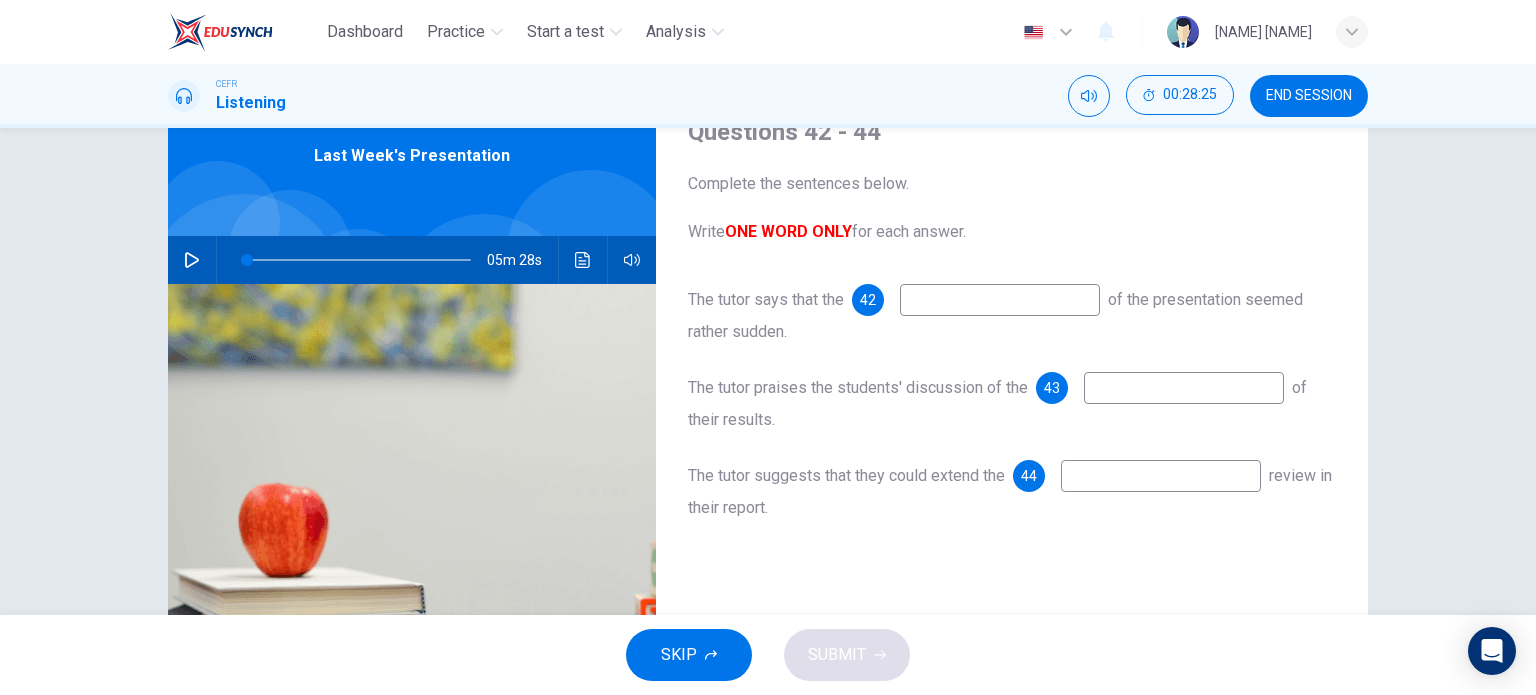 click at bounding box center (1000, 300) 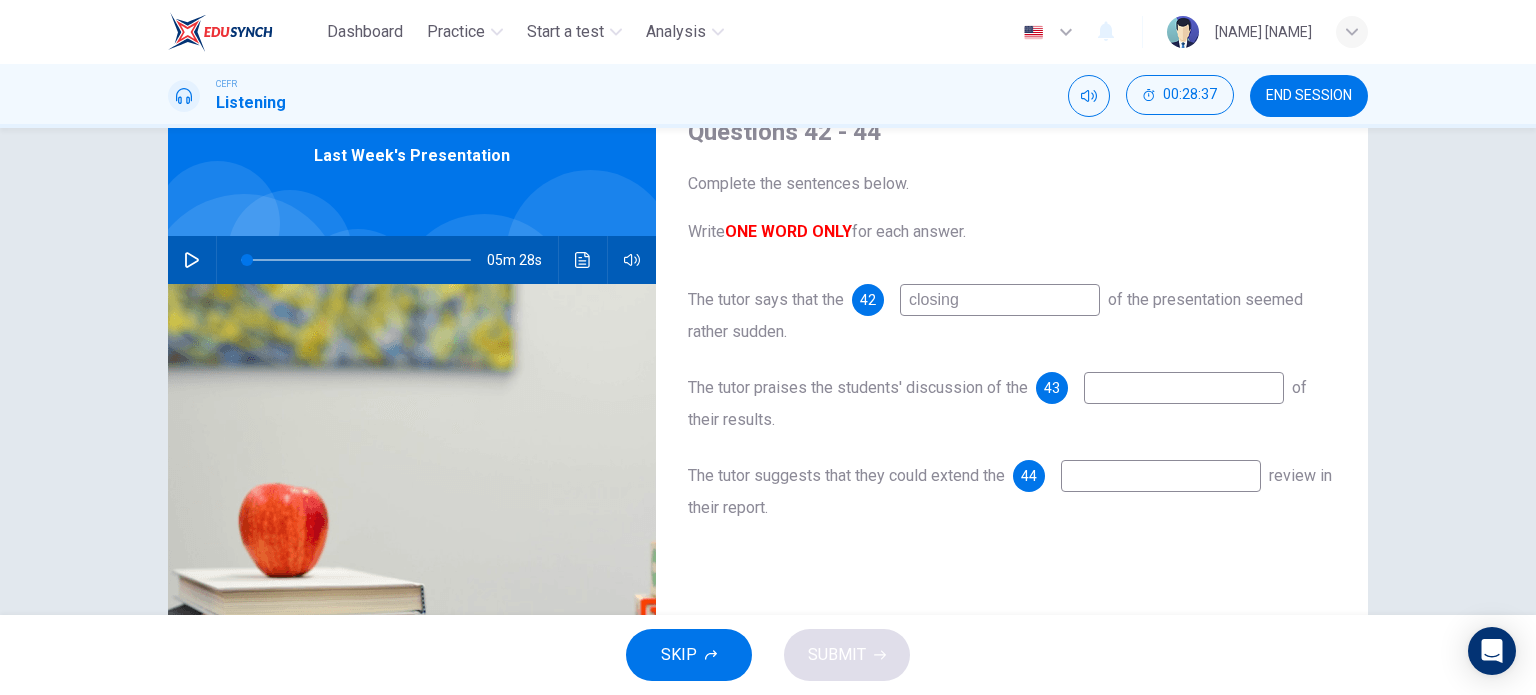 type on "closing" 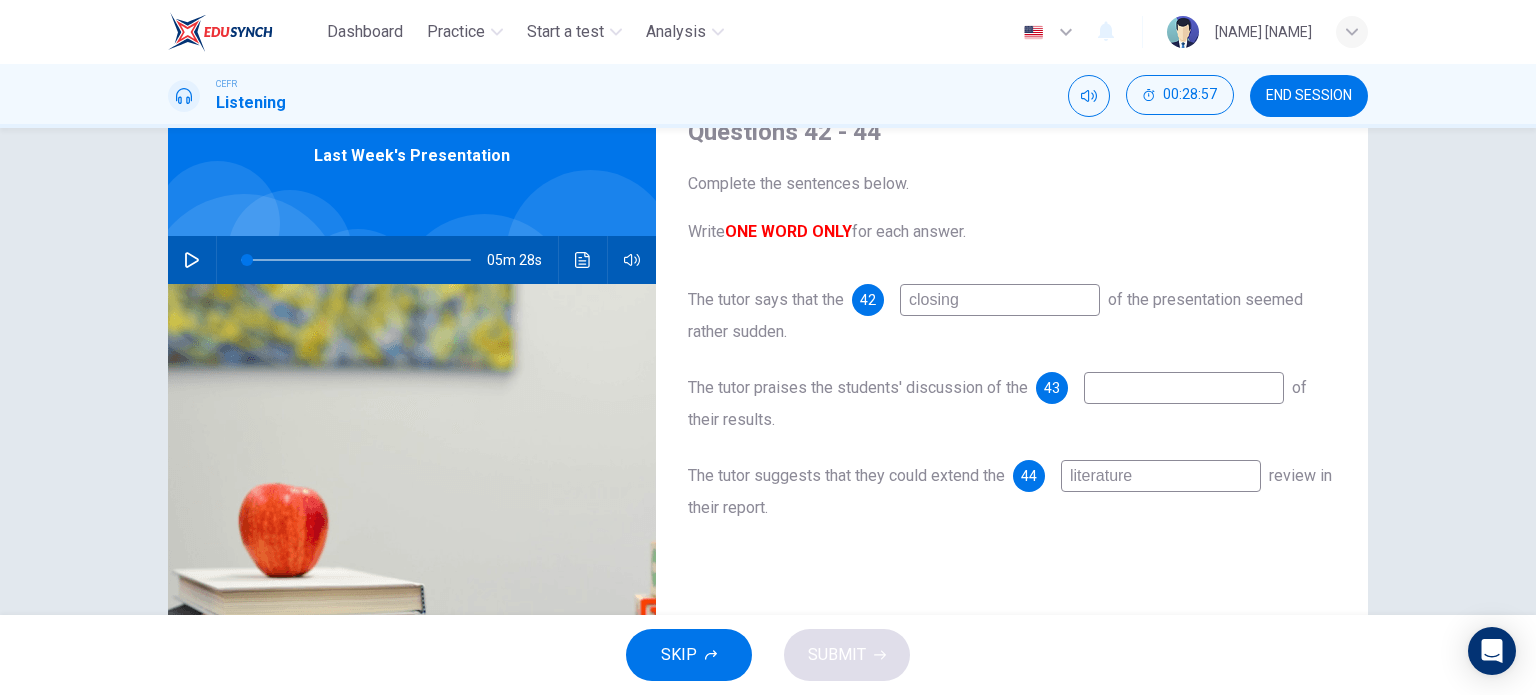 type on "literature" 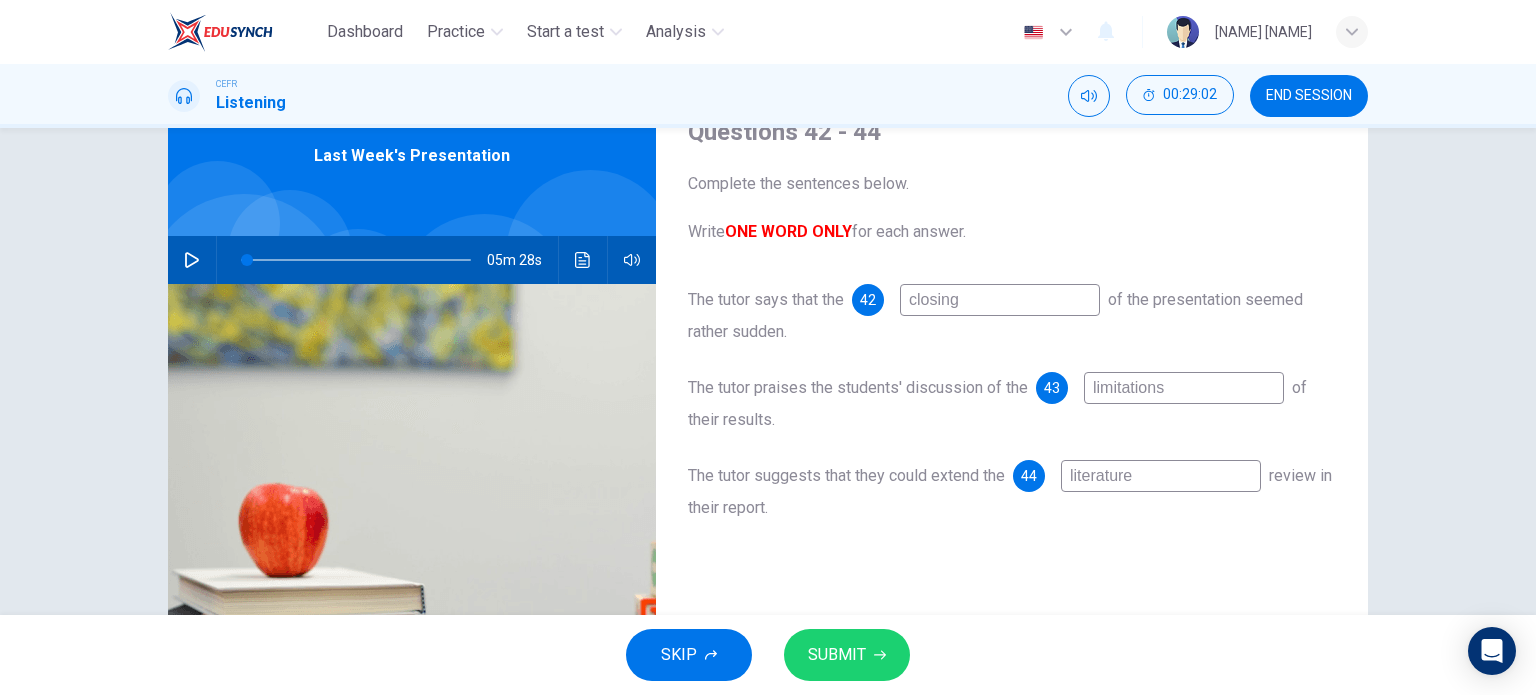 type on "limitations" 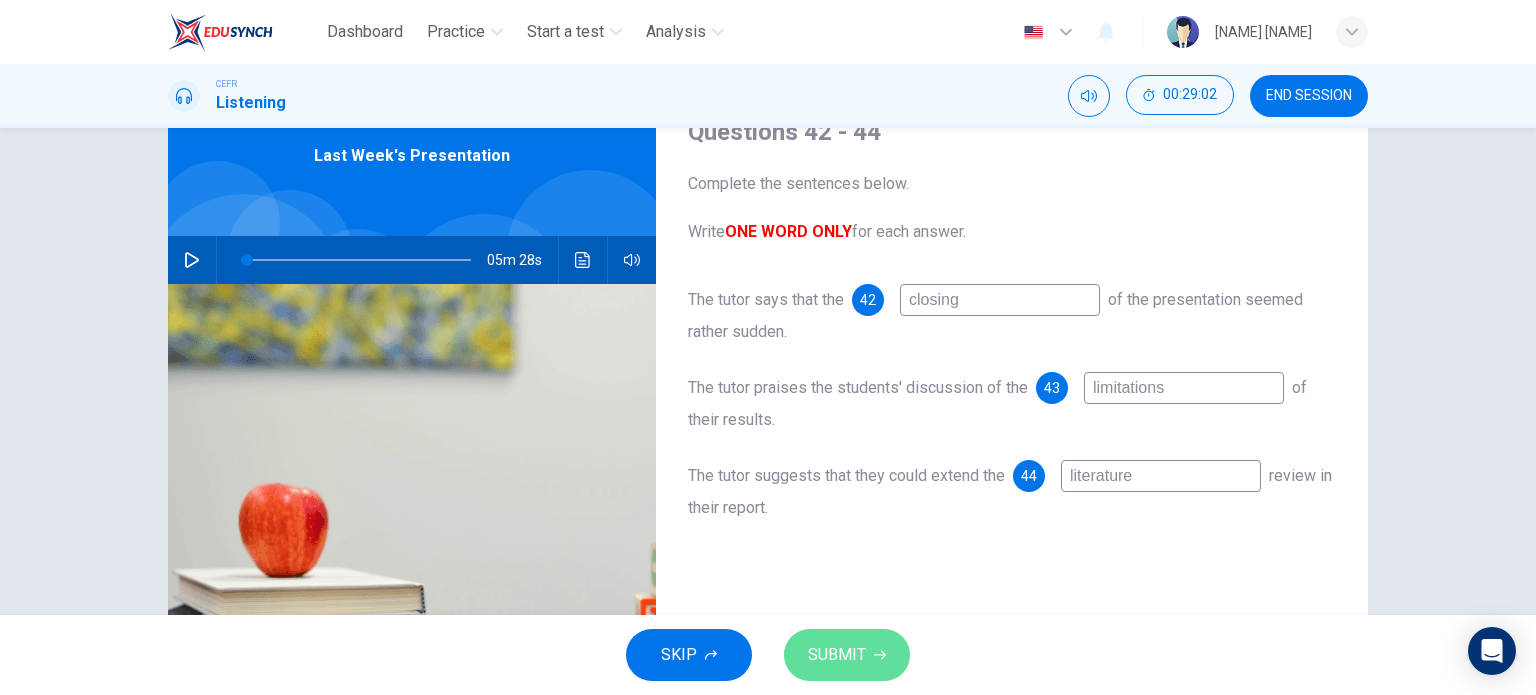 click on "SUBMIT" at bounding box center [837, 655] 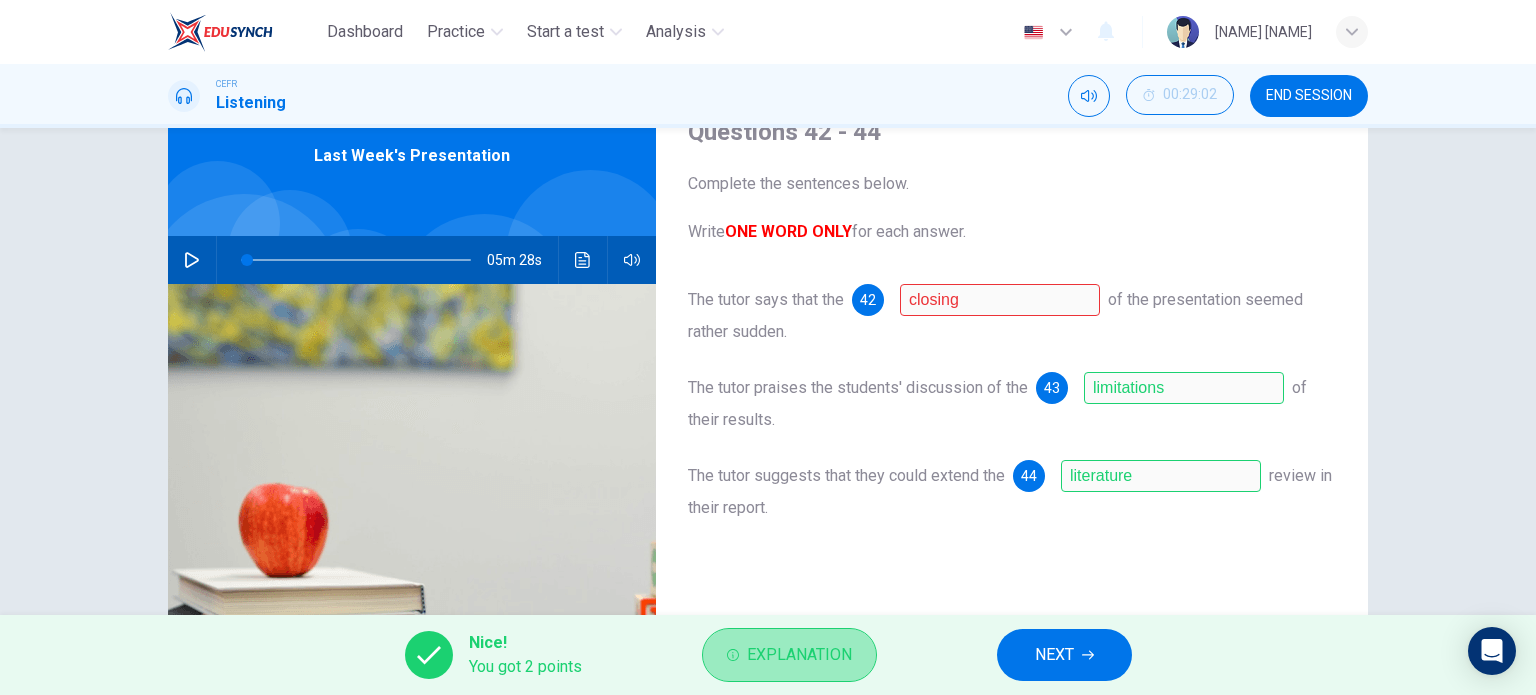click on "Explanation" at bounding box center (799, 655) 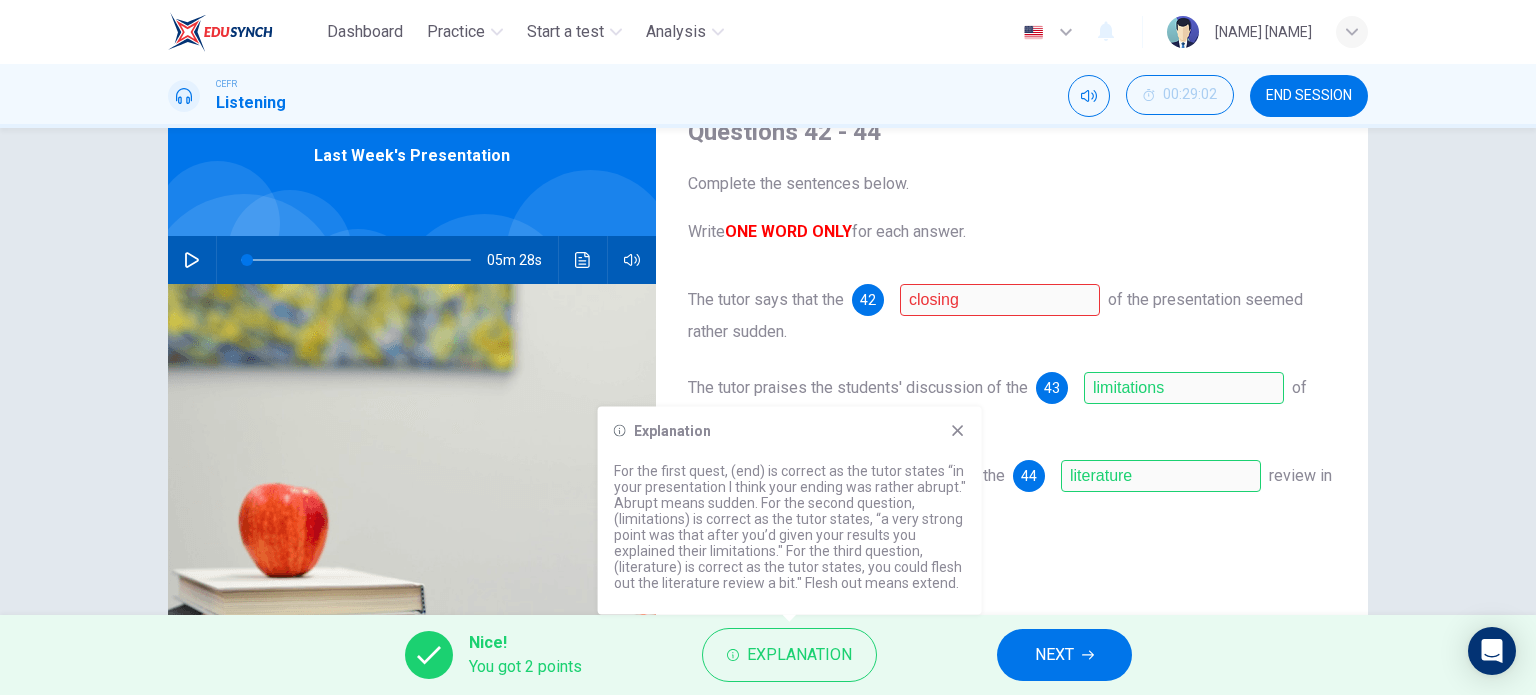 click at bounding box center (958, 431) 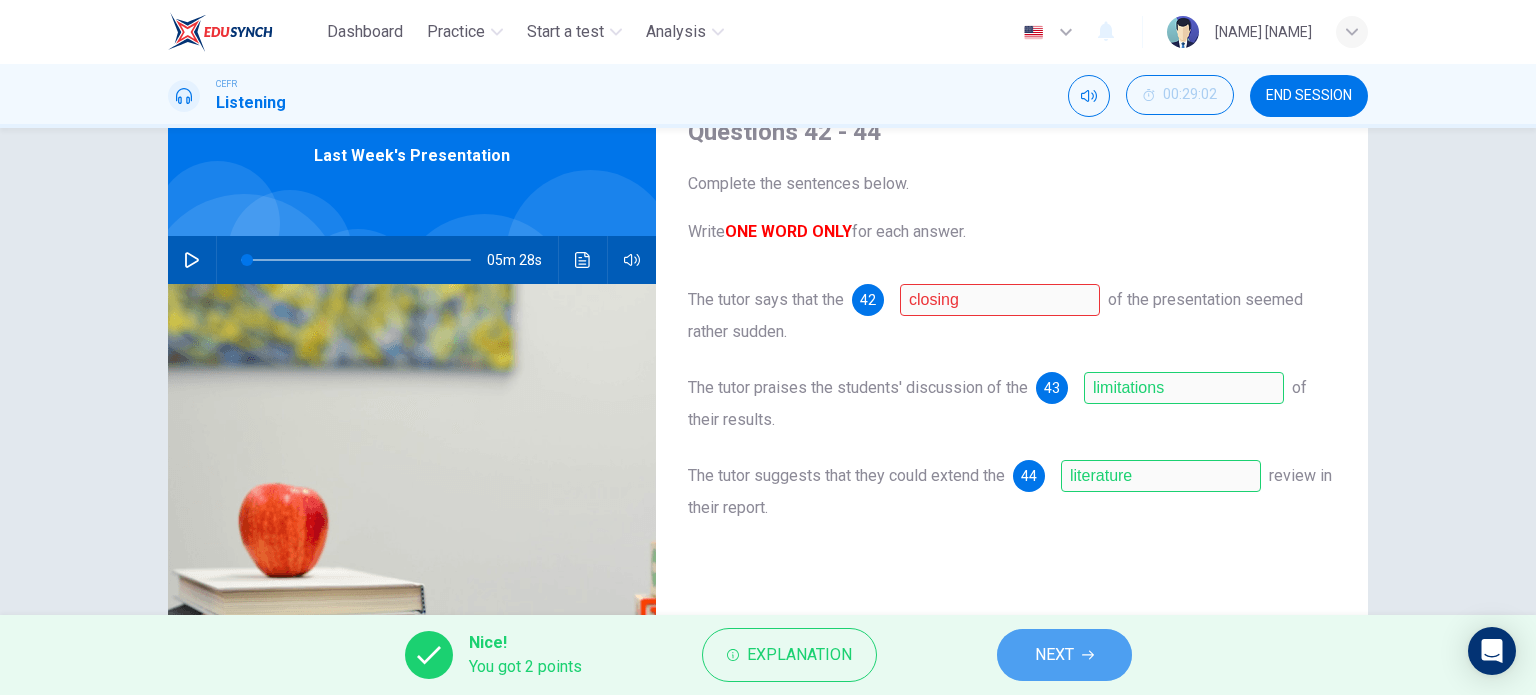 click on "NEXT" at bounding box center (1054, 655) 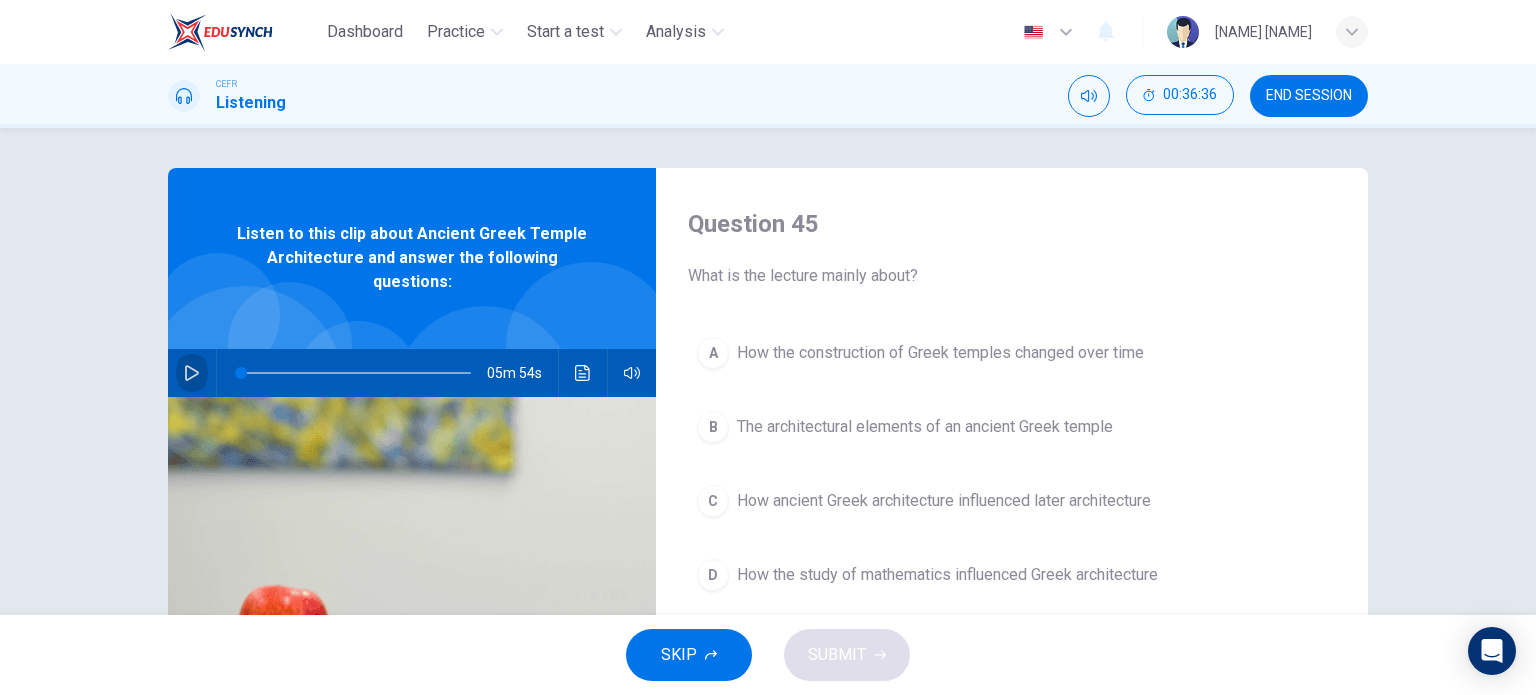 click at bounding box center [192, 373] 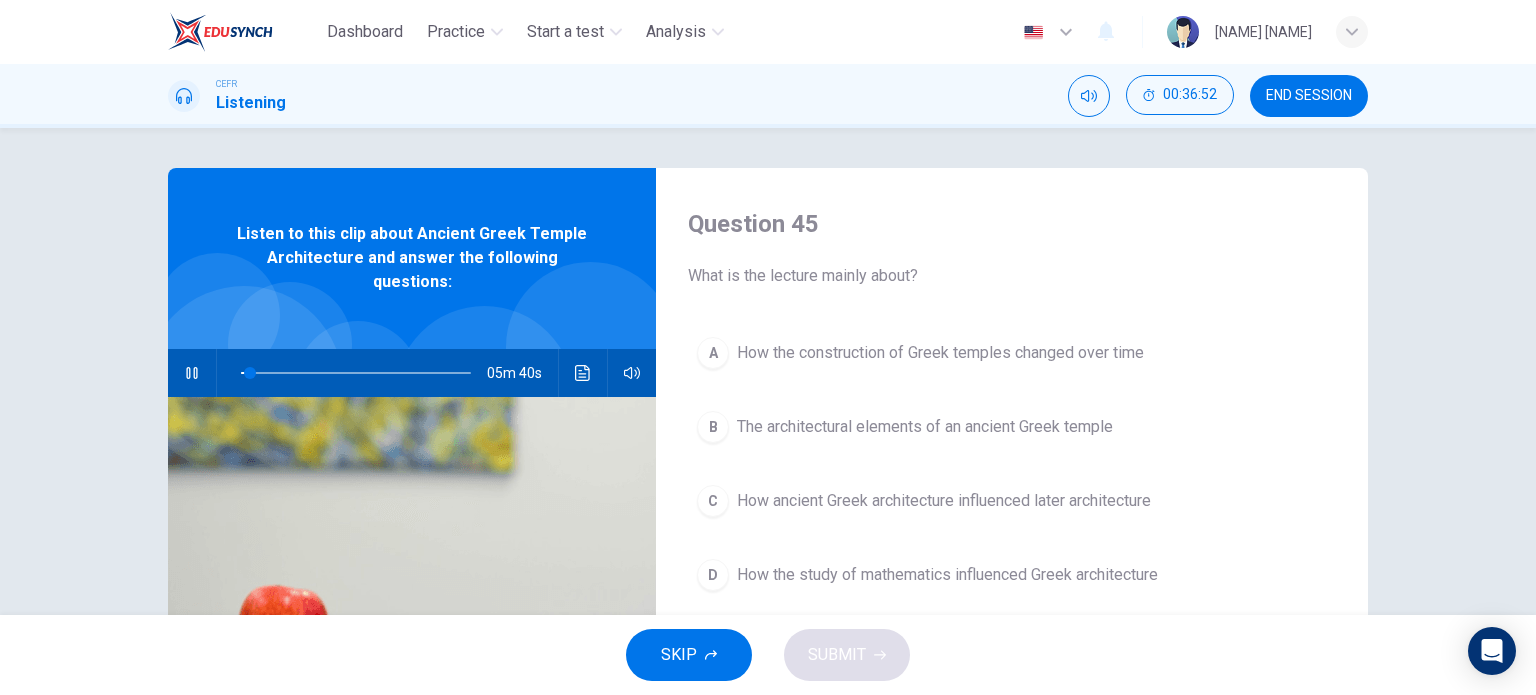 type 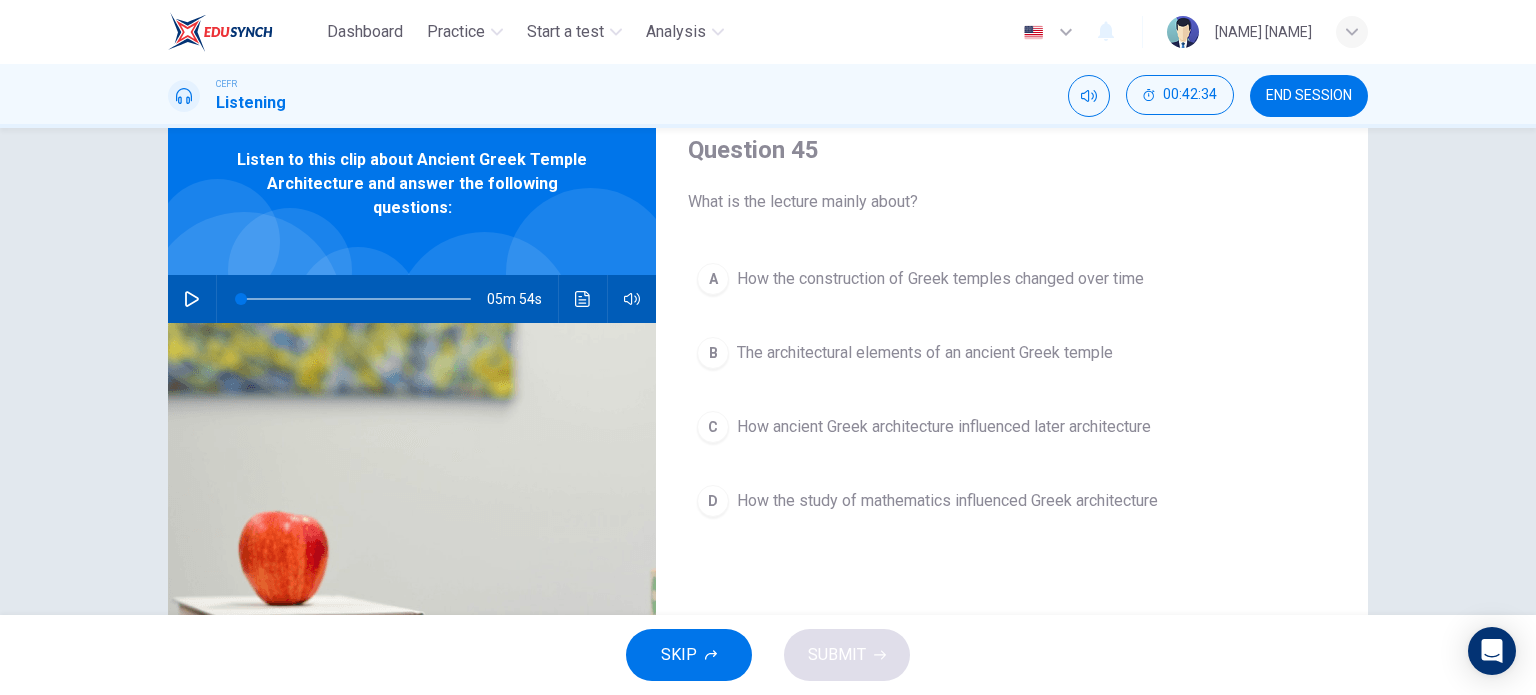 scroll, scrollTop: 84, scrollLeft: 0, axis: vertical 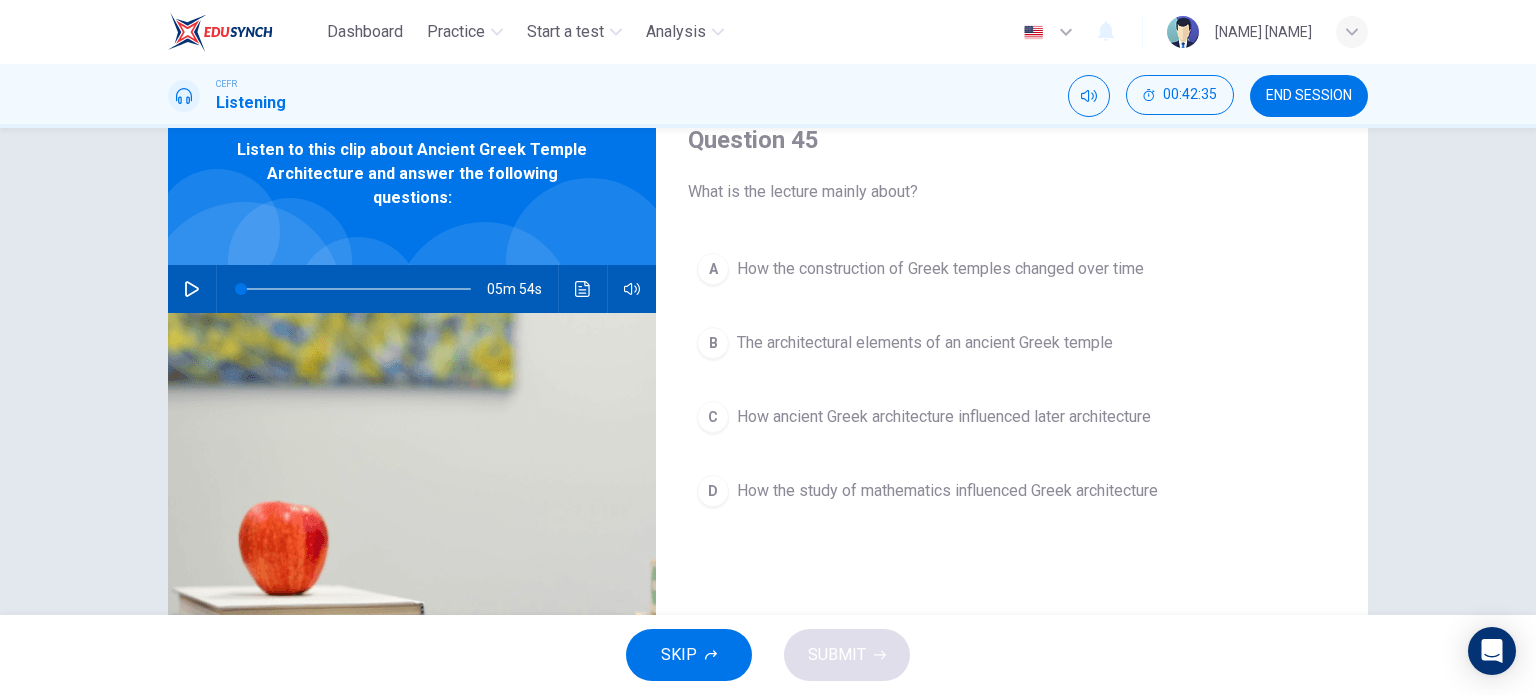 click on "The architectural elements of an ancient Greek temple" at bounding box center [940, 269] 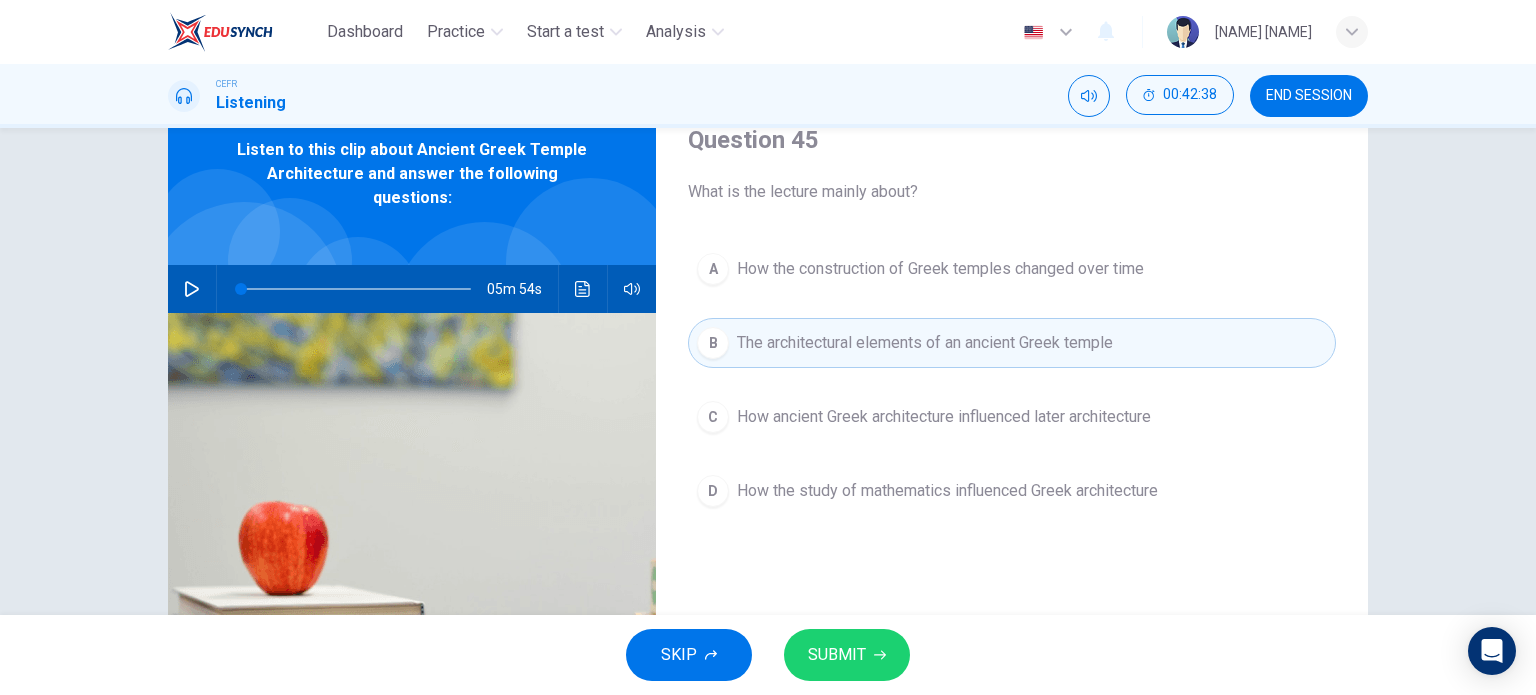 click on "SUBMIT" at bounding box center [847, 655] 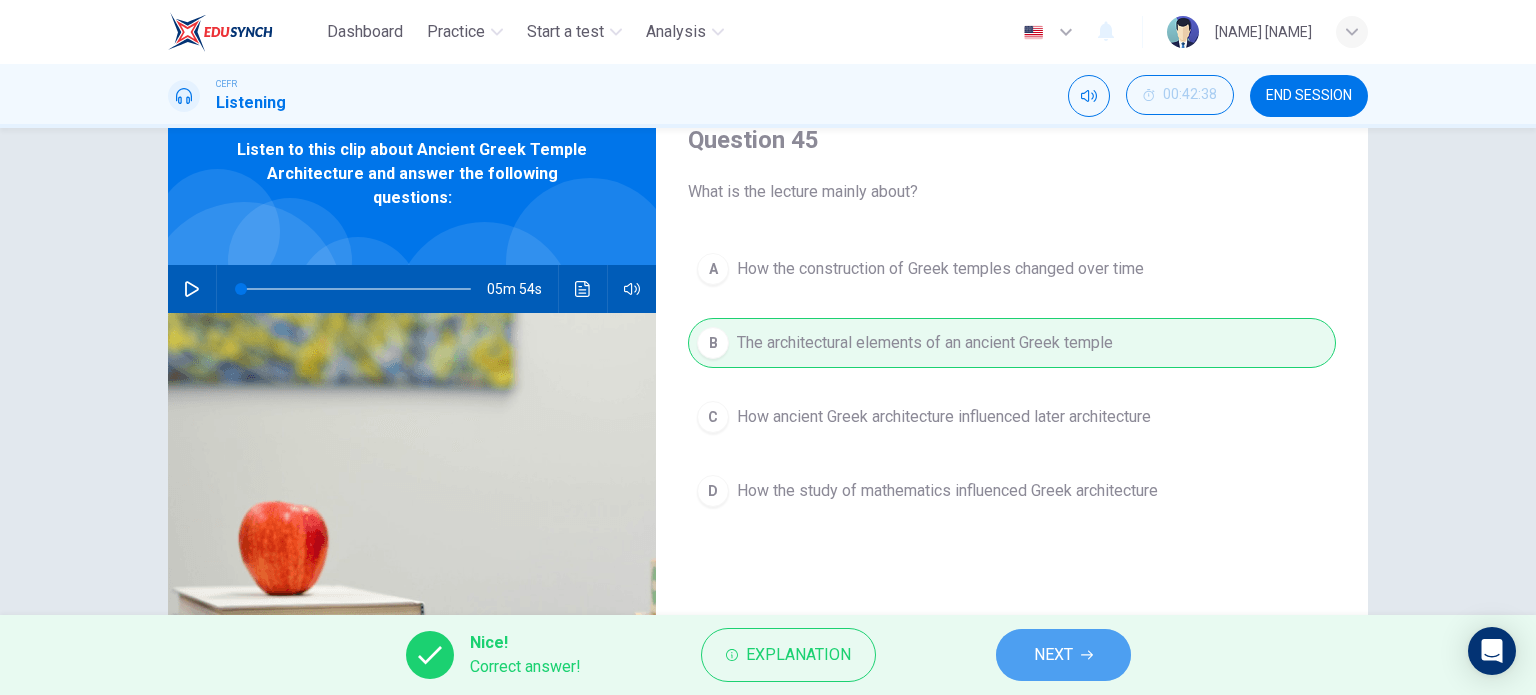 click on "NEXT" at bounding box center (1063, 655) 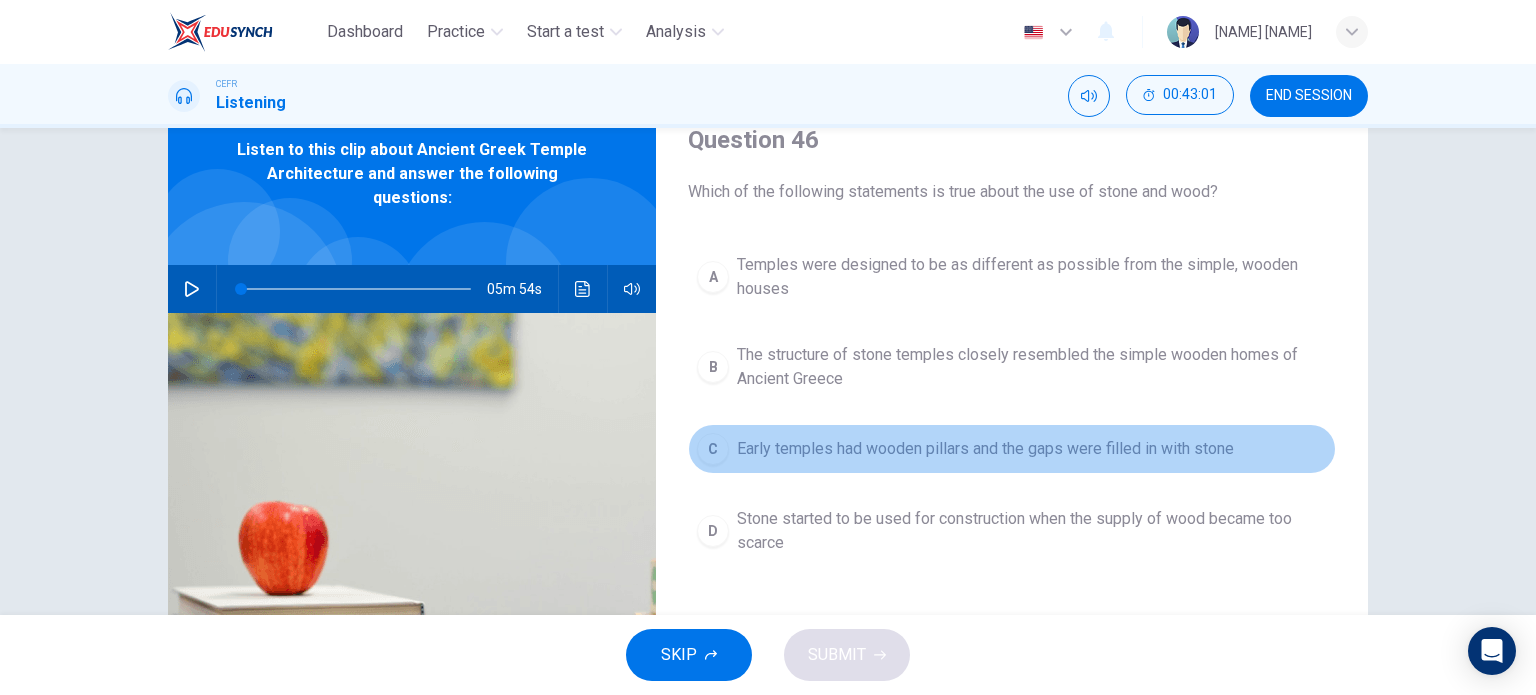 click on "Early temples had wooden pillars and the gaps were filled in with stone" at bounding box center [1032, 277] 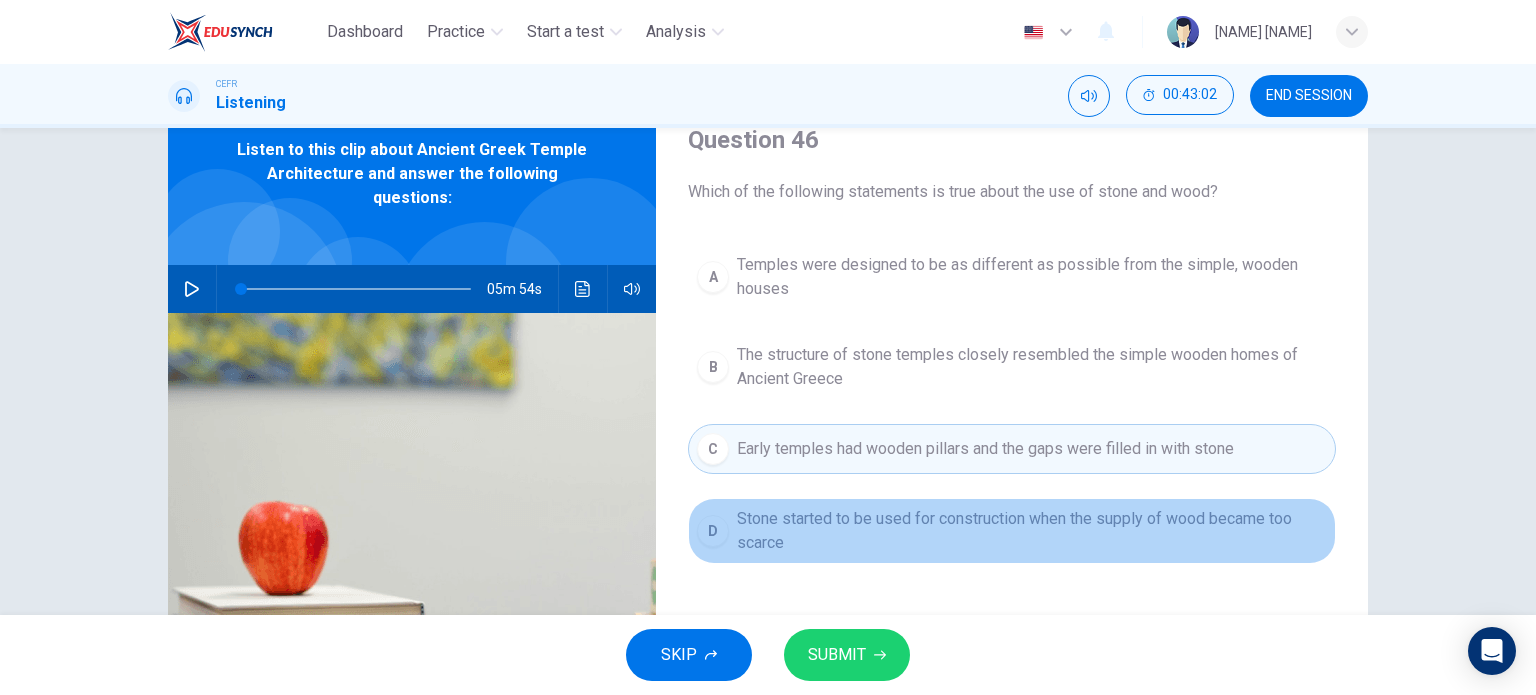 click on "Stone started to be used for construction when the supply of wood became too scarce" at bounding box center (1032, 277) 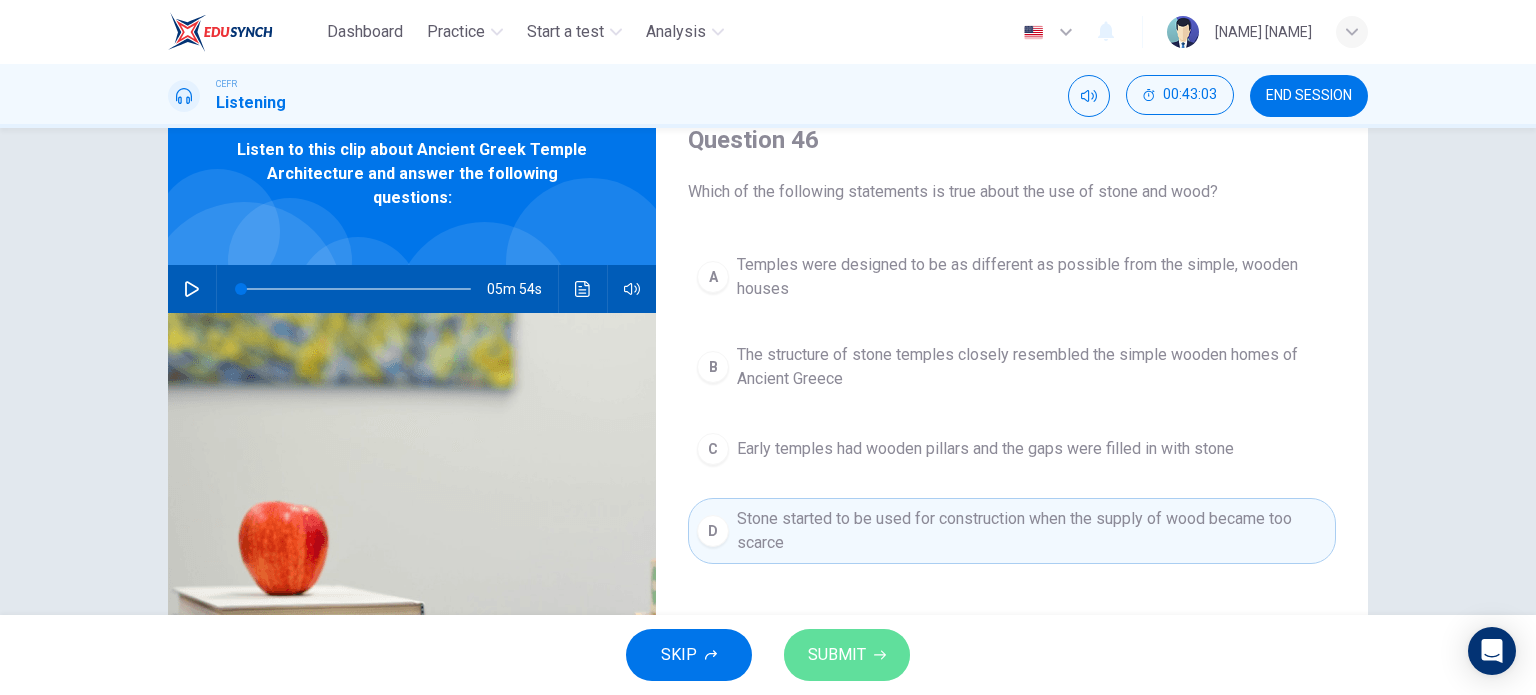 click on "SUBMIT" at bounding box center [847, 655] 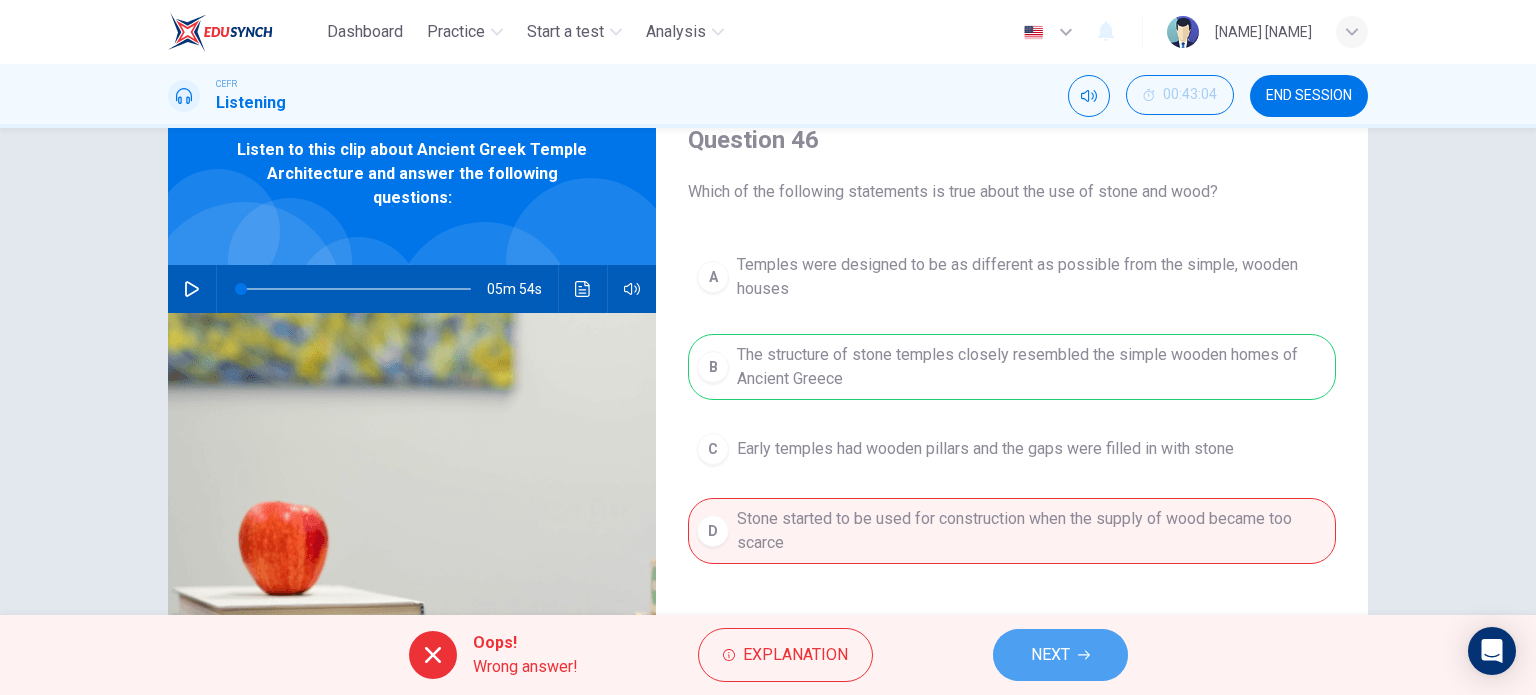 click on "NEXT" at bounding box center [1050, 655] 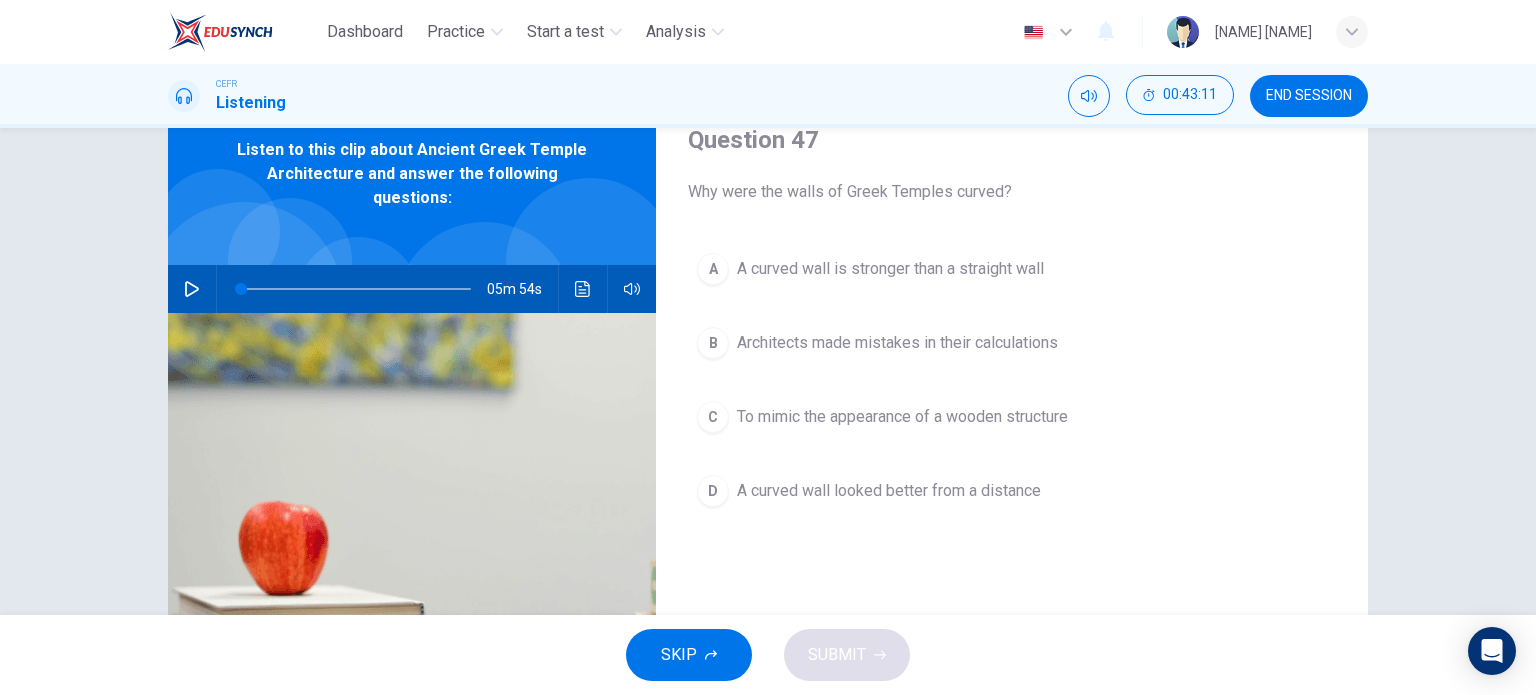 click on "D A curved wall looked better from a distance" at bounding box center (1012, 491) 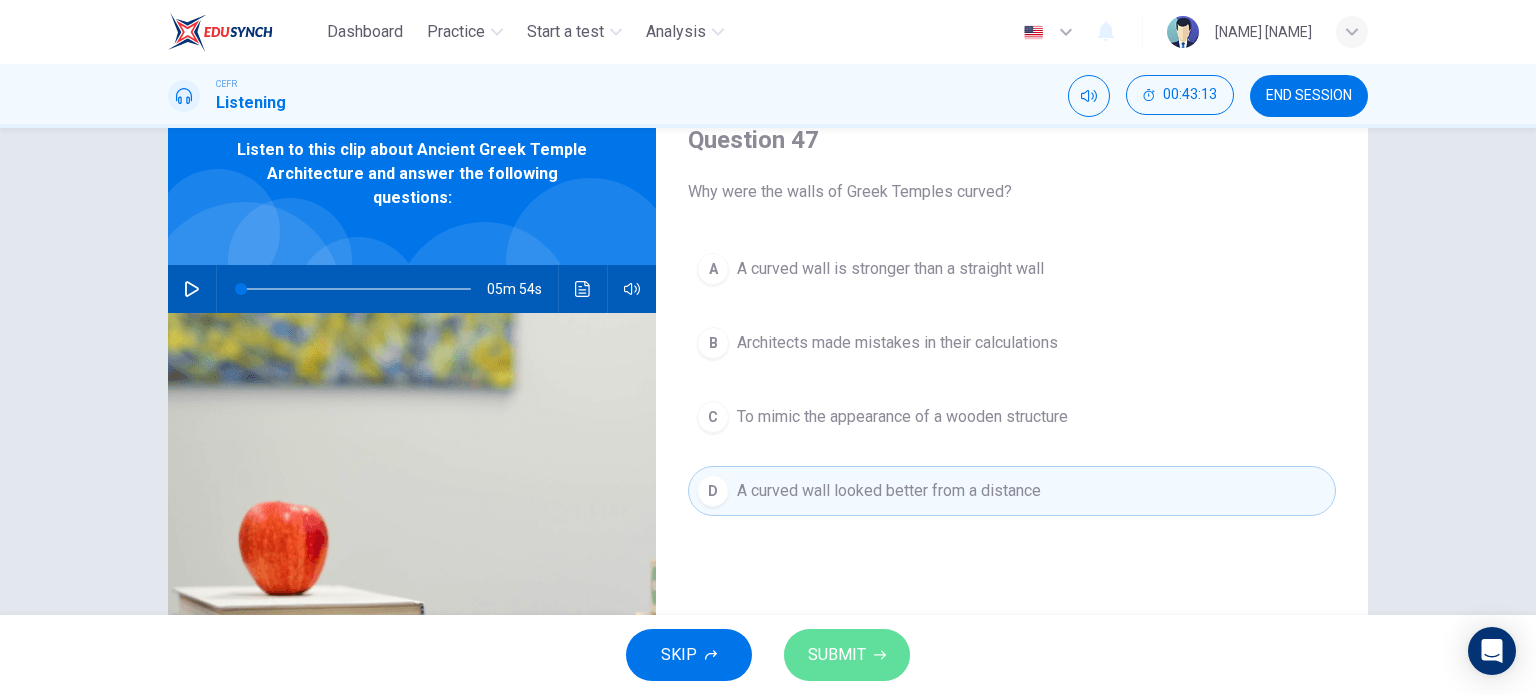 click on "SUBMIT" at bounding box center [847, 655] 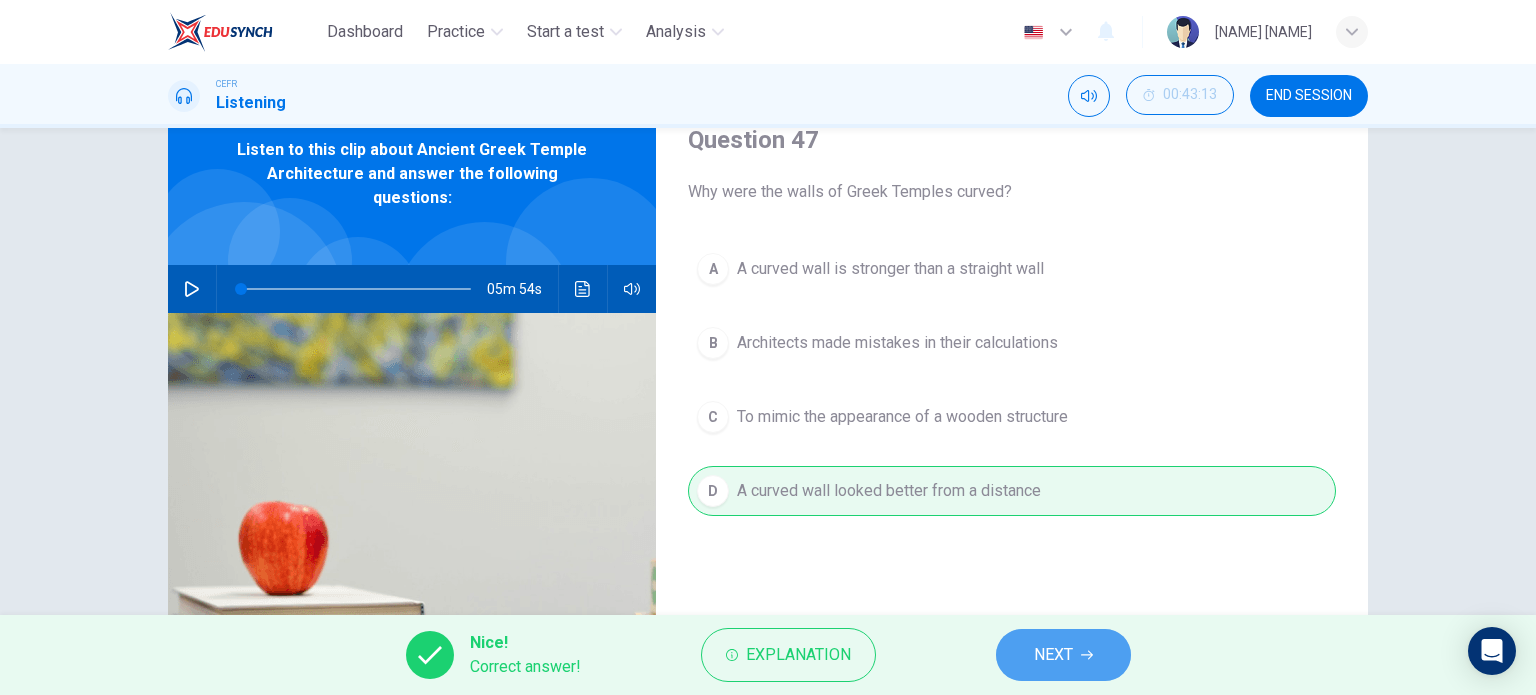 click on "NEXT" at bounding box center (1063, 655) 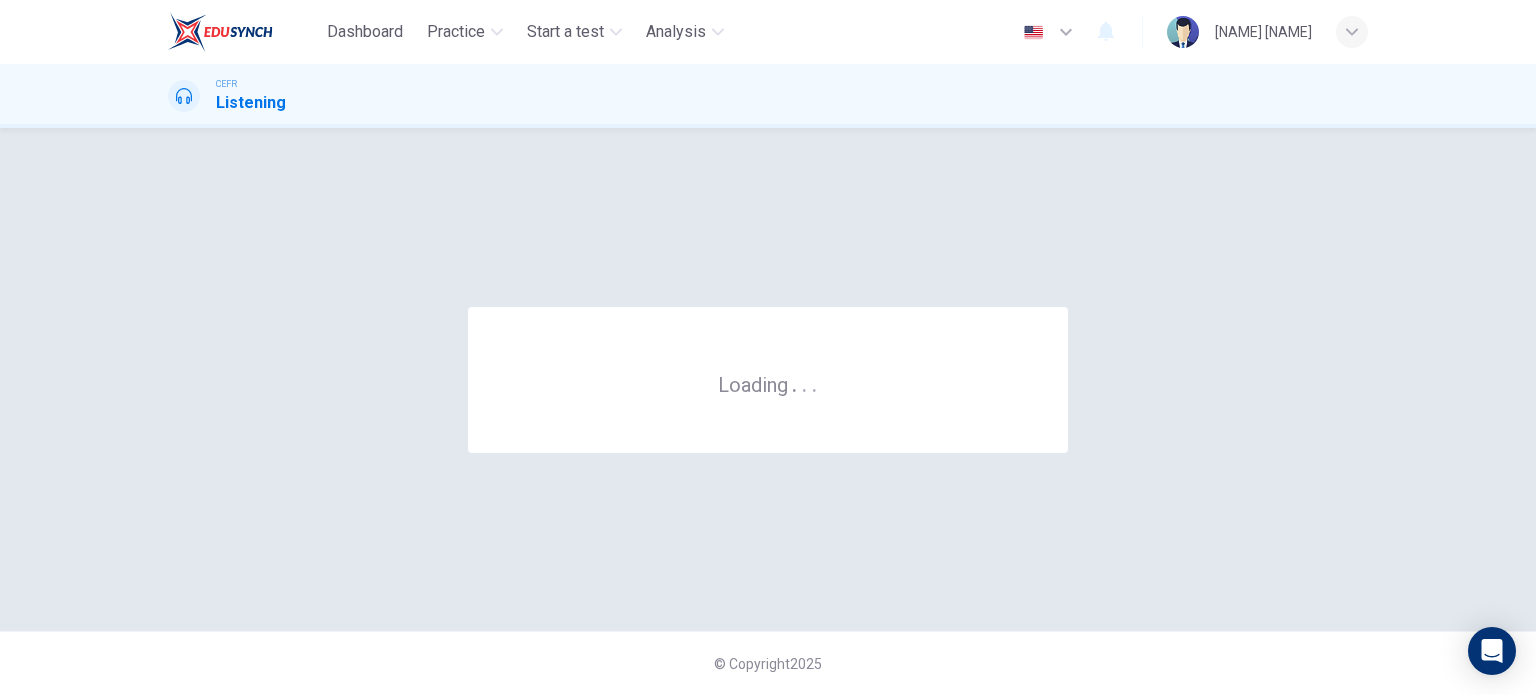 scroll, scrollTop: 0, scrollLeft: 0, axis: both 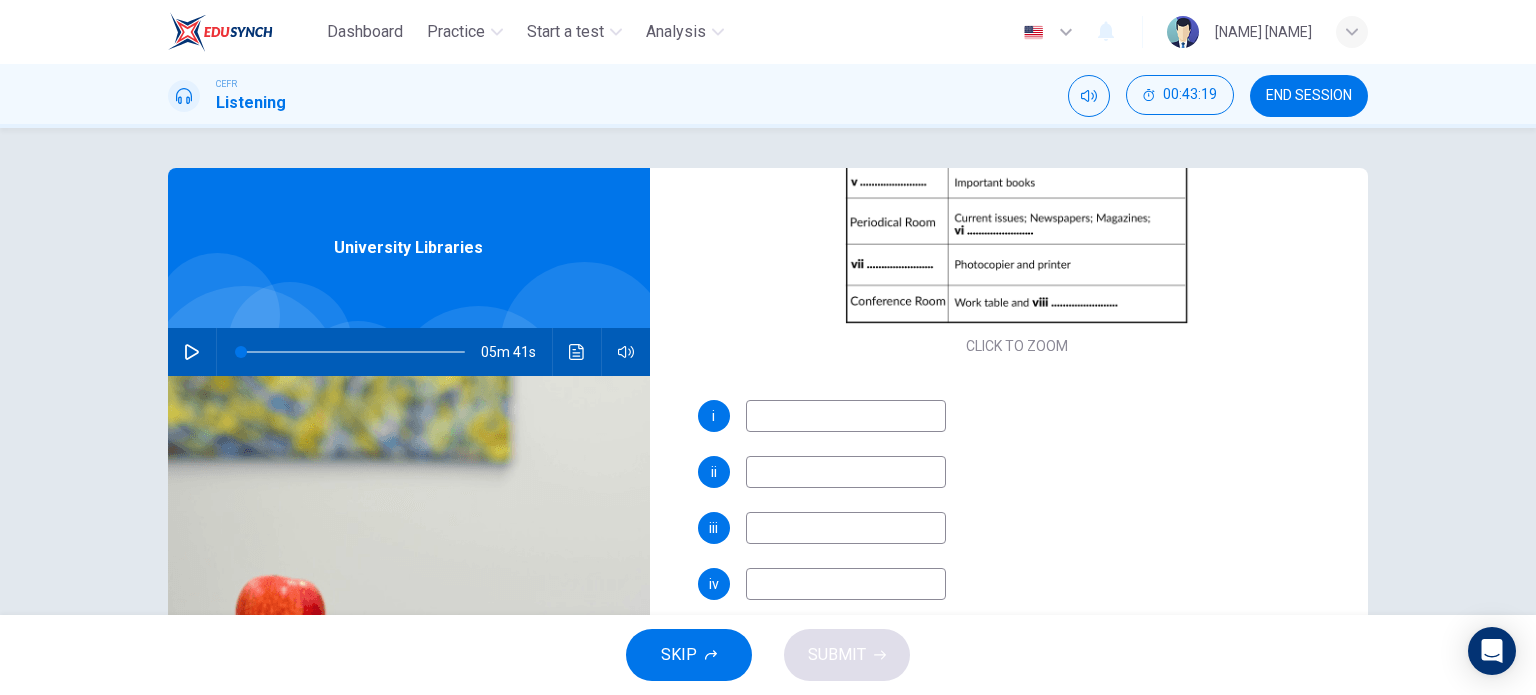 click at bounding box center [846, 416] 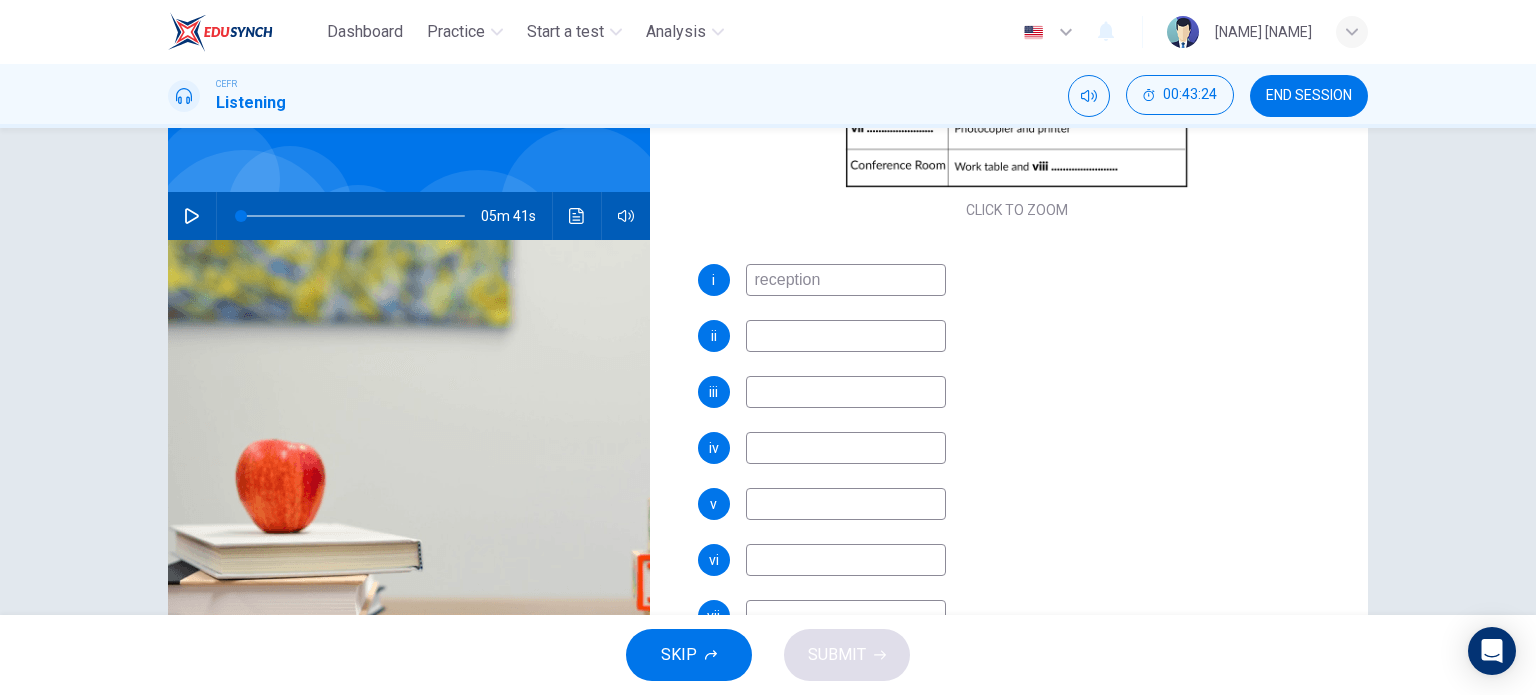 scroll, scrollTop: 164, scrollLeft: 0, axis: vertical 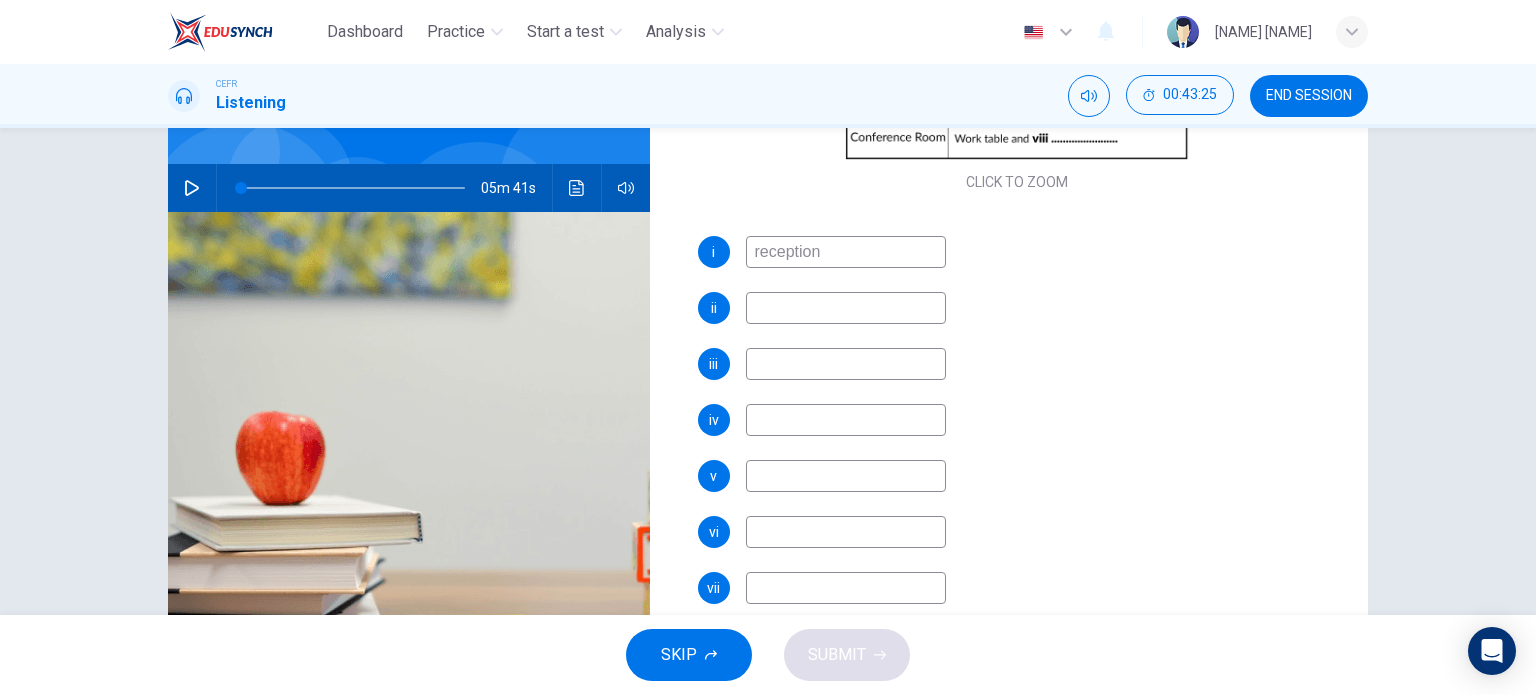 type on "reception" 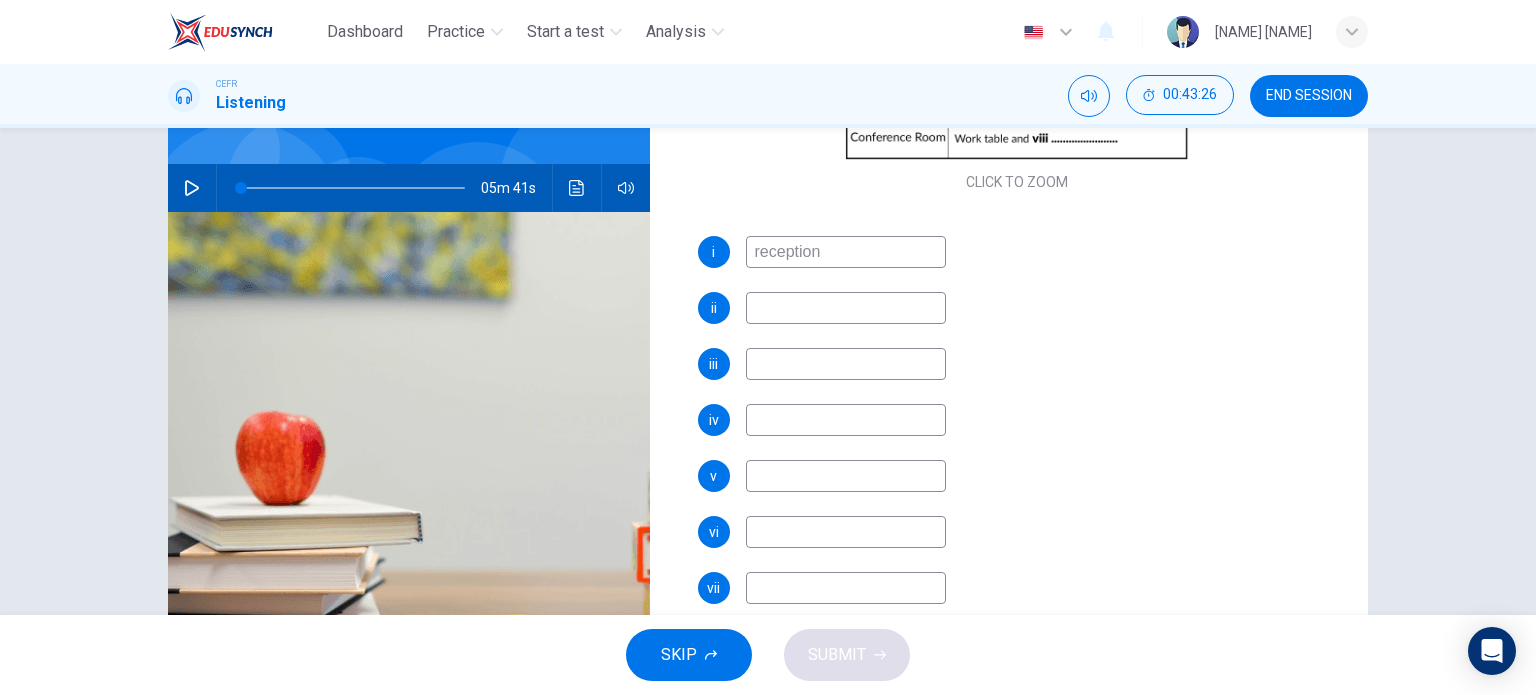 click at bounding box center (846, 252) 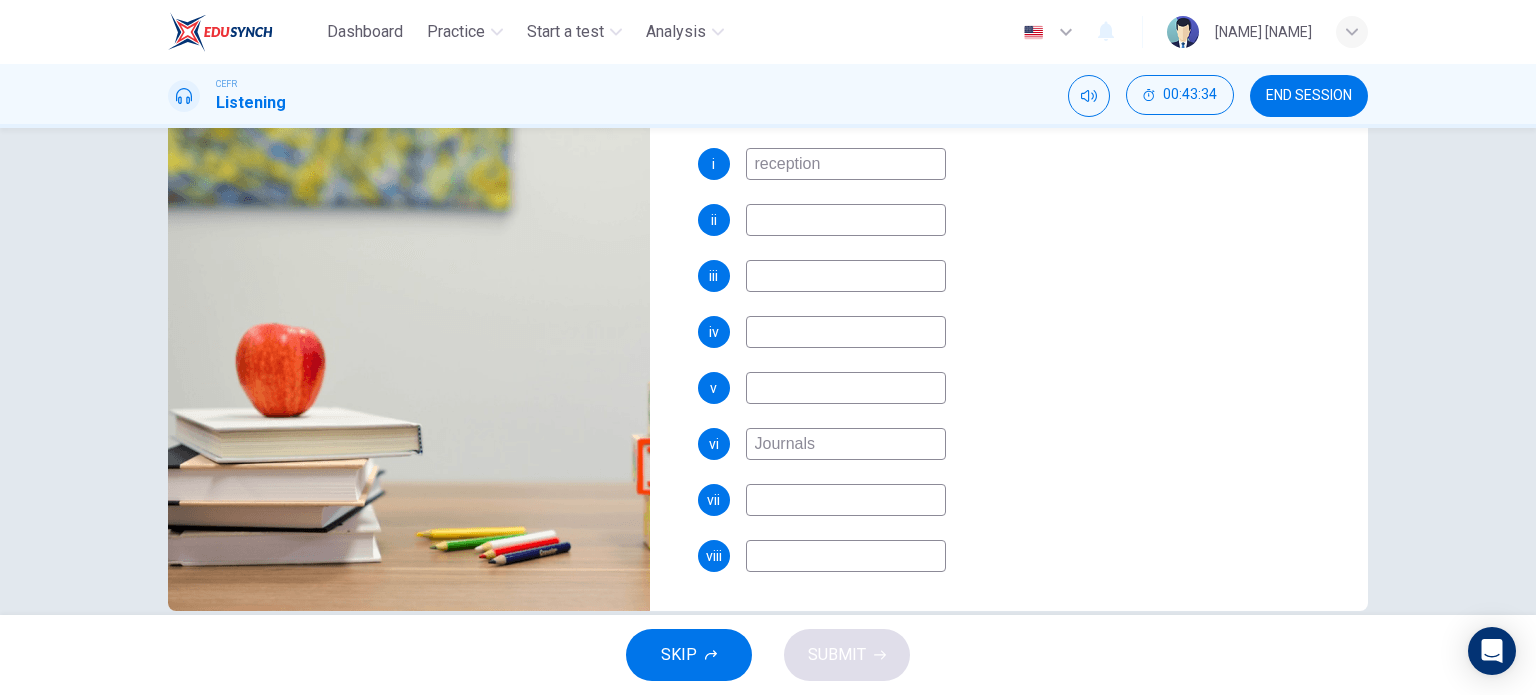 scroll, scrollTop: 288, scrollLeft: 0, axis: vertical 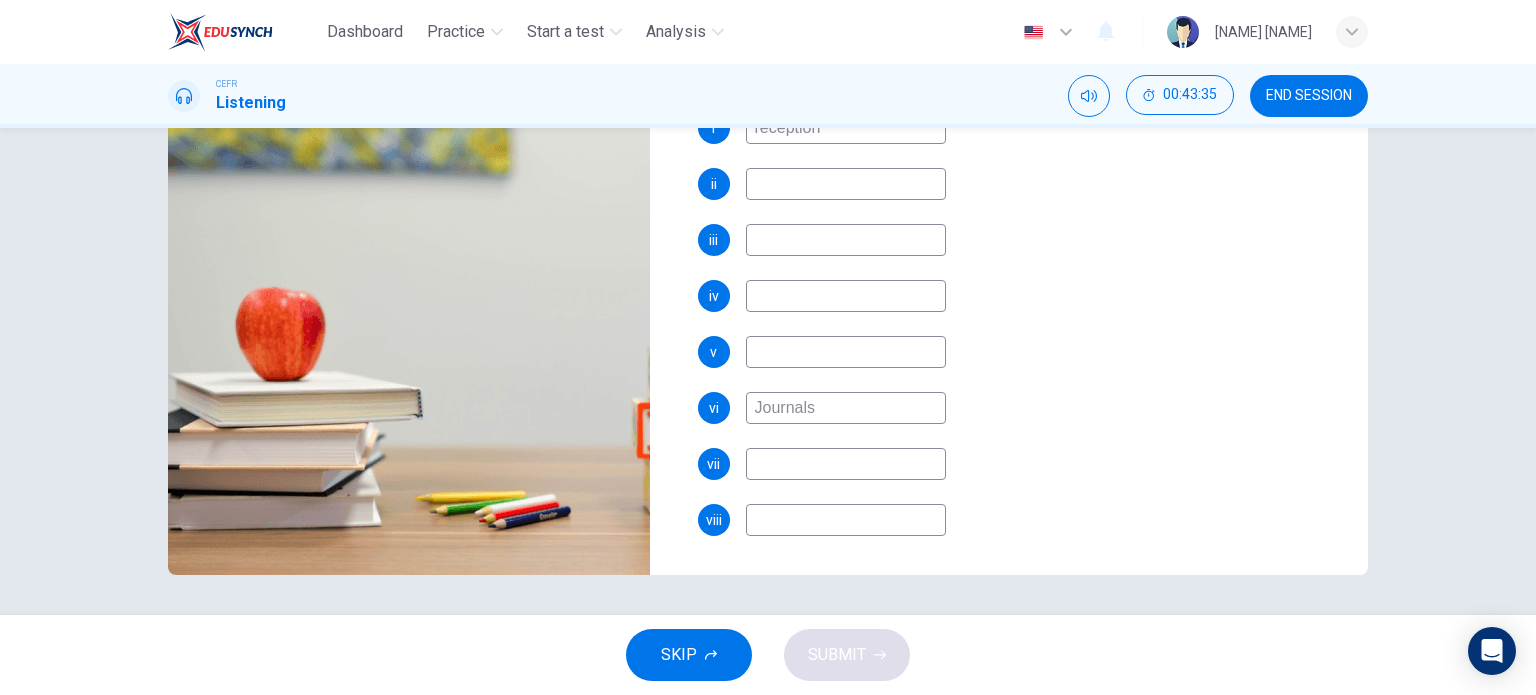 type on "Journals" 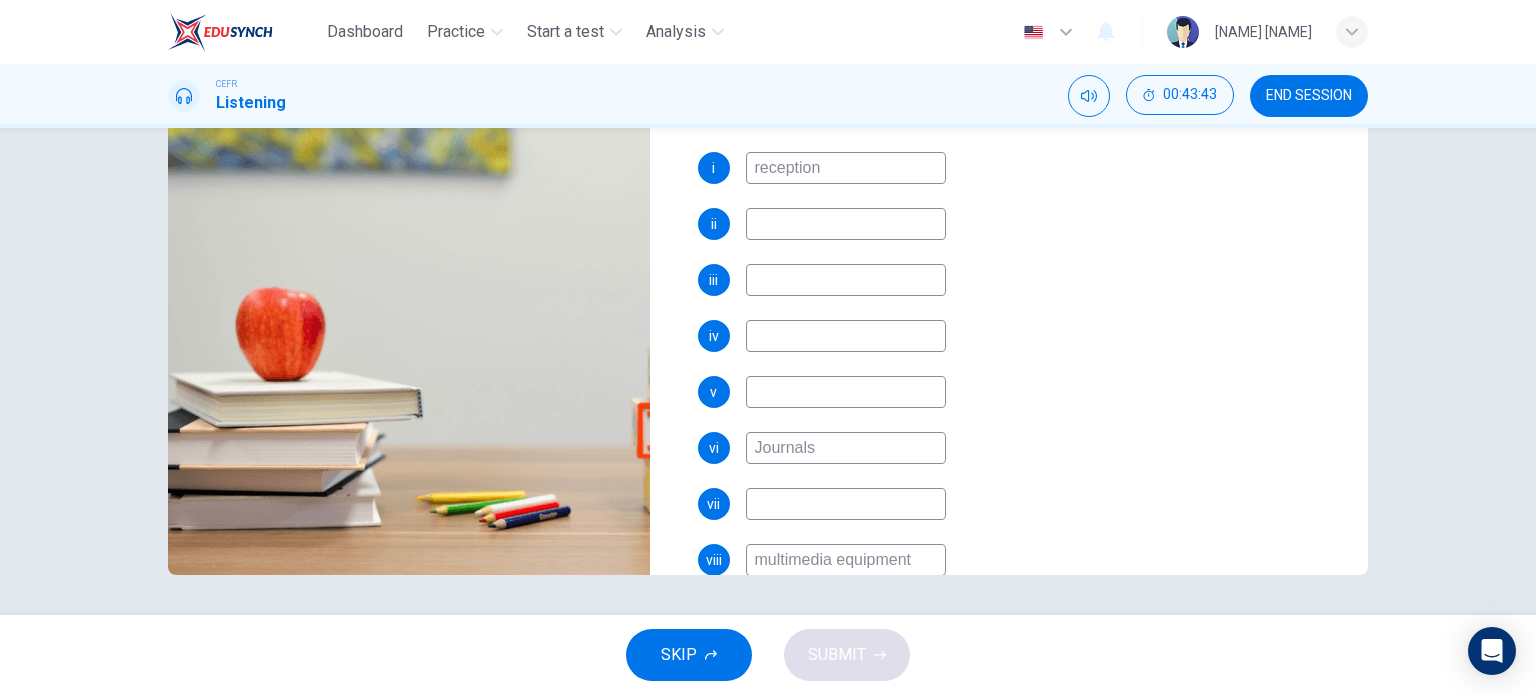 scroll, scrollTop: 358, scrollLeft: 0, axis: vertical 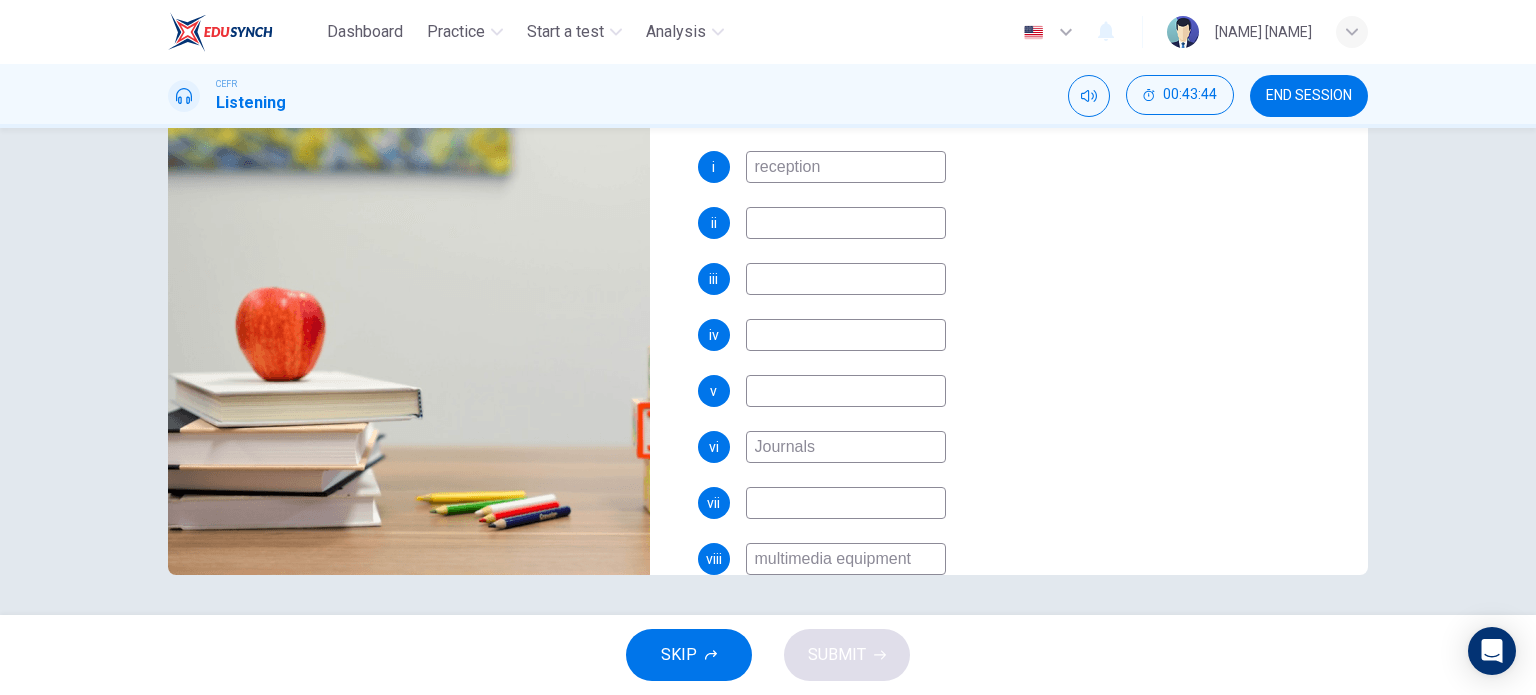 type on "multimedia equipment" 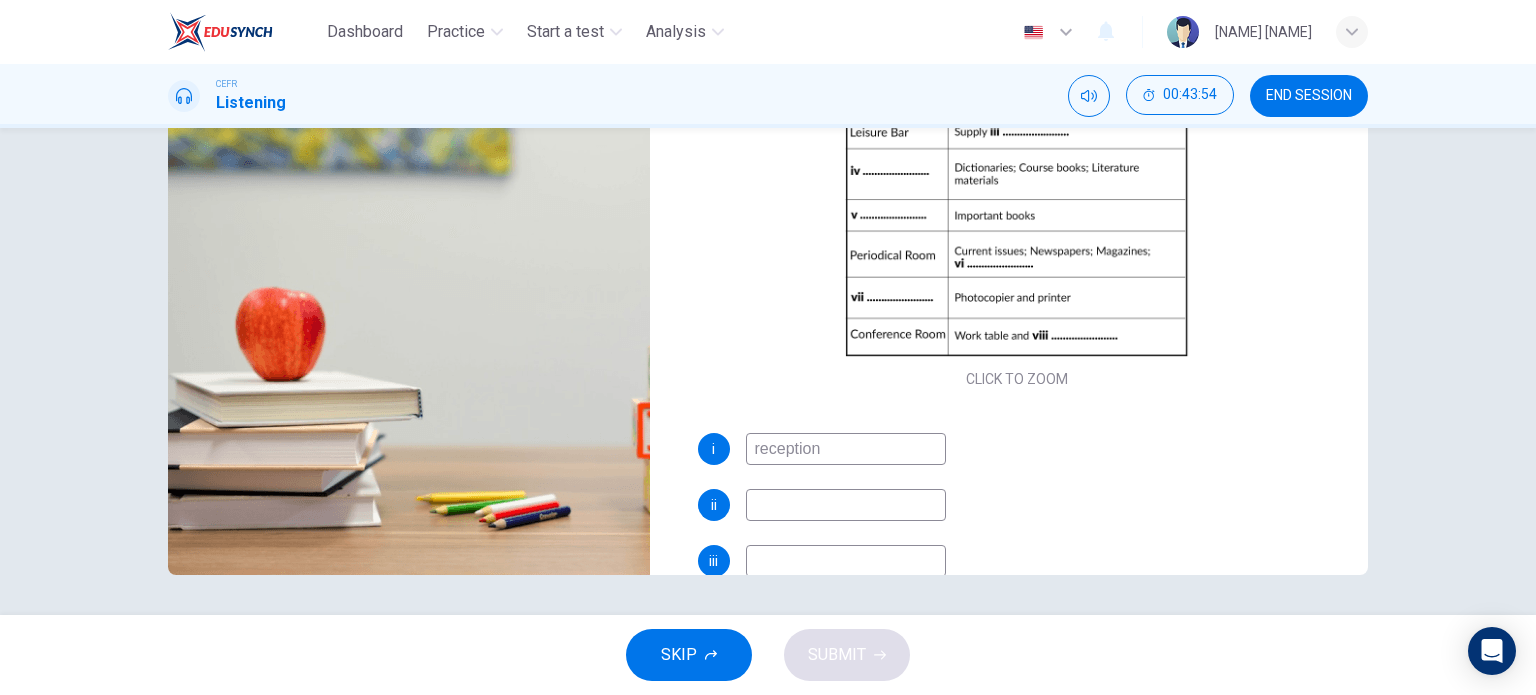 scroll, scrollTop: 107, scrollLeft: 0, axis: vertical 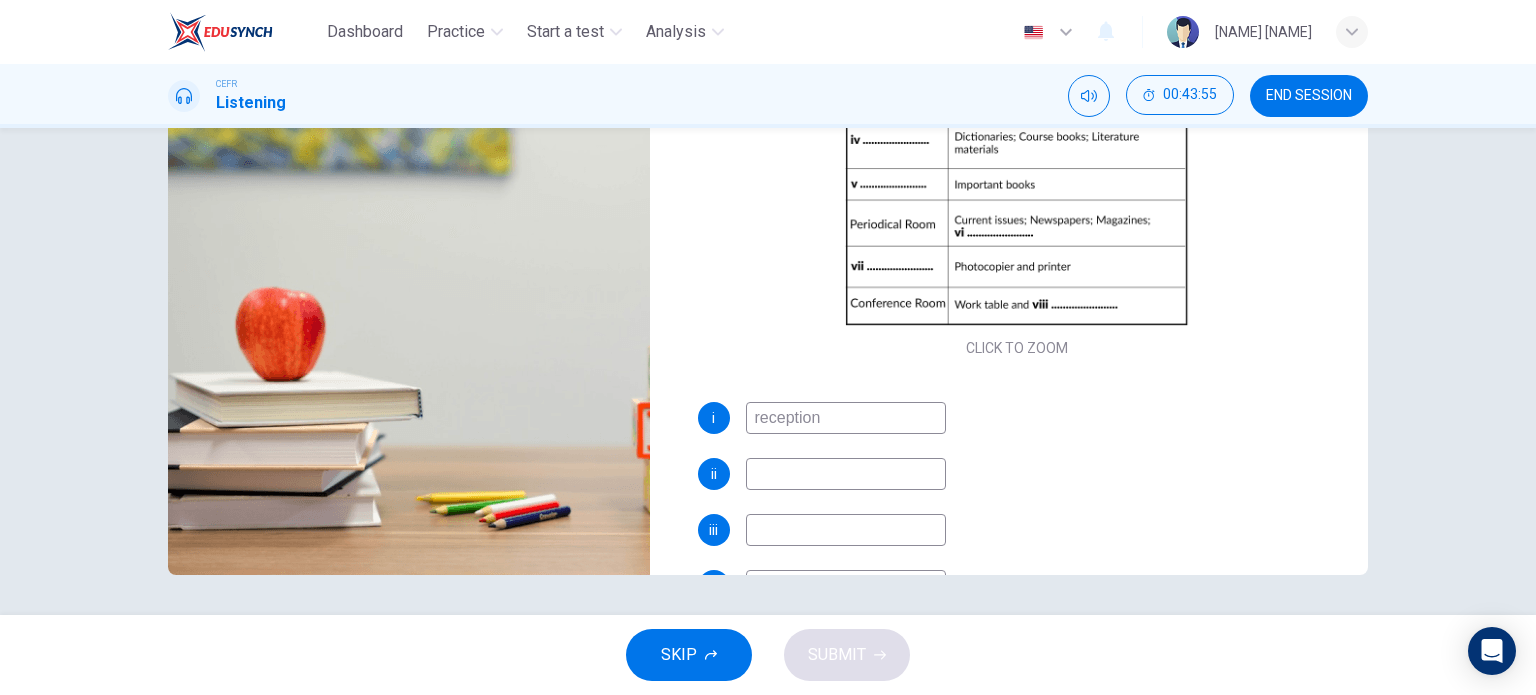 type on "Photocopy Room" 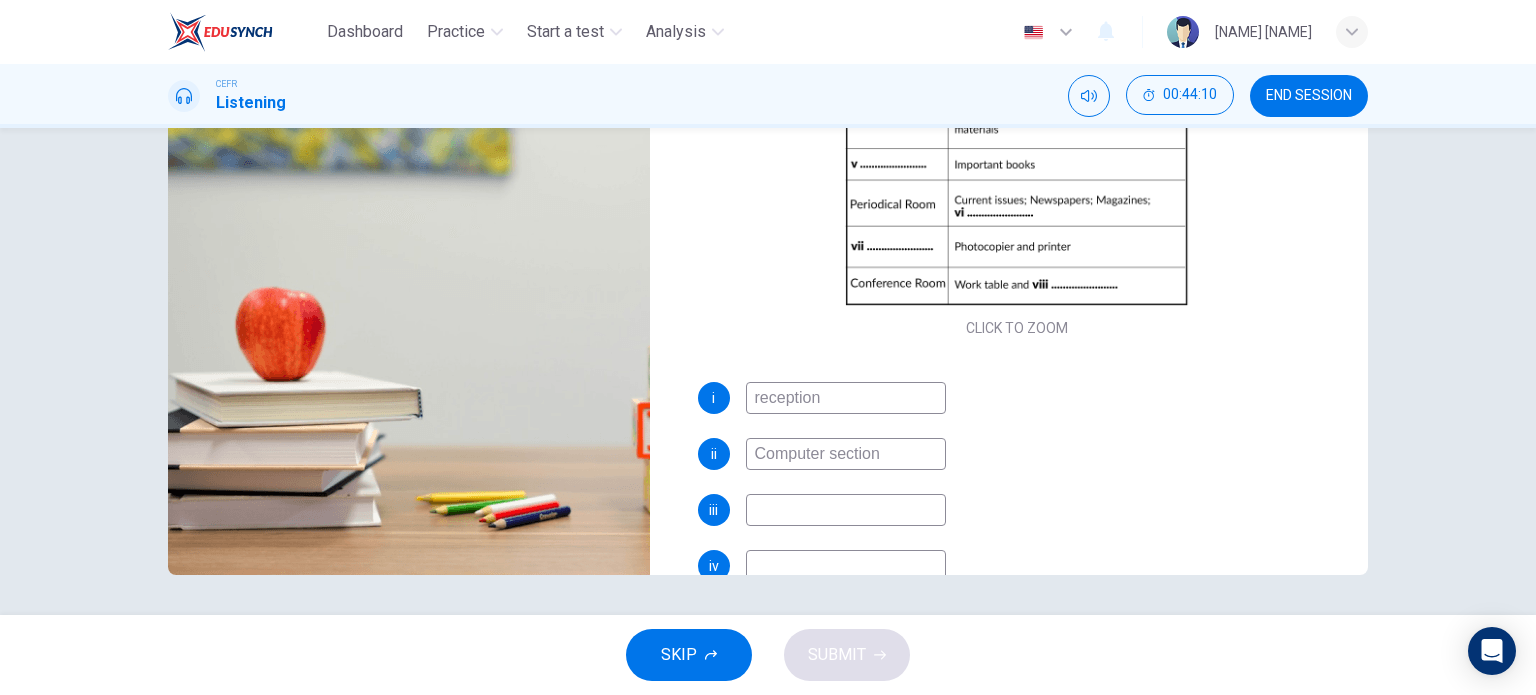 scroll, scrollTop: 194, scrollLeft: 0, axis: vertical 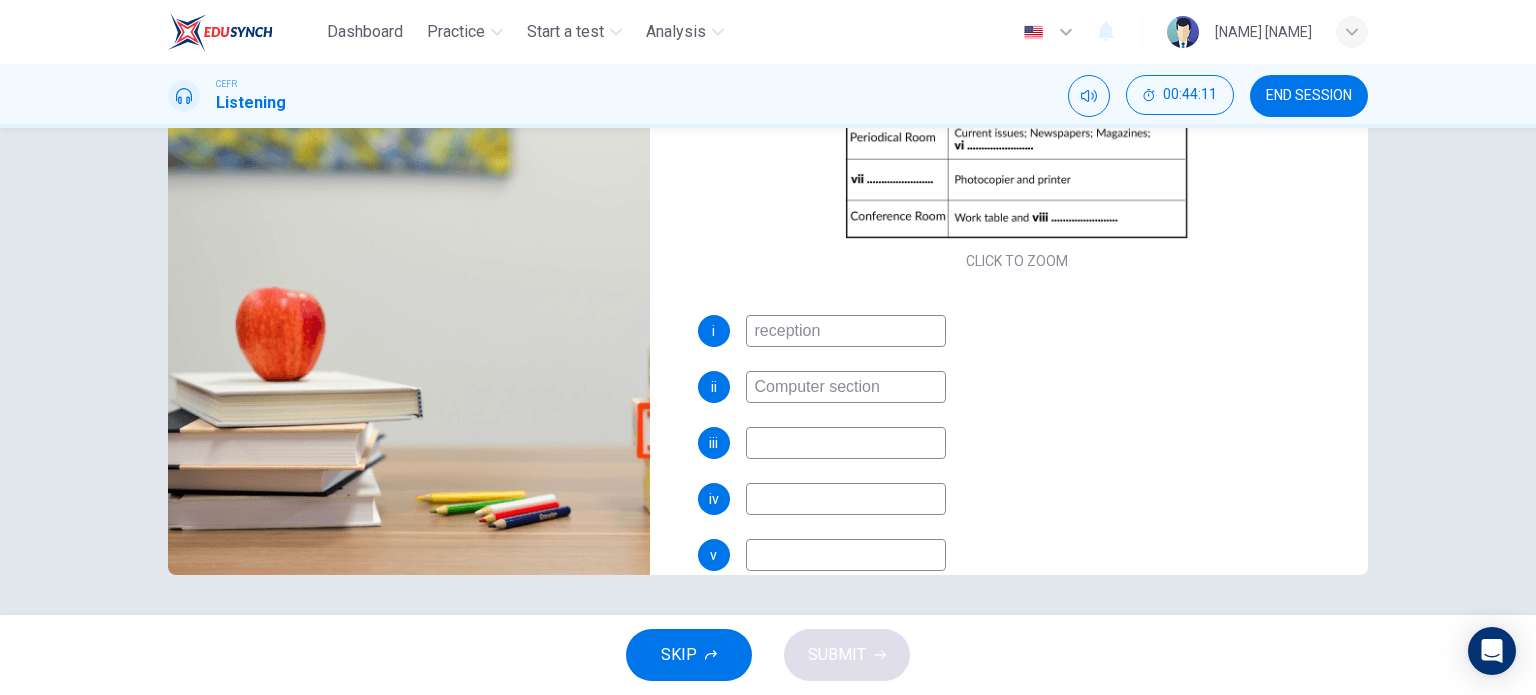 type on "Computer section" 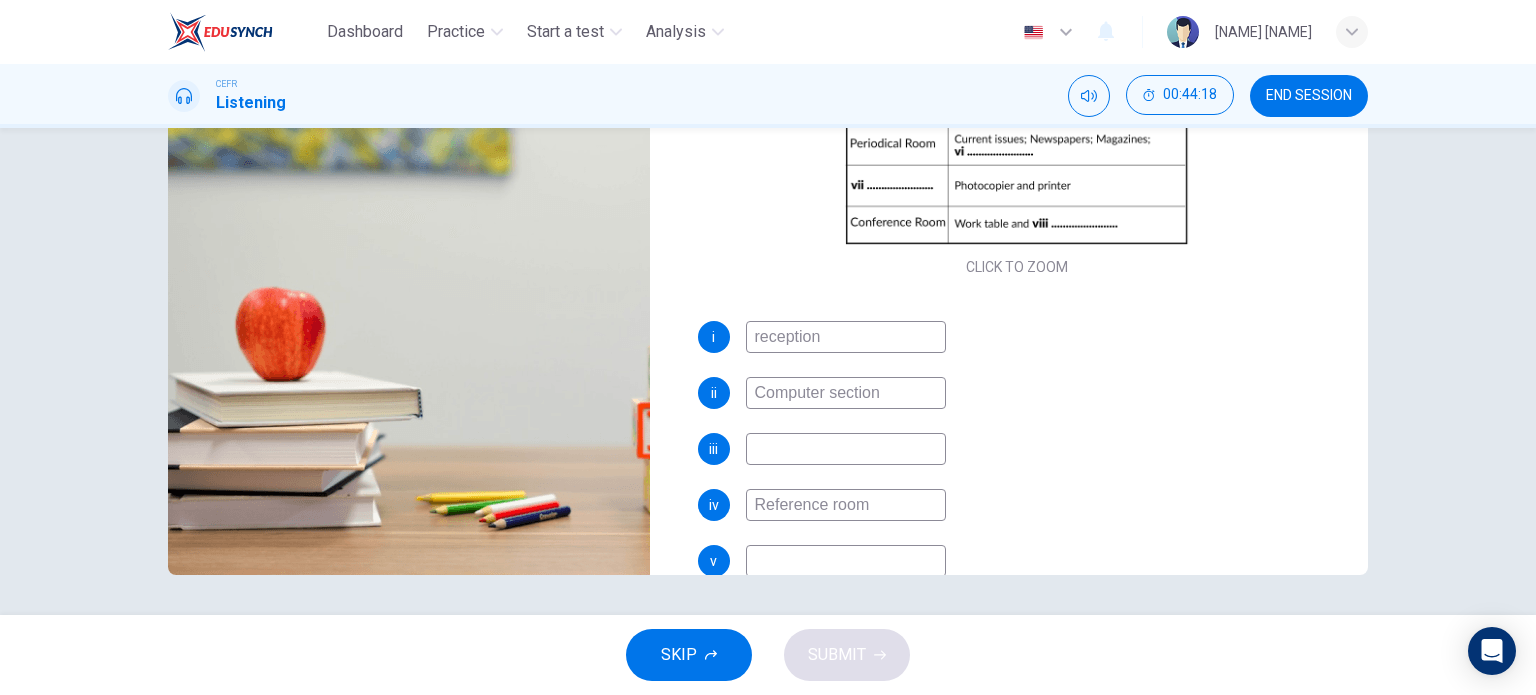 scroll, scrollTop: 231, scrollLeft: 0, axis: vertical 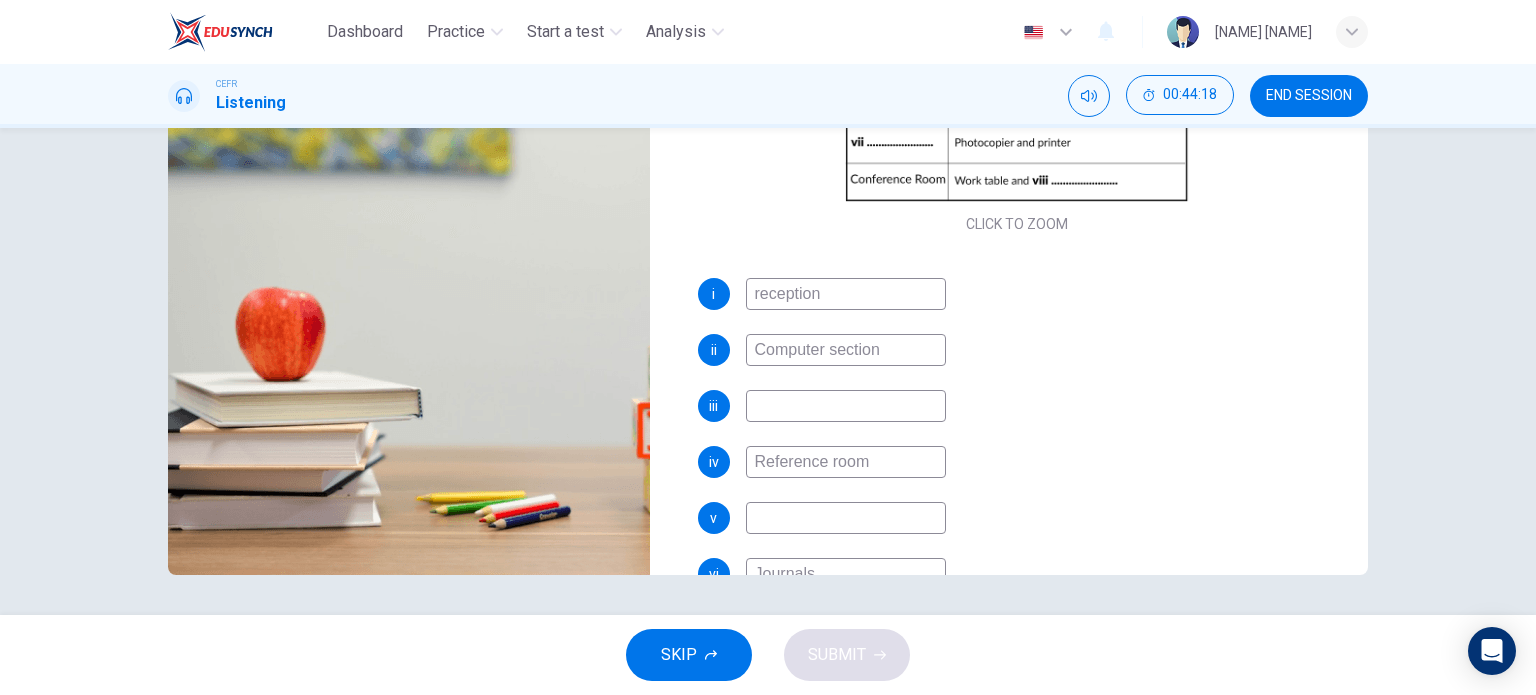 type on "Reference room" 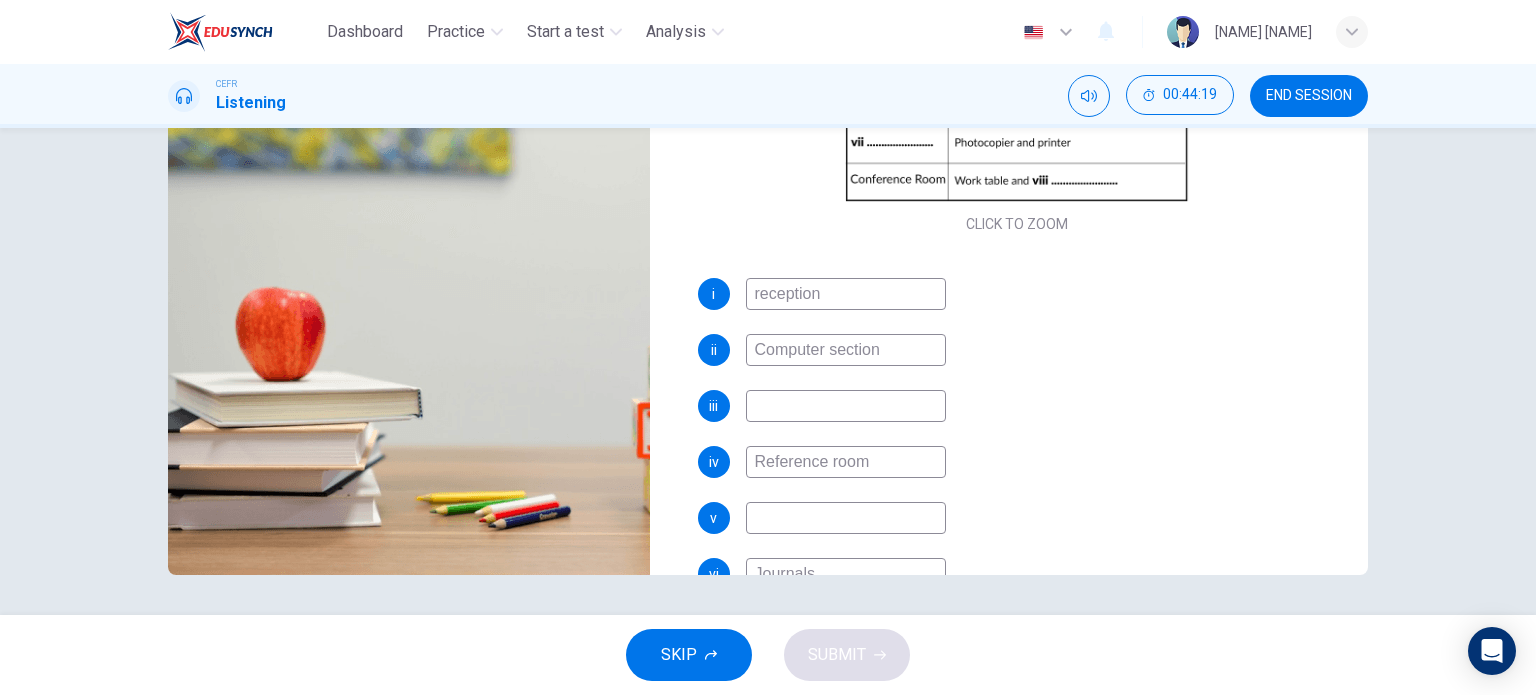 click at bounding box center [846, 294] 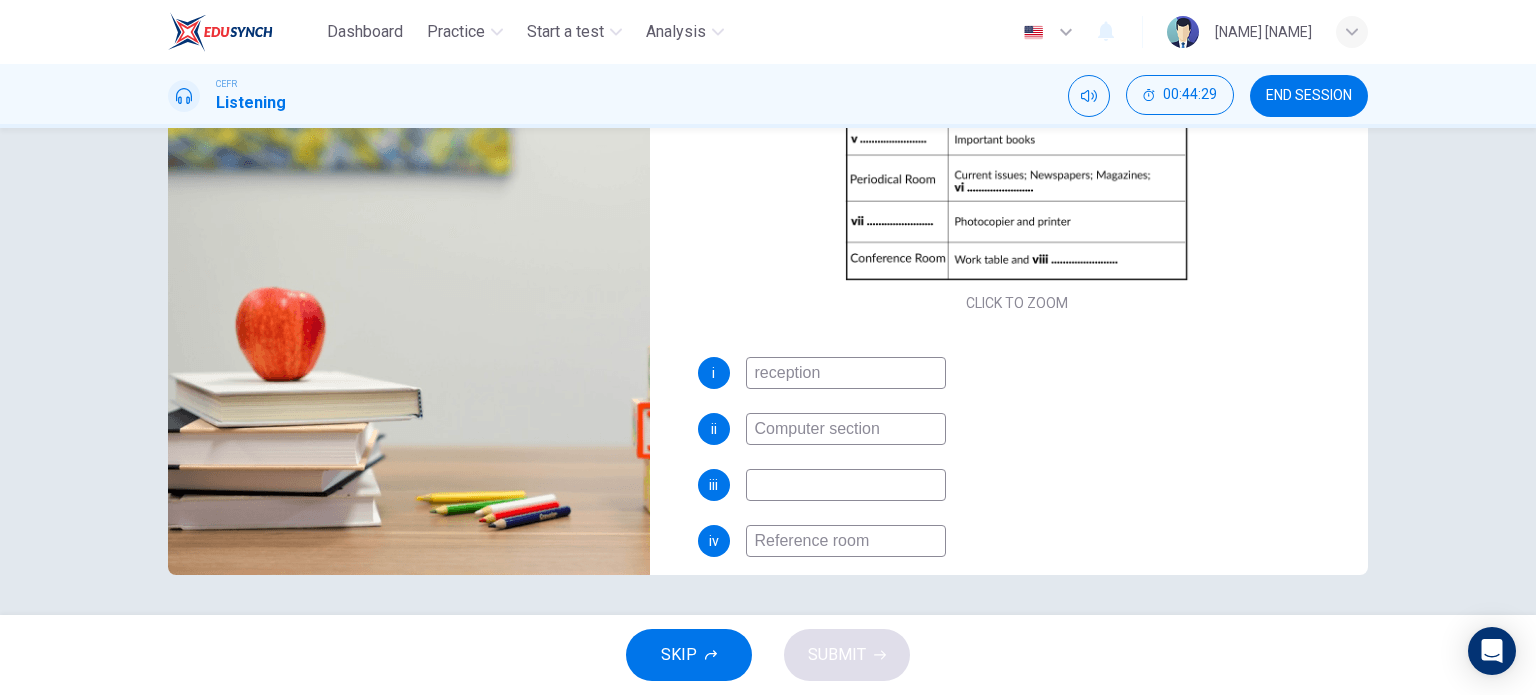 scroll, scrollTop: 163, scrollLeft: 0, axis: vertical 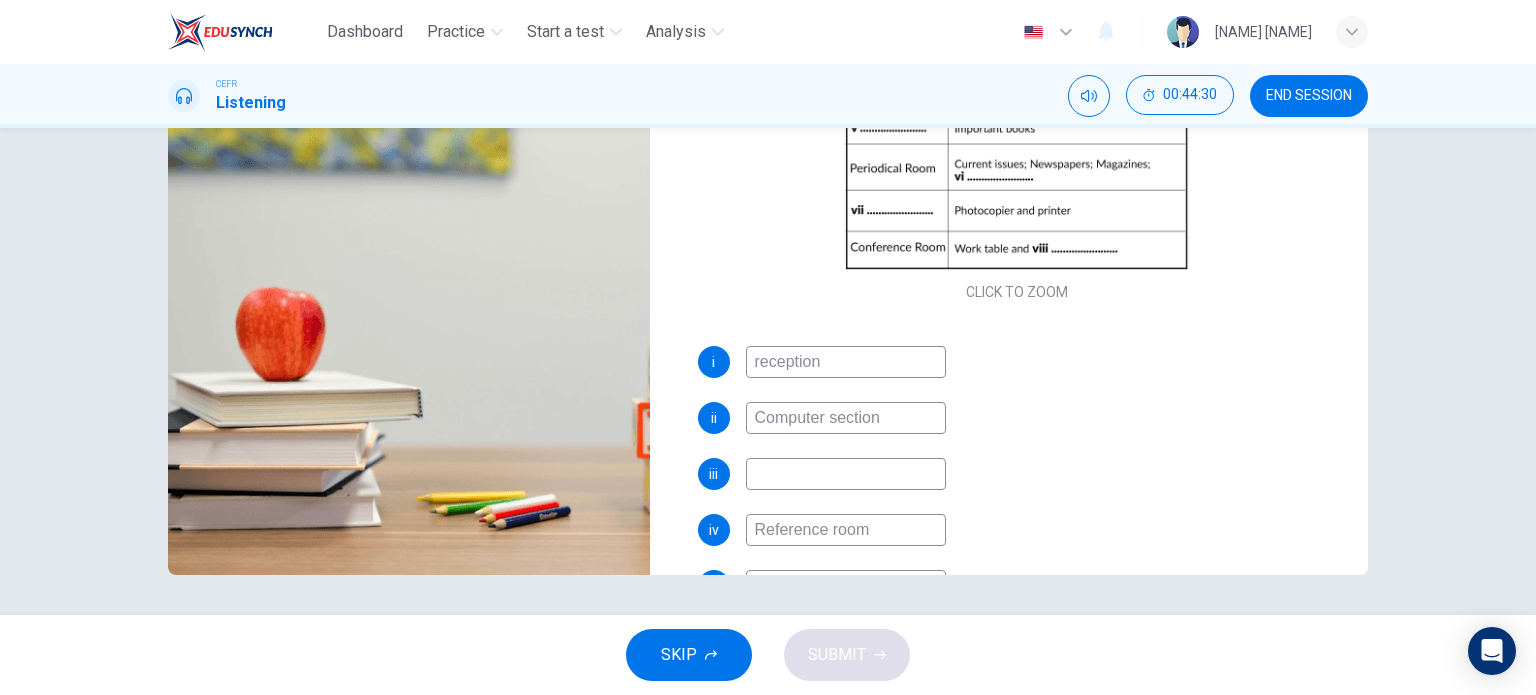 type on "Closed reserve room" 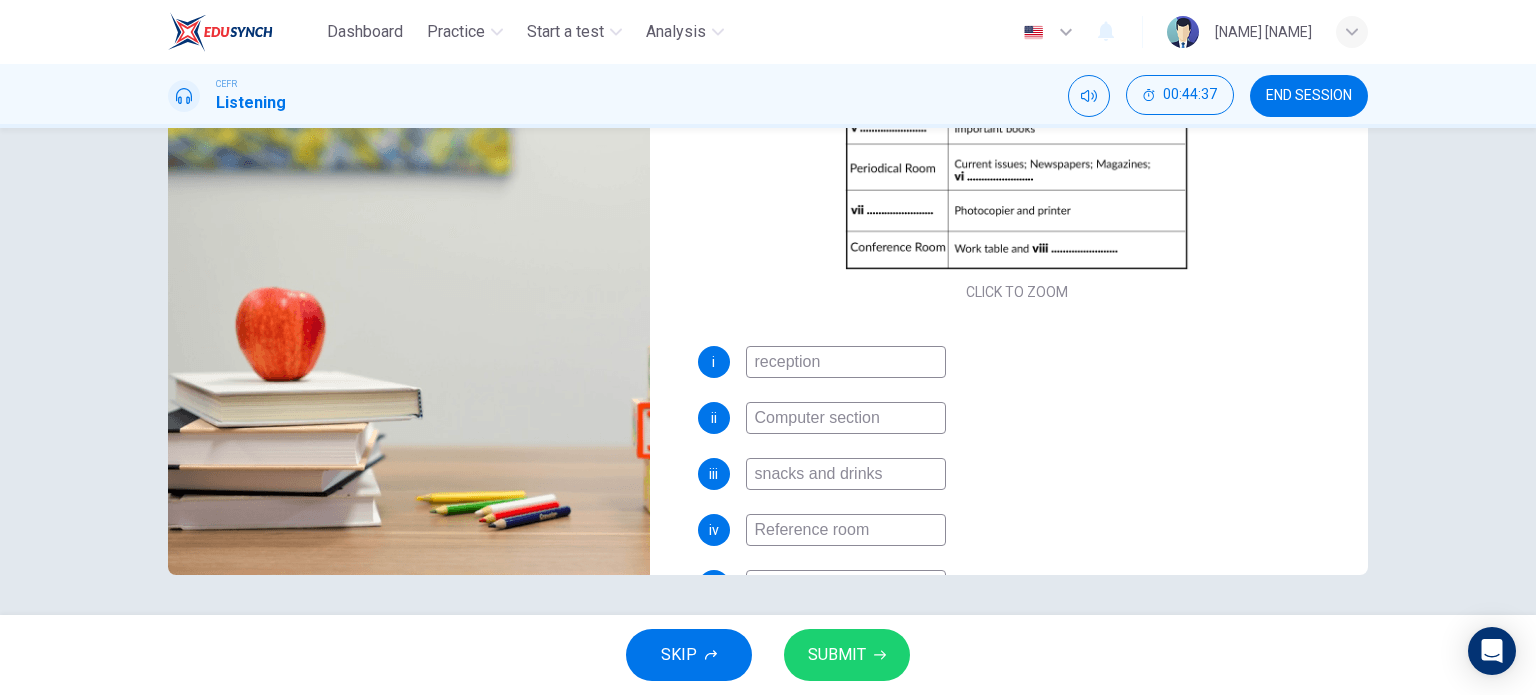 type on "snacks and drinks" 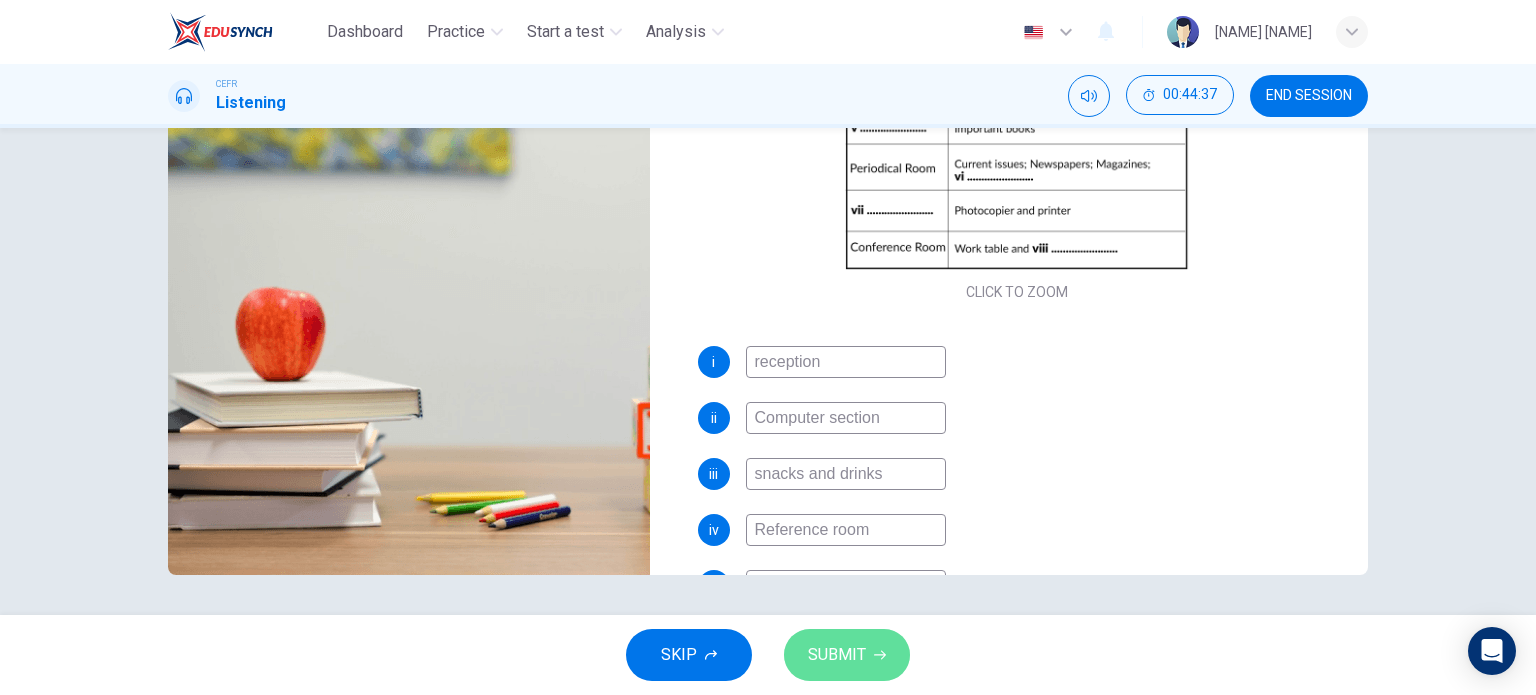 click on "SUBMIT" at bounding box center (847, 655) 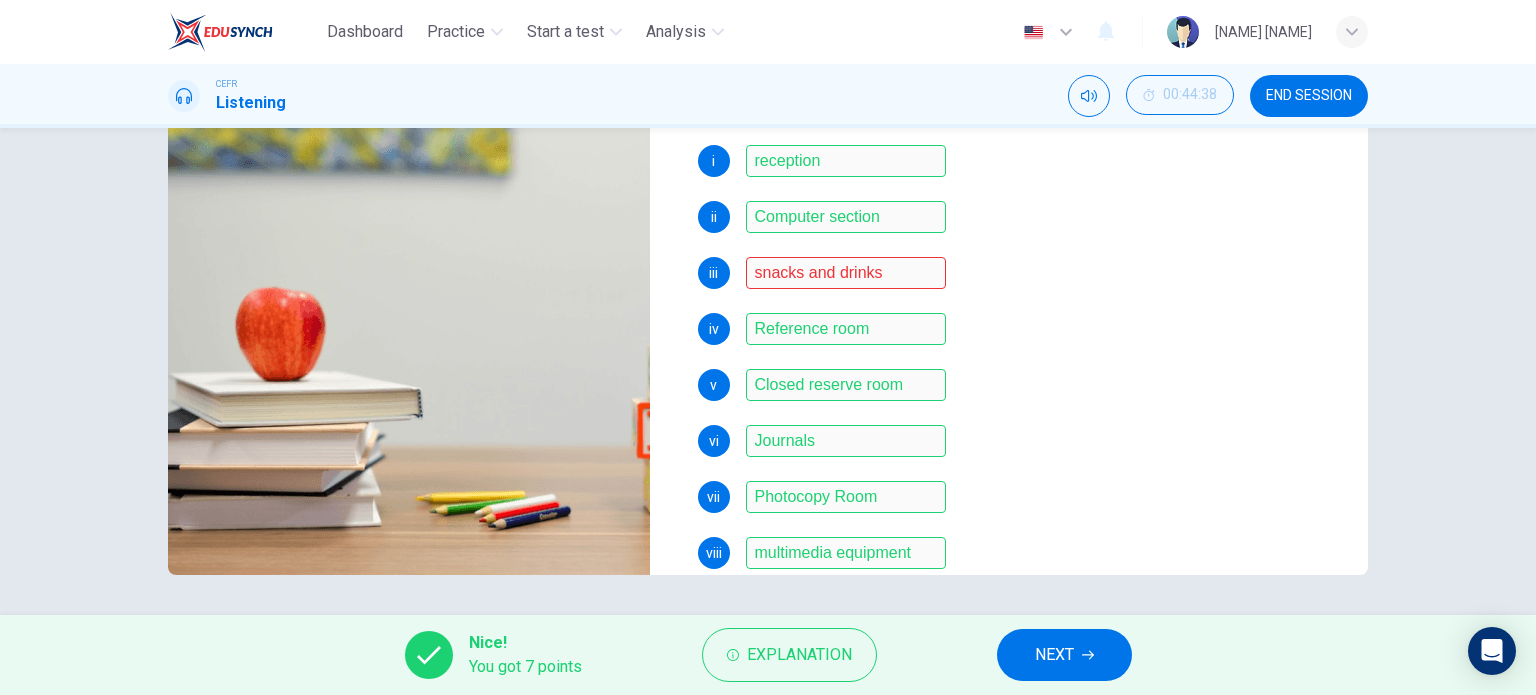 scroll, scrollTop: 397, scrollLeft: 0, axis: vertical 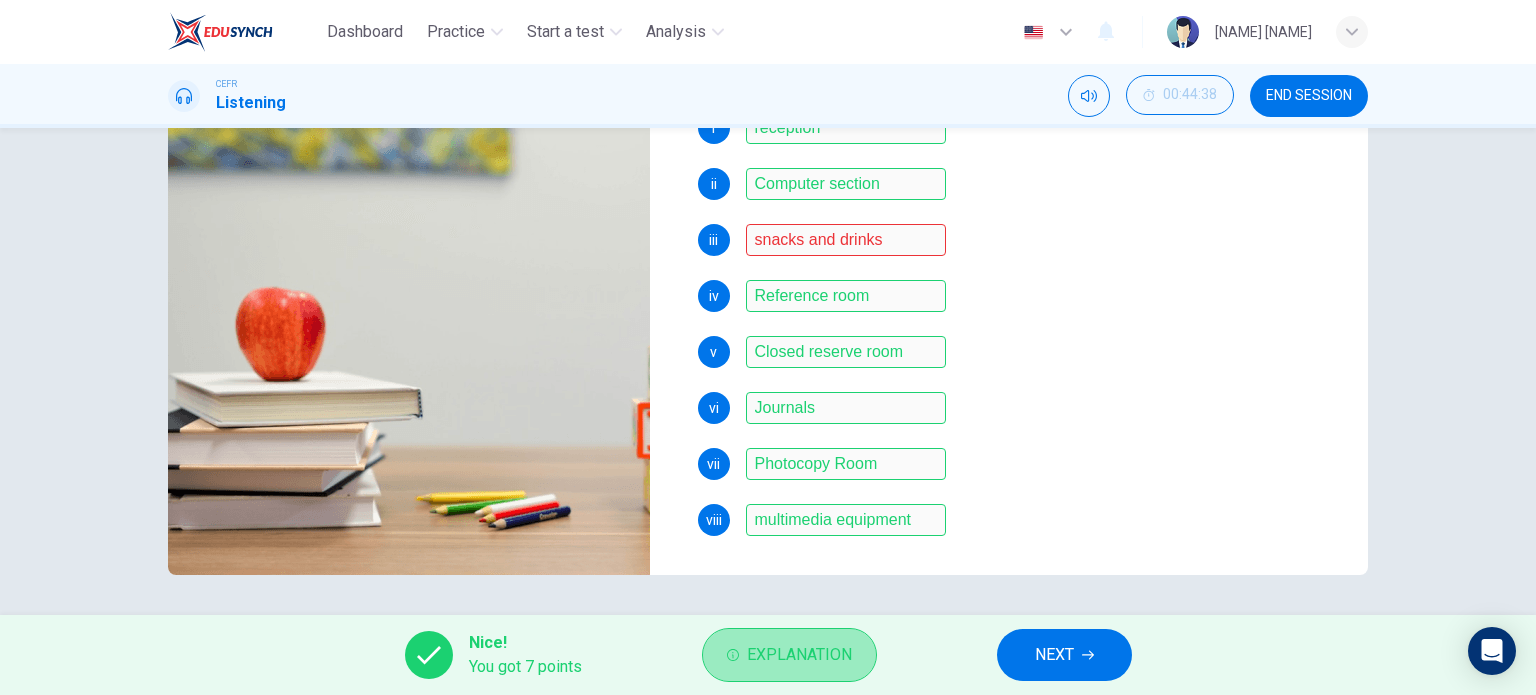 click on "Explanation" at bounding box center [789, 655] 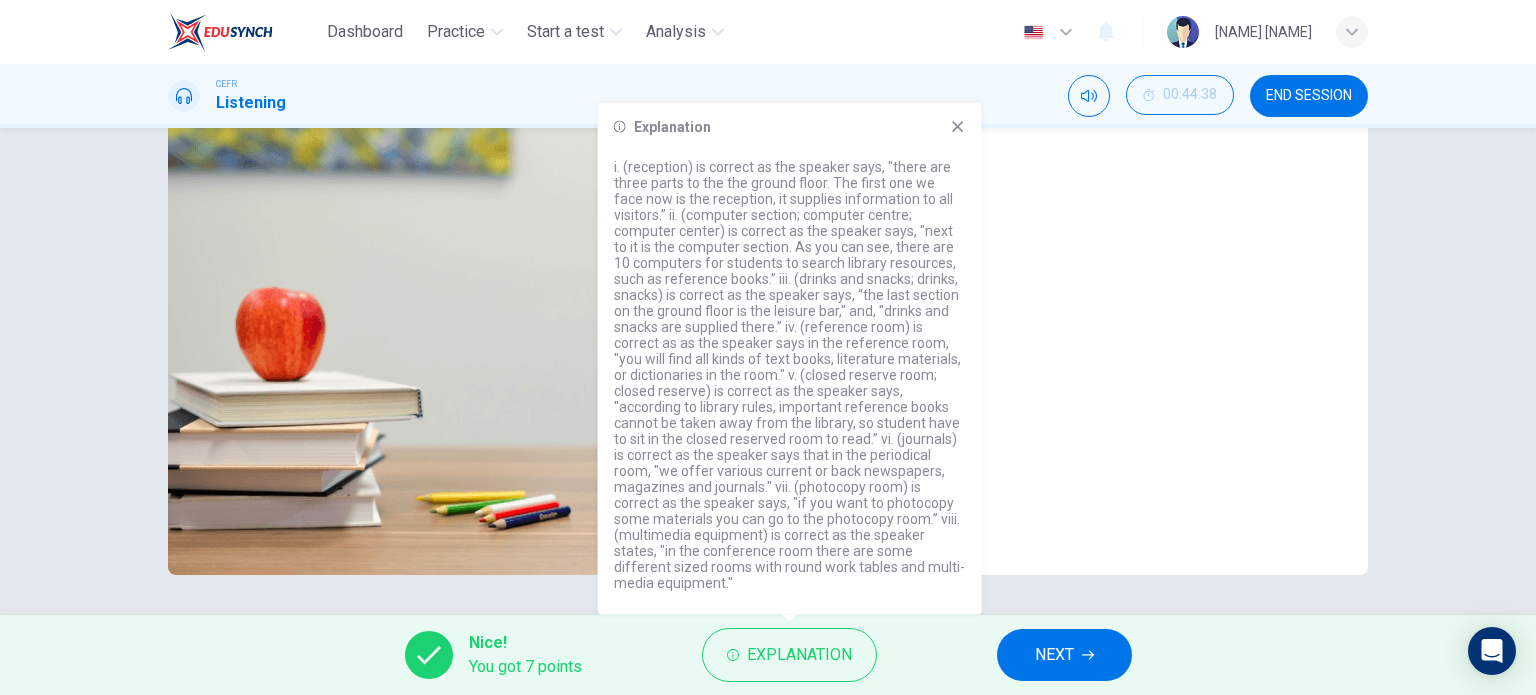 click on "vi Journals" at bounding box center [1017, 408] 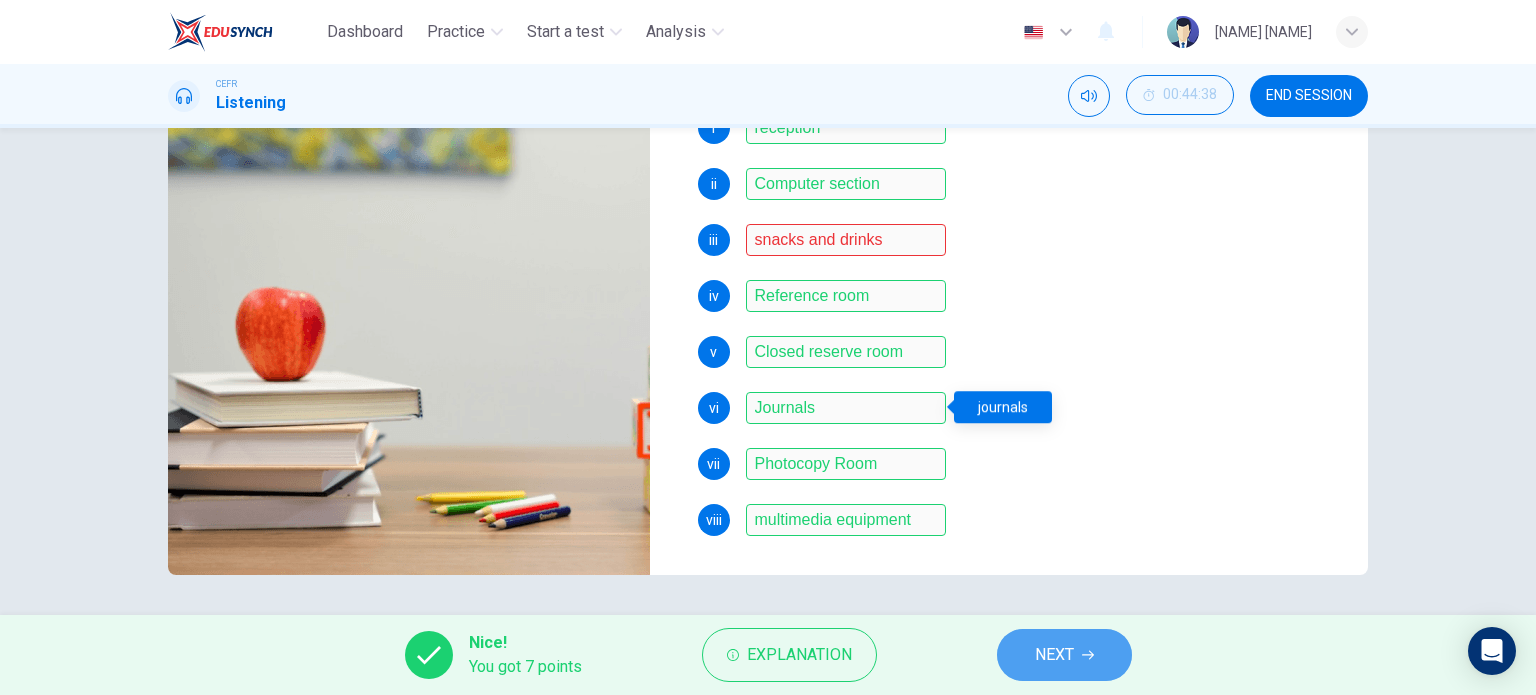 click on "NEXT" at bounding box center (1054, 655) 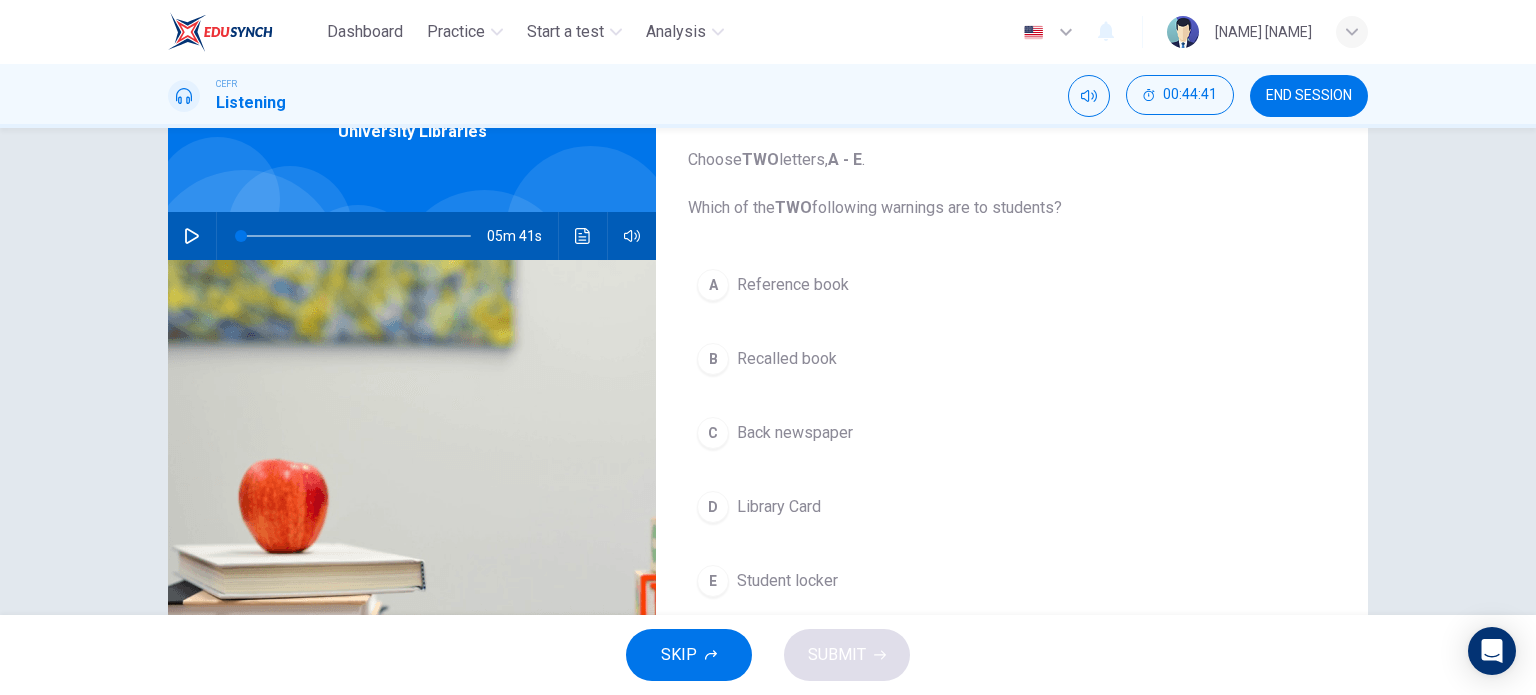 scroll, scrollTop: 148, scrollLeft: 0, axis: vertical 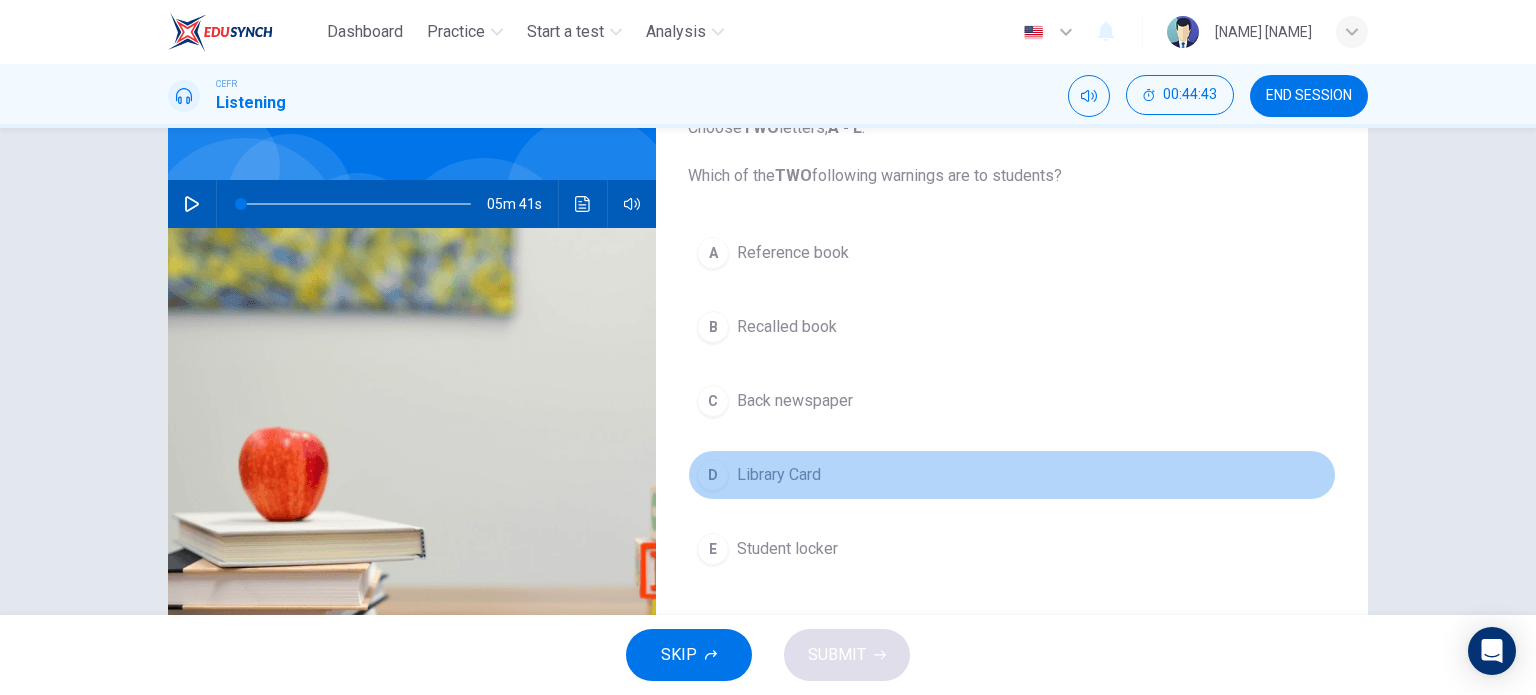 click on "D Library Card" at bounding box center [1012, 475] 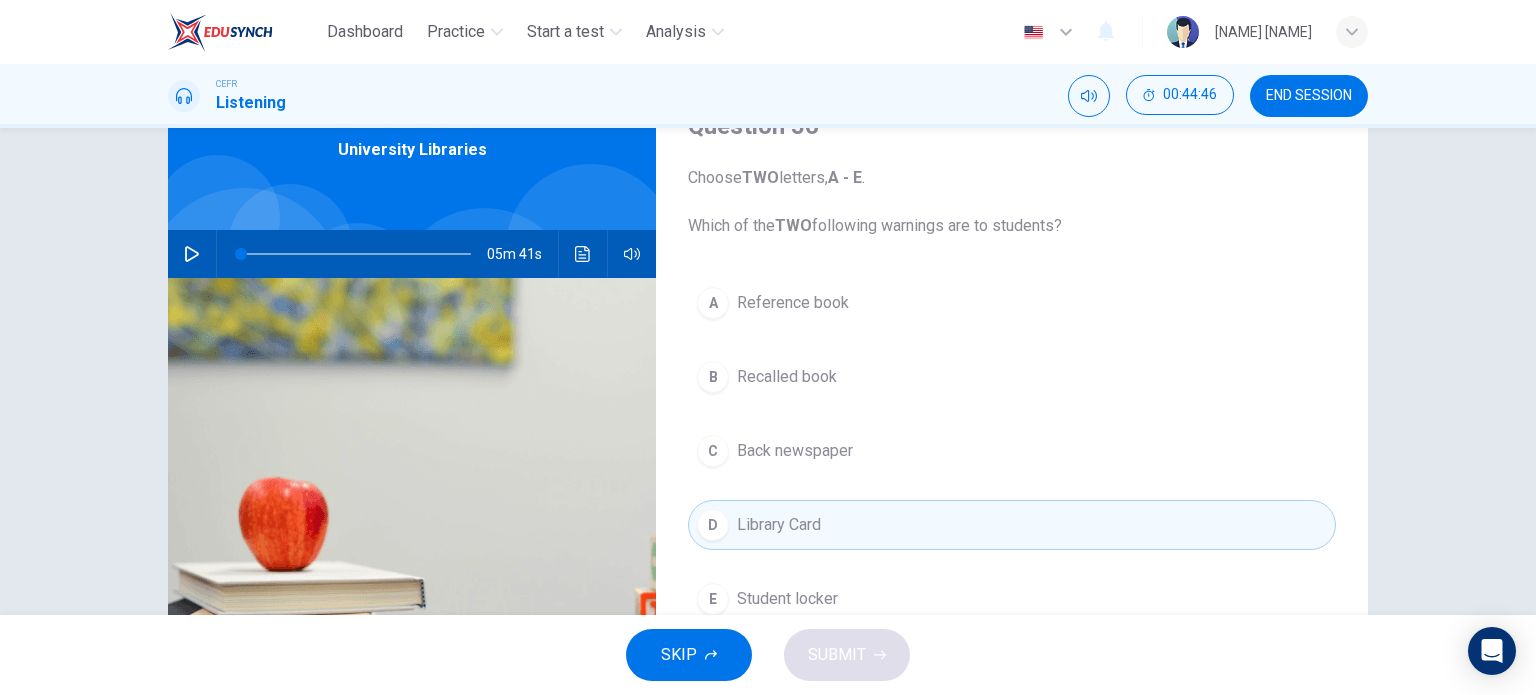 scroll, scrollTop: 138, scrollLeft: 0, axis: vertical 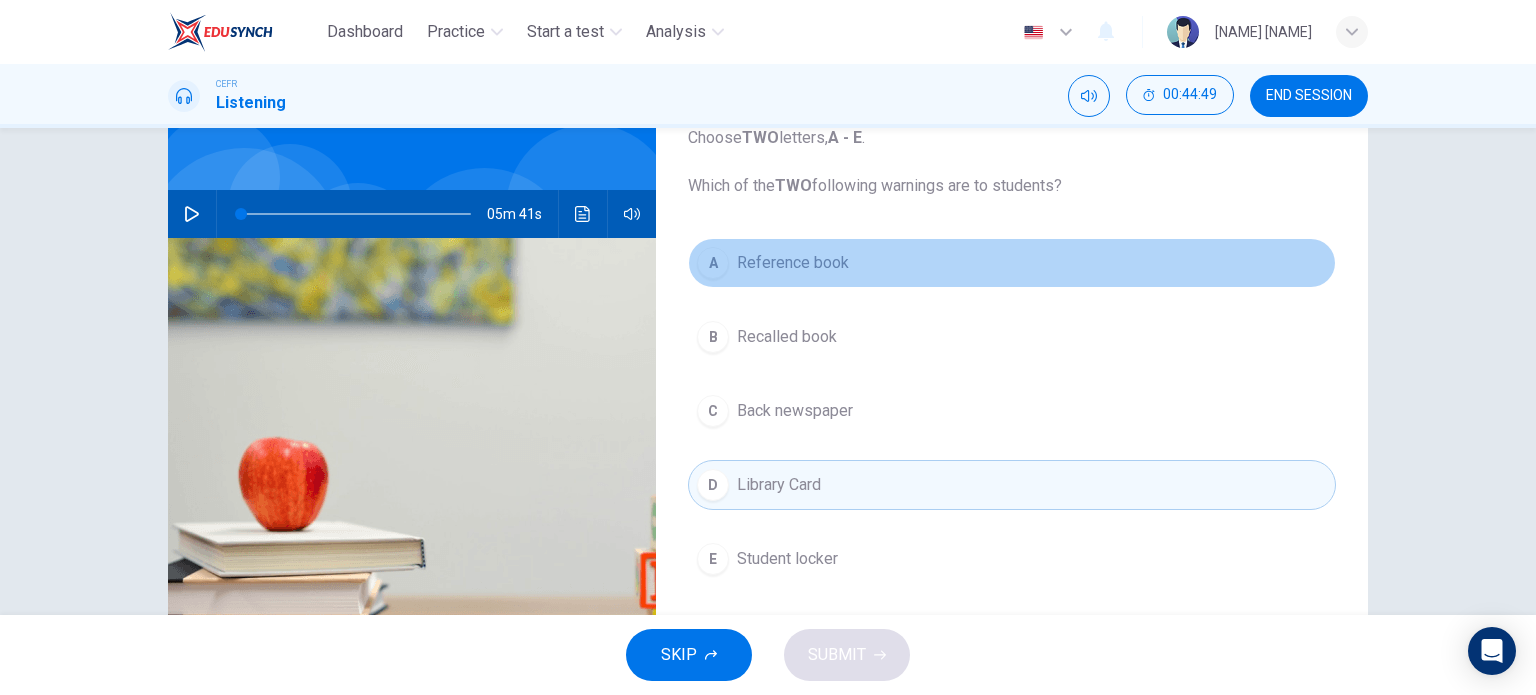 click on "A Reference book" at bounding box center (1012, 263) 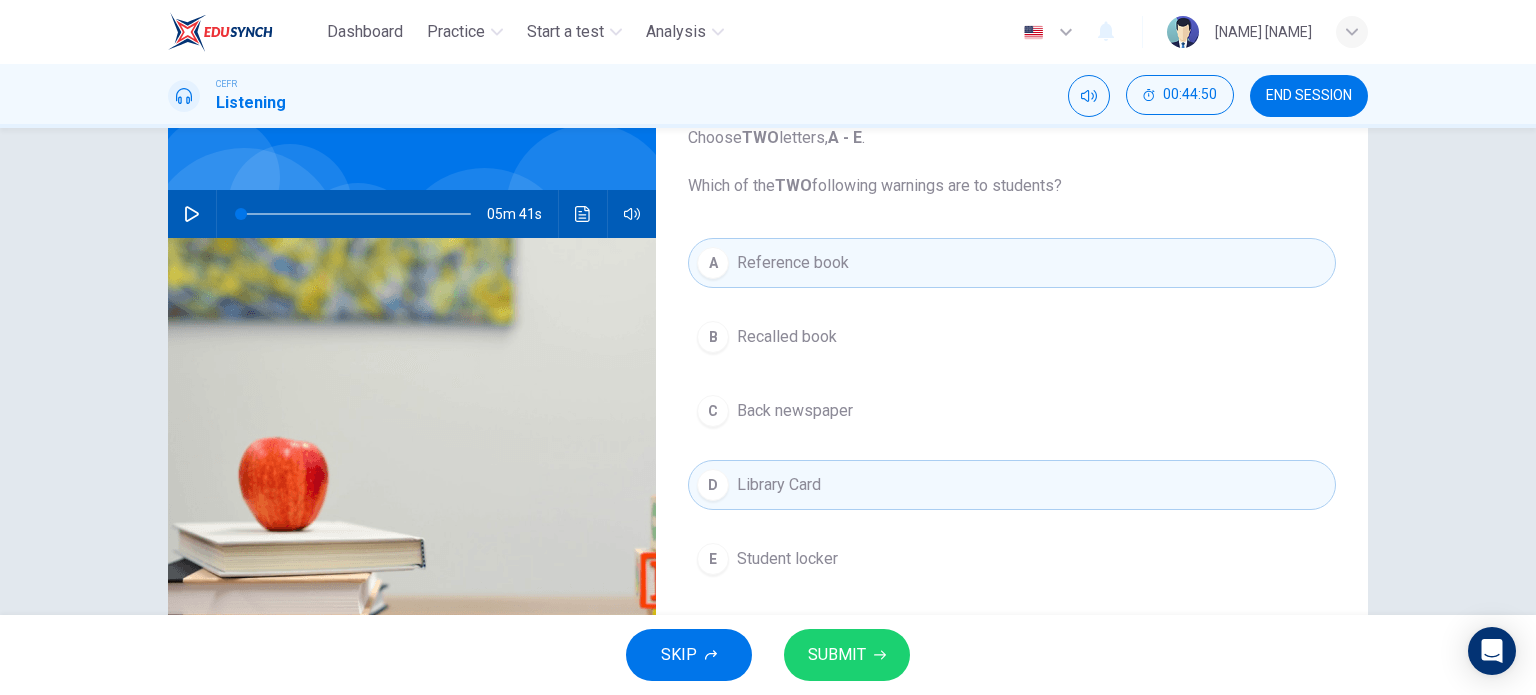 click on "SUBMIT" at bounding box center [847, 655] 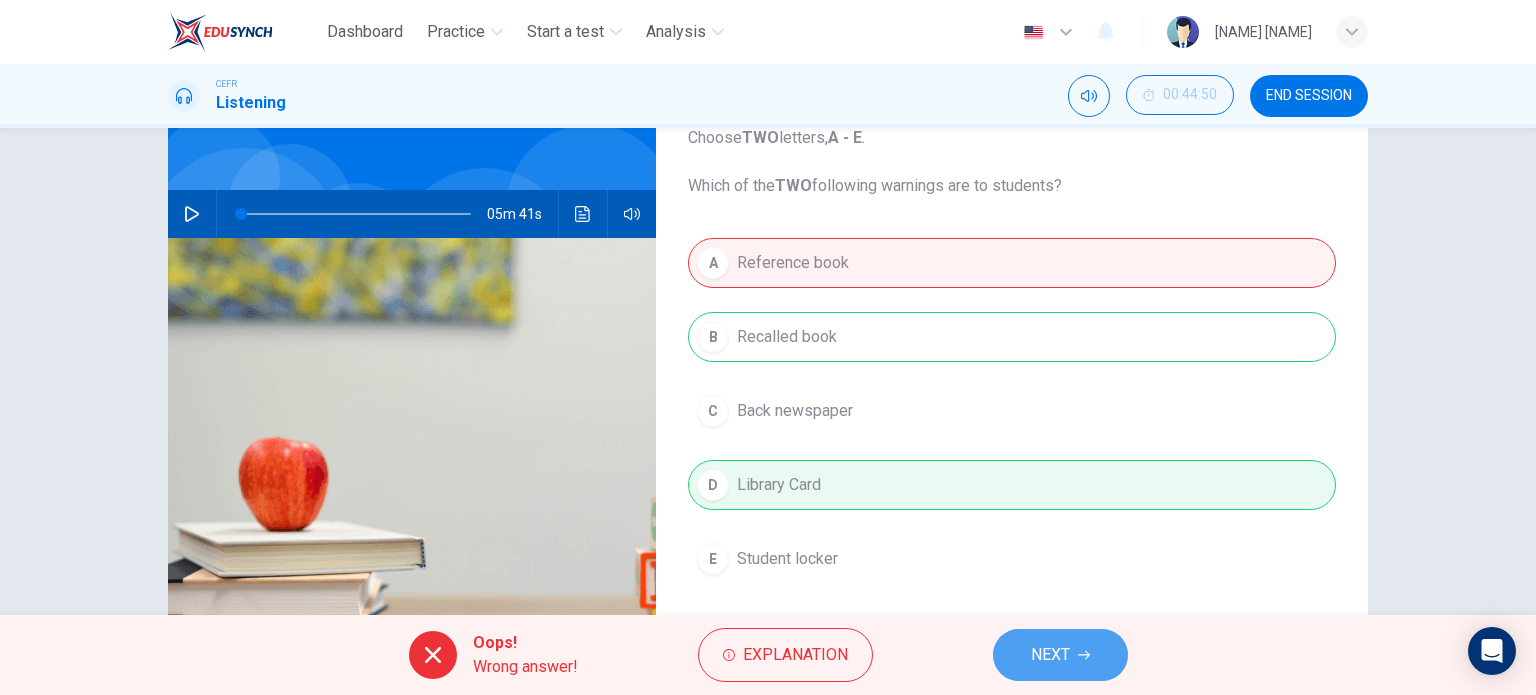 click on "NEXT" at bounding box center [1060, 655] 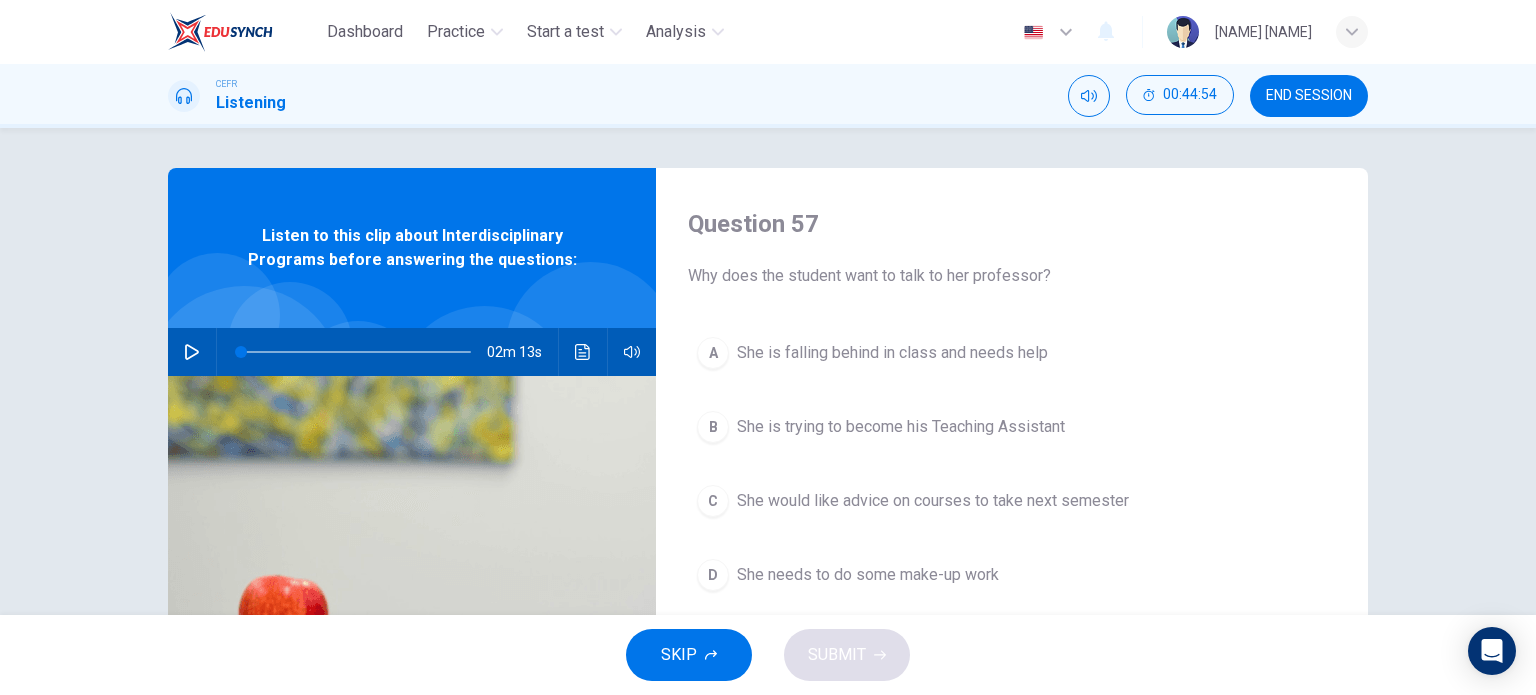 scroll, scrollTop: 16, scrollLeft: 0, axis: vertical 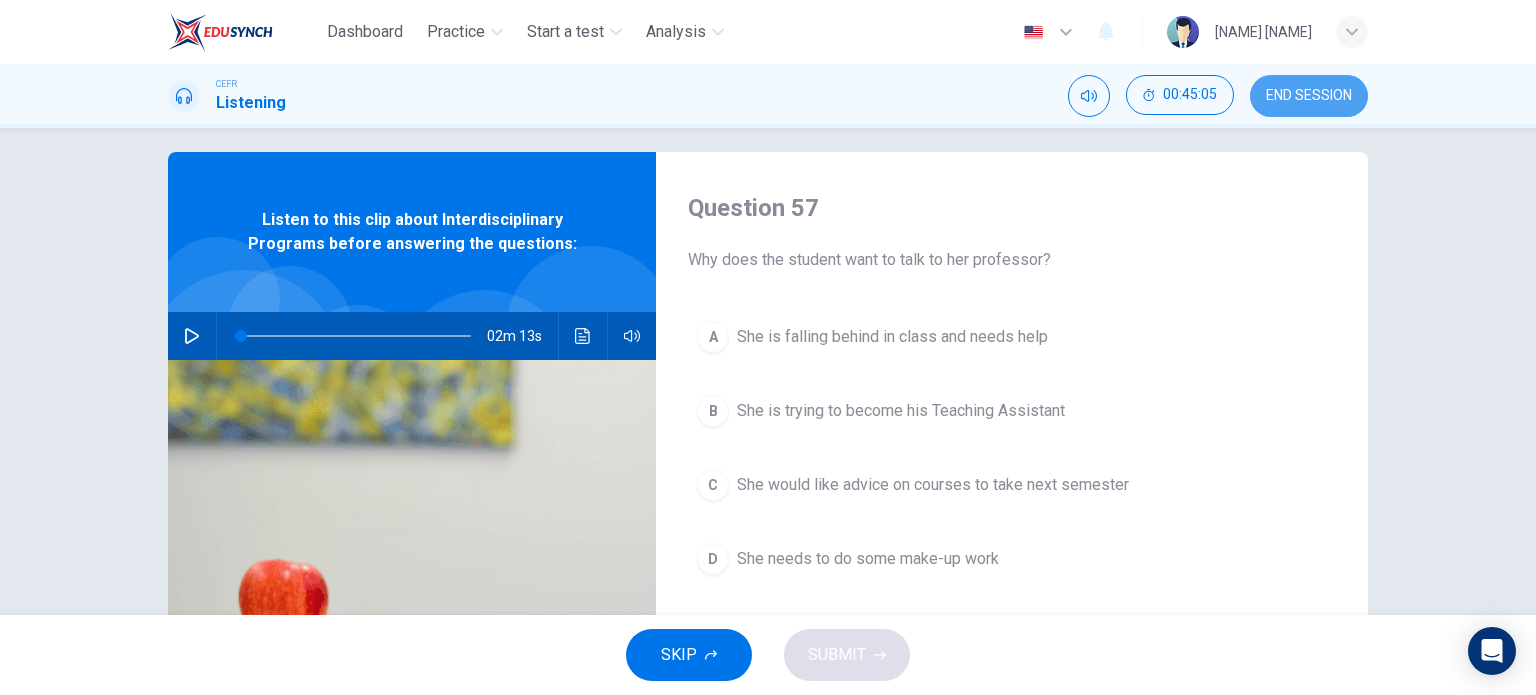 click on "END SESSION" at bounding box center [1309, 96] 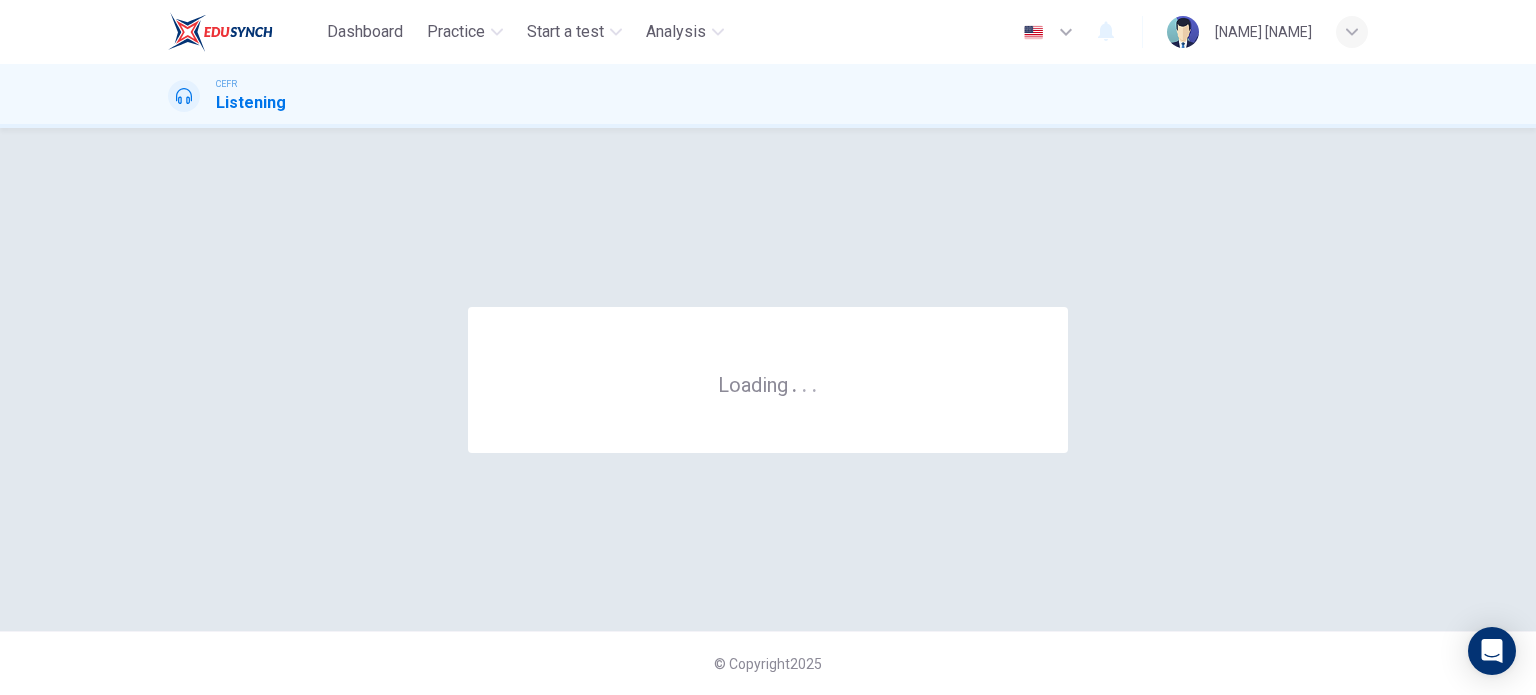 scroll, scrollTop: 0, scrollLeft: 0, axis: both 